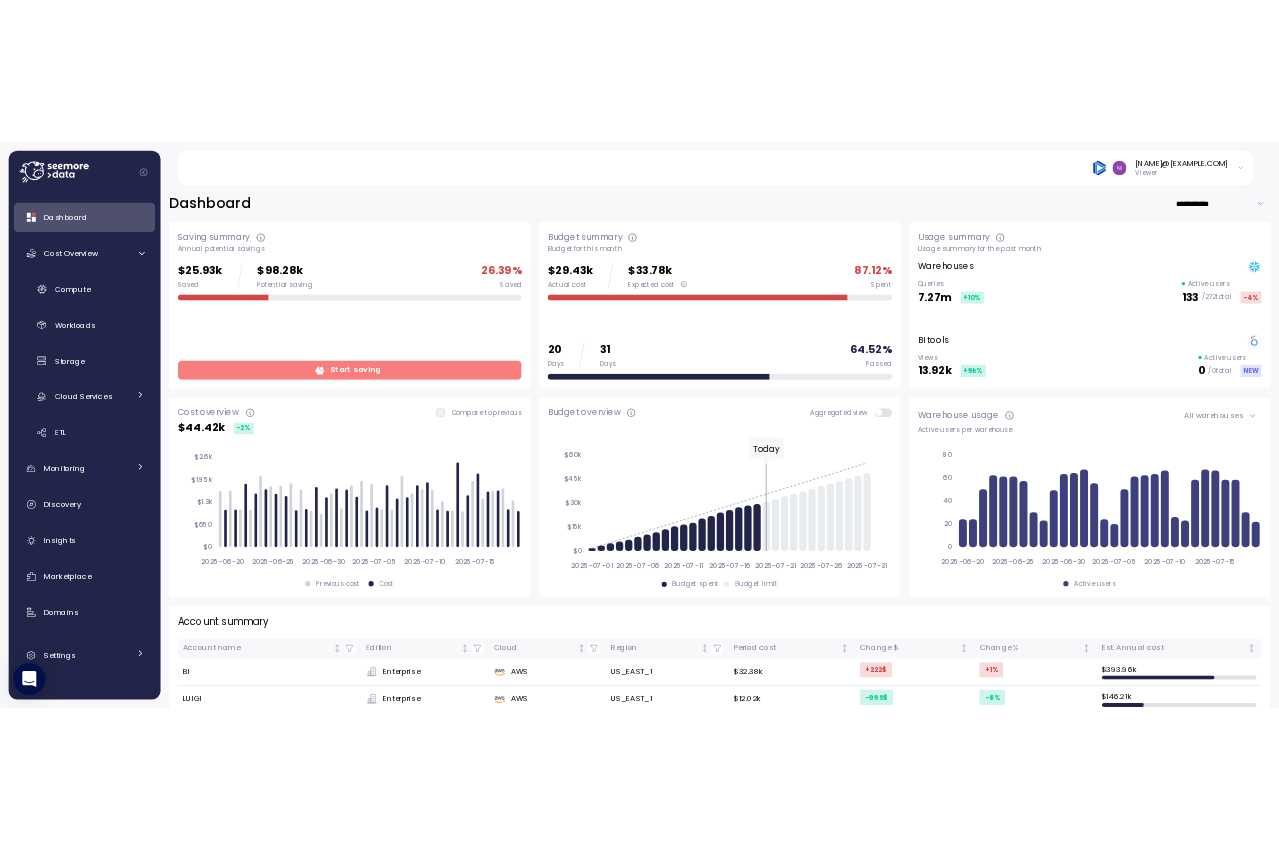 scroll, scrollTop: 0, scrollLeft: 0, axis: both 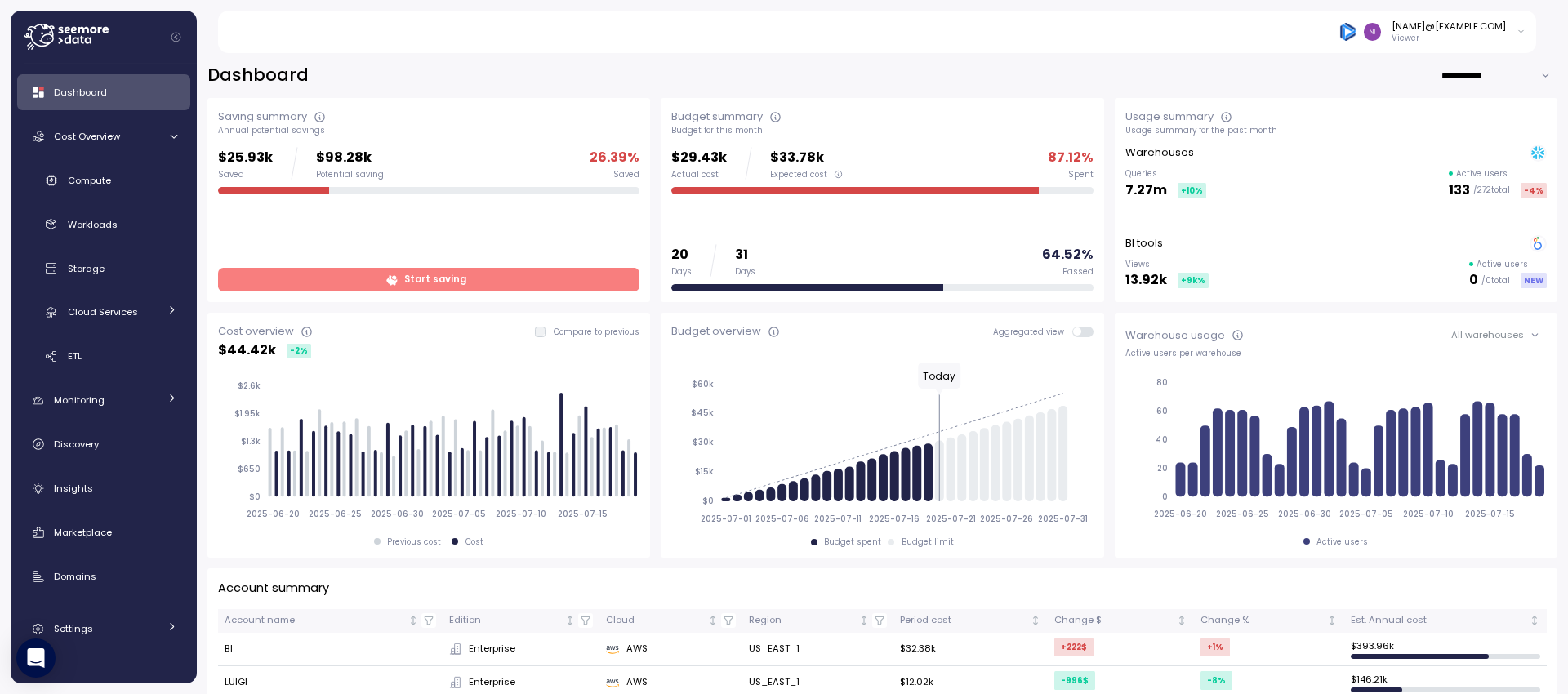 click on "**********" at bounding box center (883, 75) 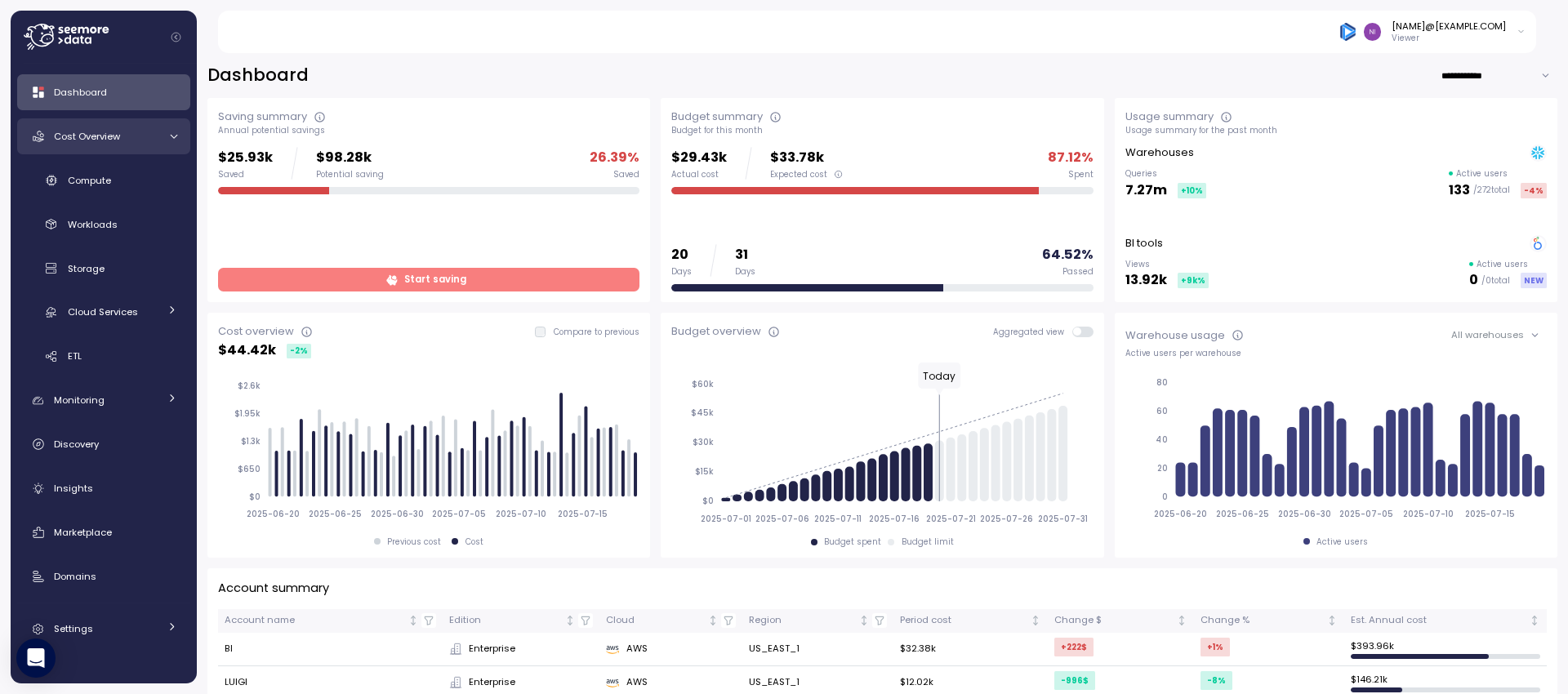 drag, startPoint x: 110, startPoint y: 131, endPoint x: 140, endPoint y: 133, distance: 30.066593 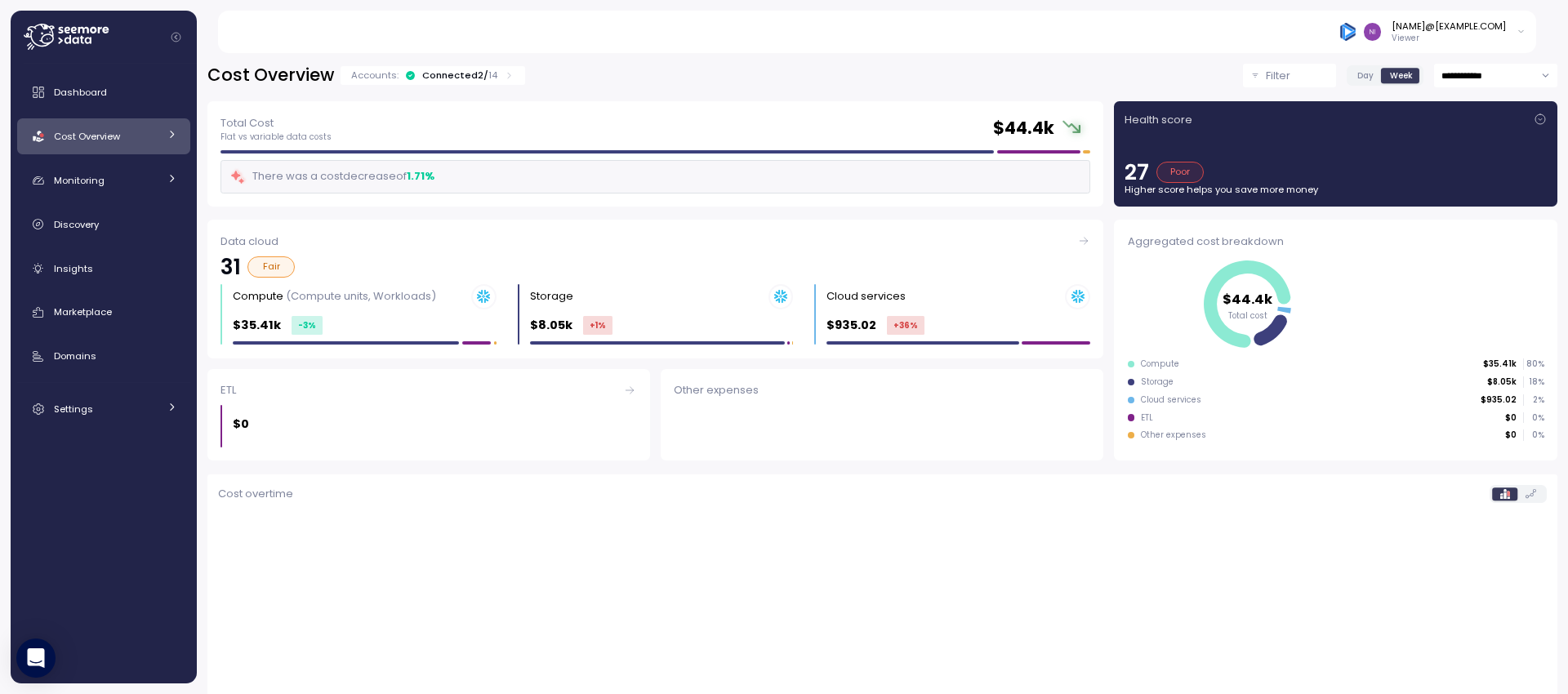 click on "Cost Overview" at bounding box center [106, 136] 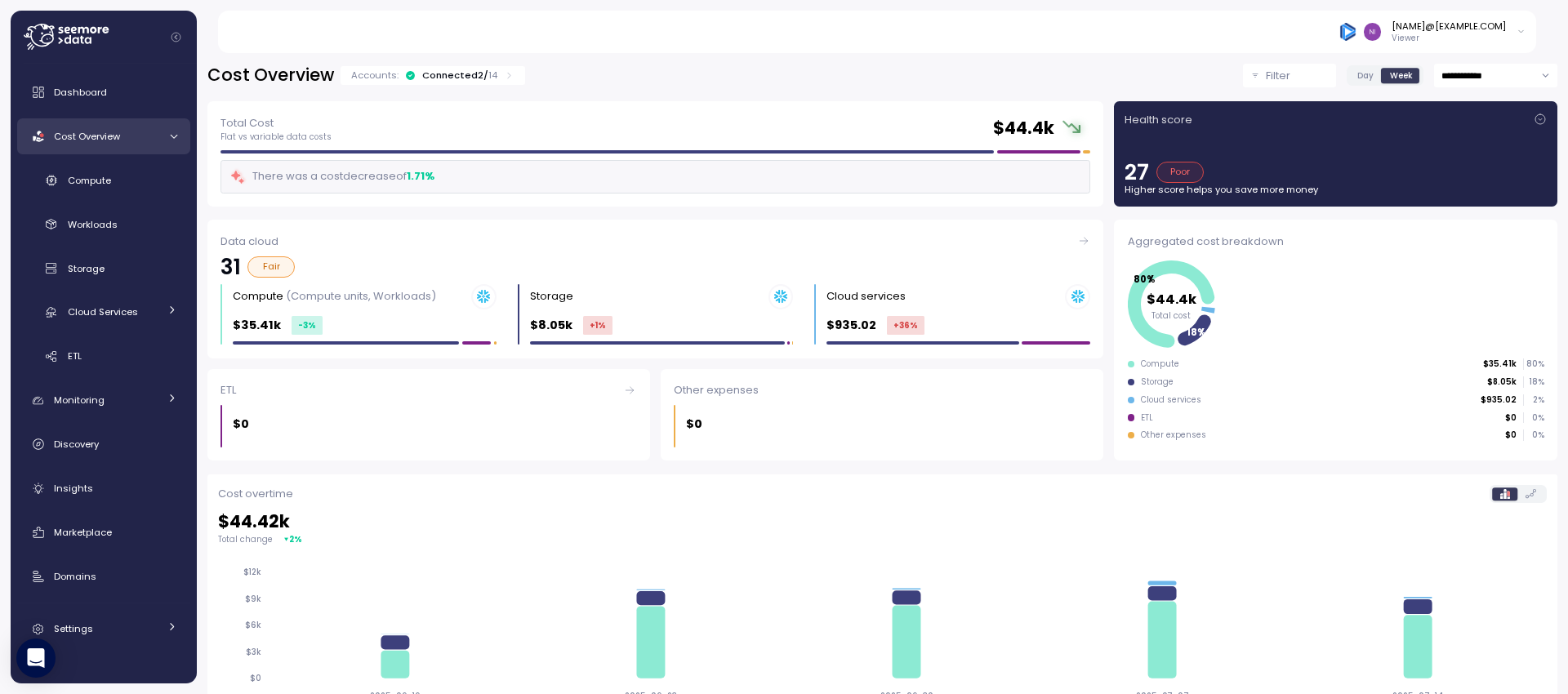 click on "Cost Overview" at bounding box center [106, 136] 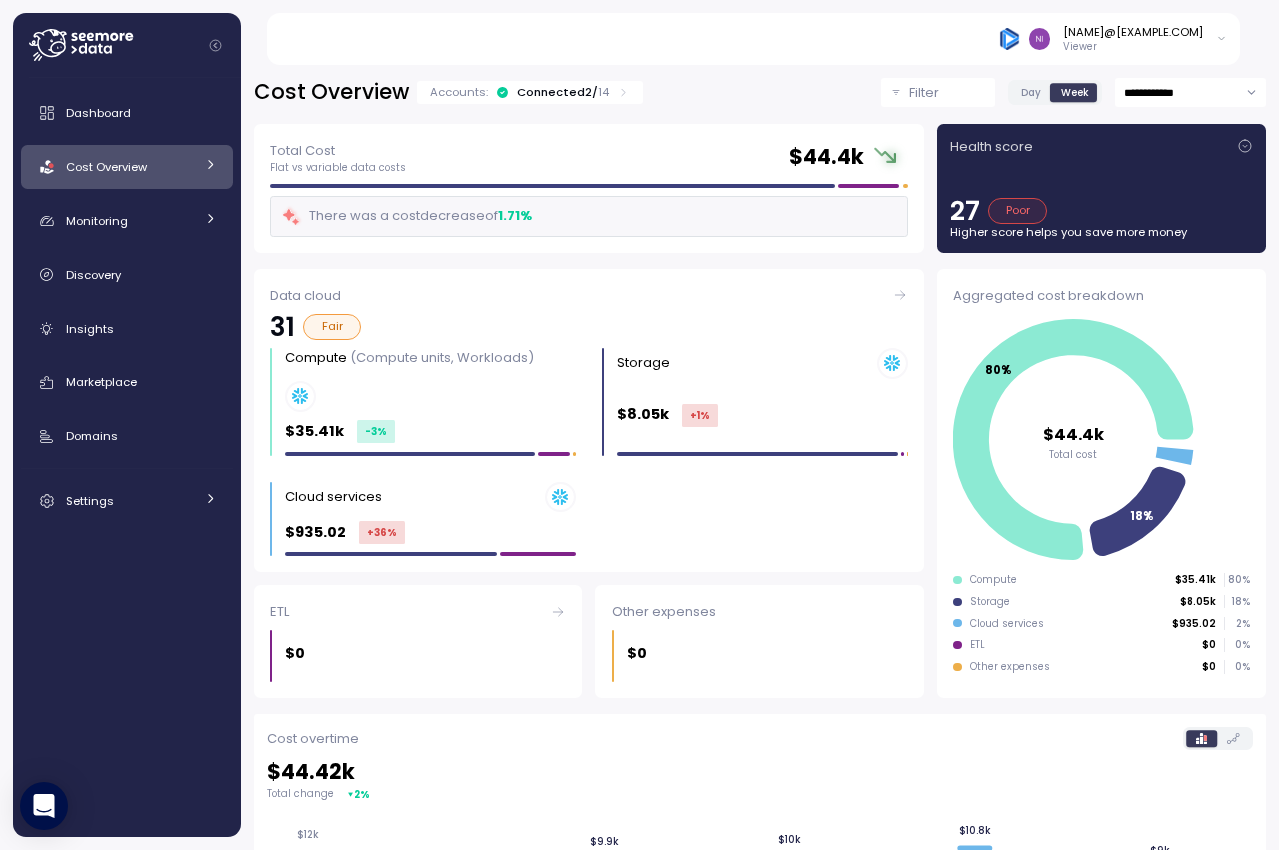 click on "Cost Overview" at bounding box center (127, 167) 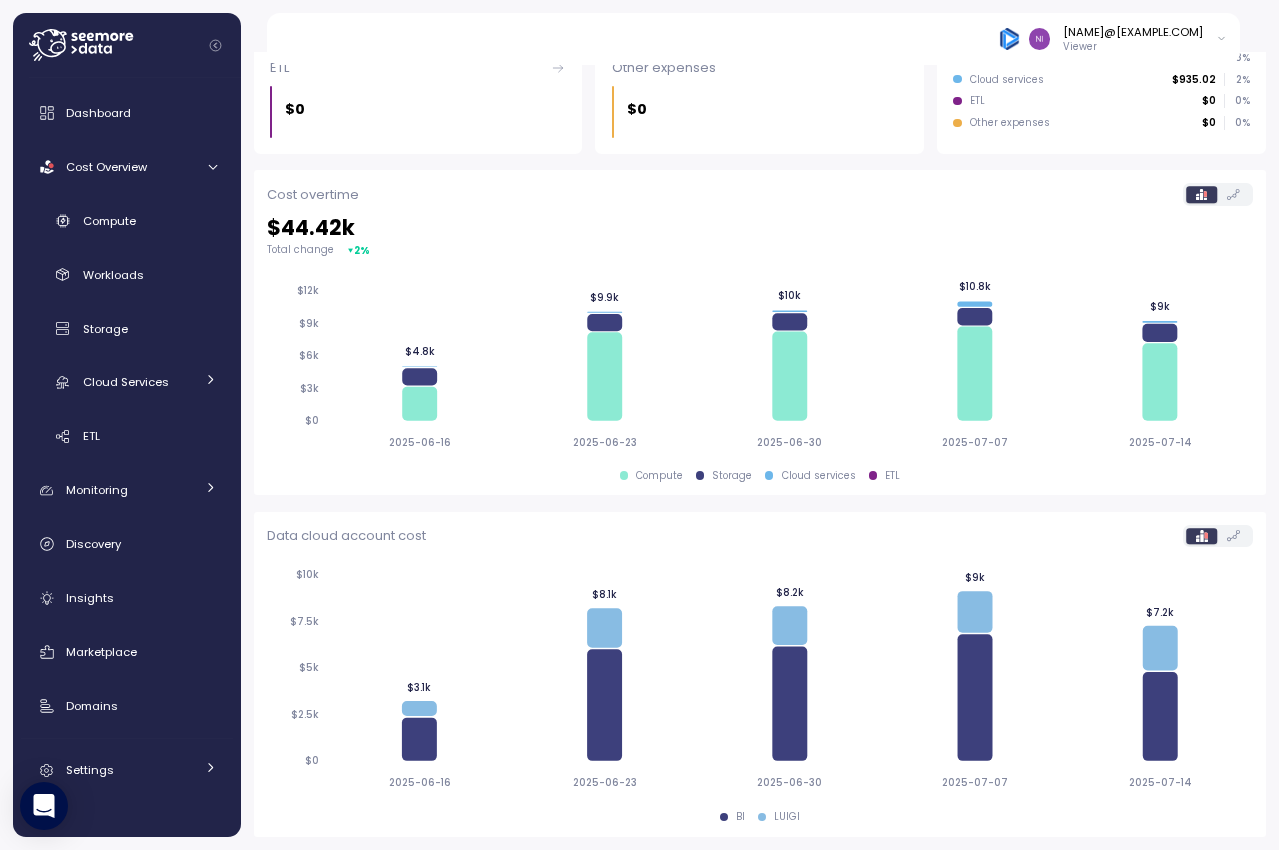 scroll, scrollTop: 0, scrollLeft: 0, axis: both 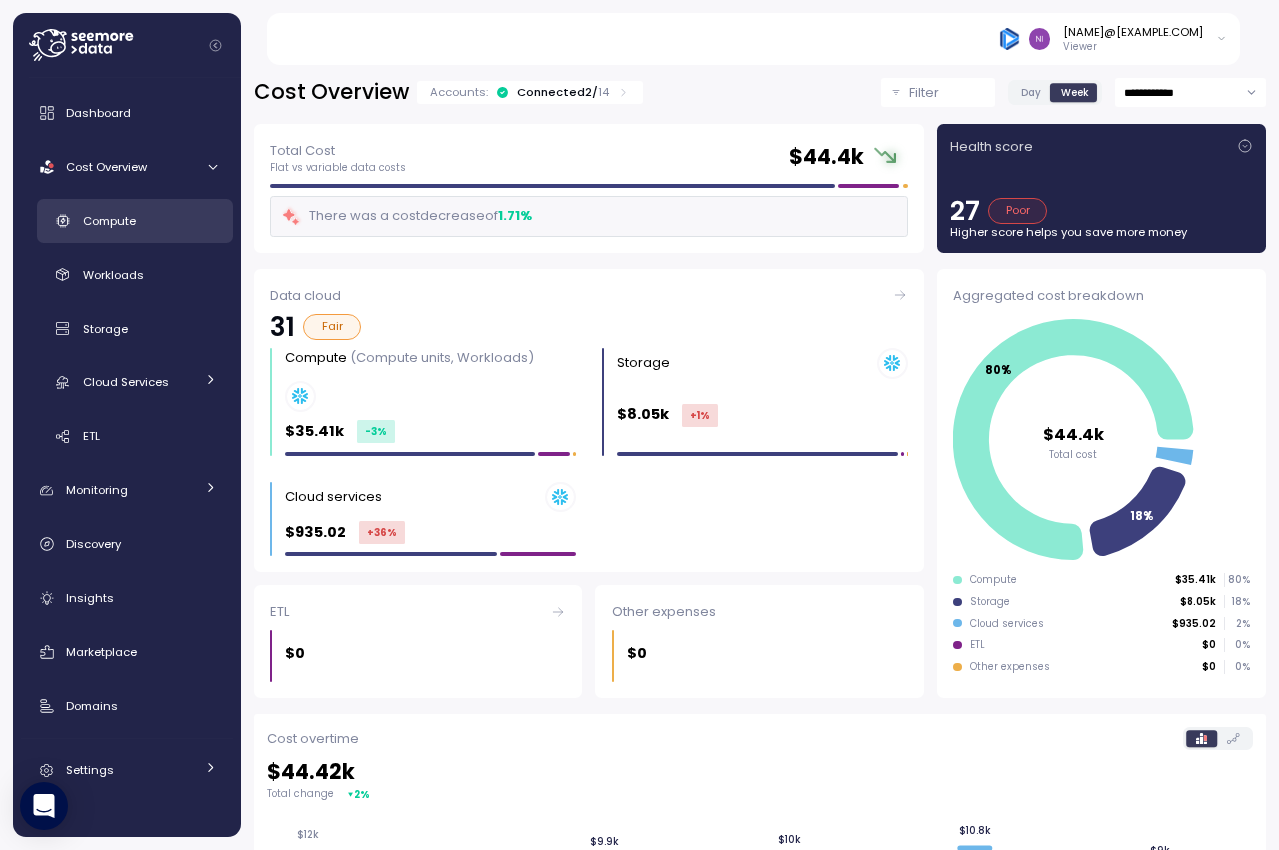 click on "Compute" at bounding box center (109, 221) 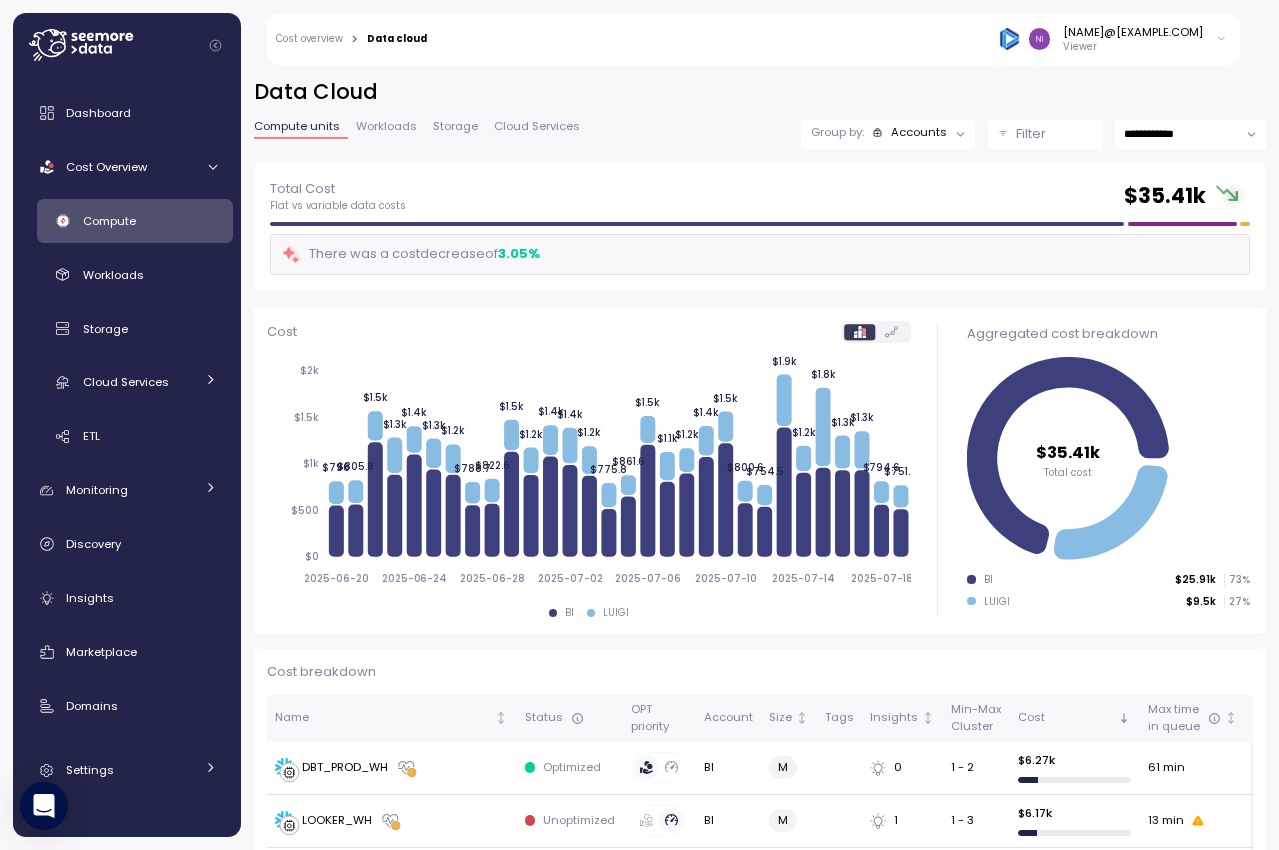 click on "Filter" at bounding box center [1045, 134] 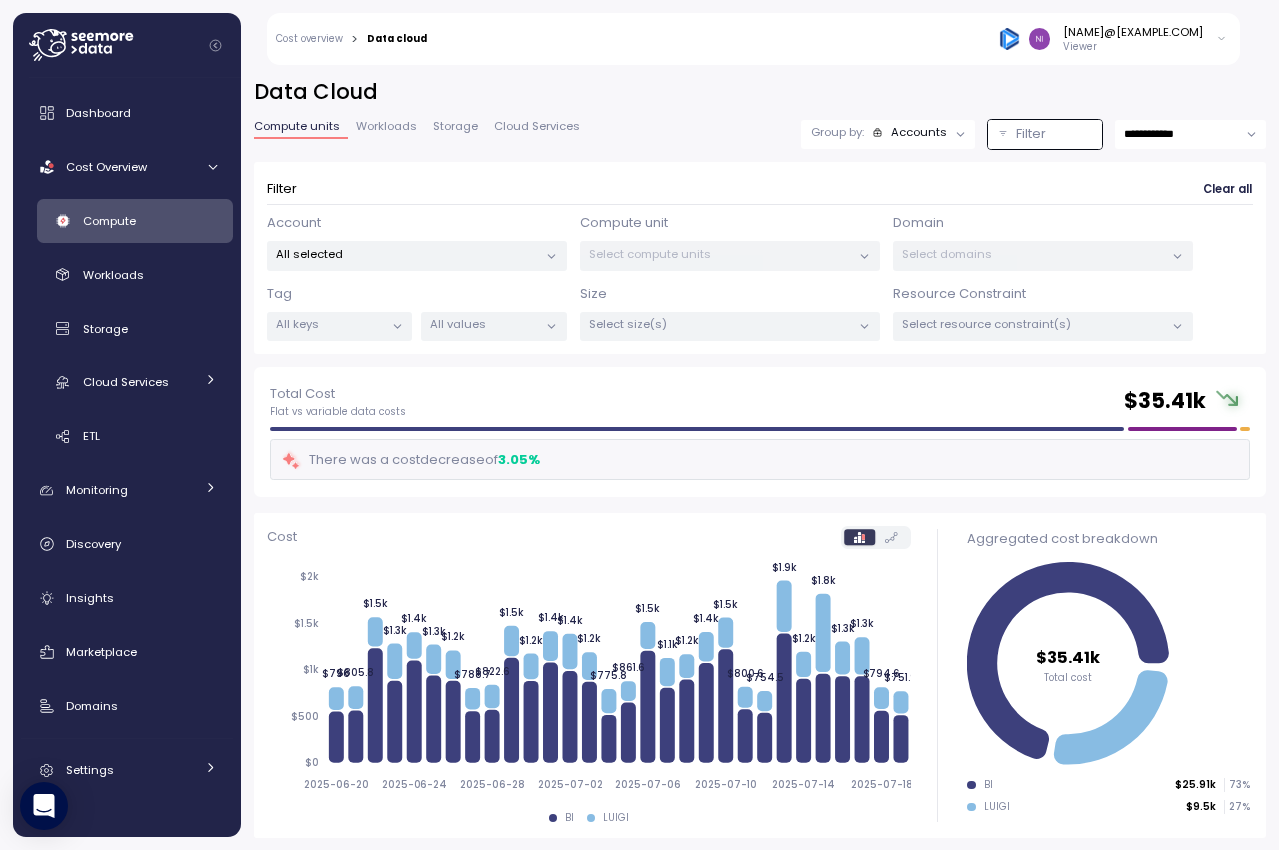 click on "All selected" at bounding box center [417, 255] 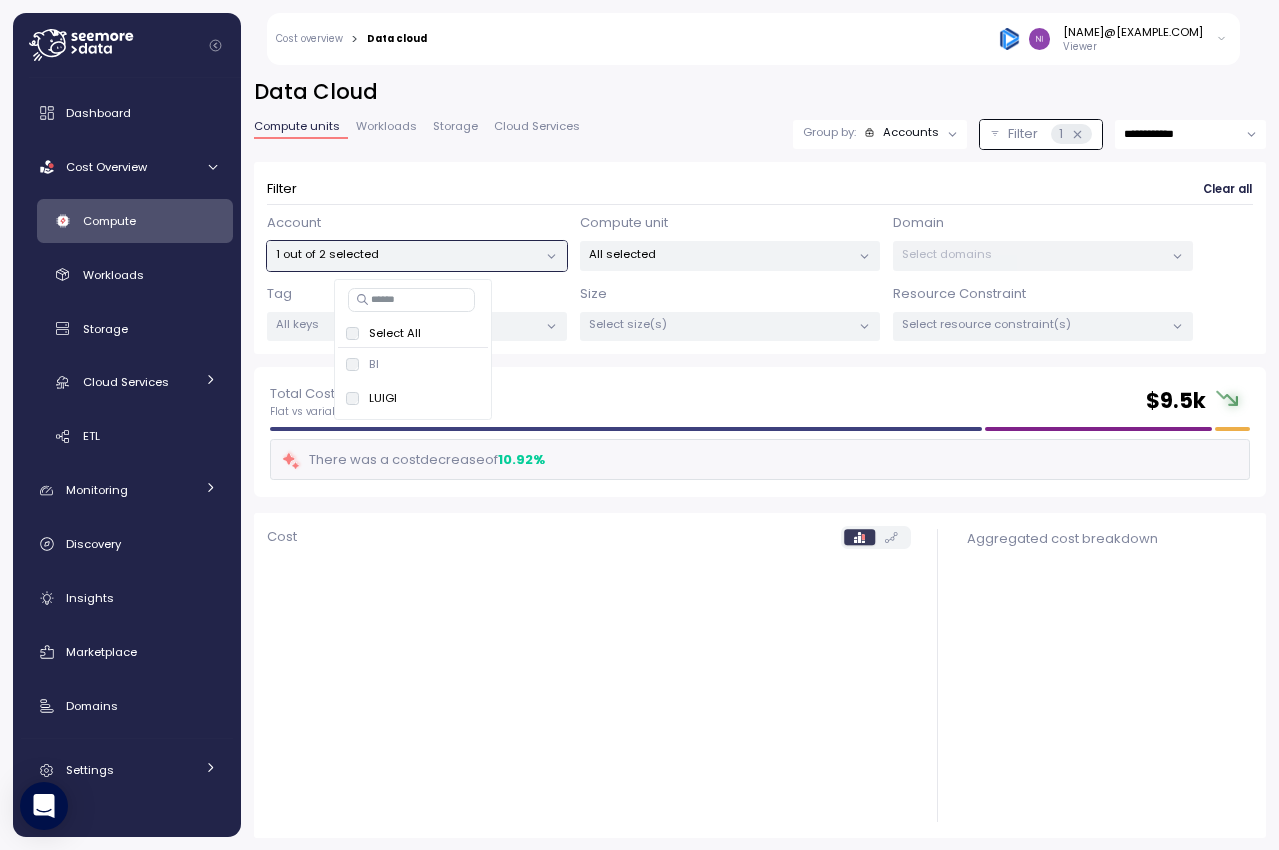 click on "**********" at bounding box center [760, 222] 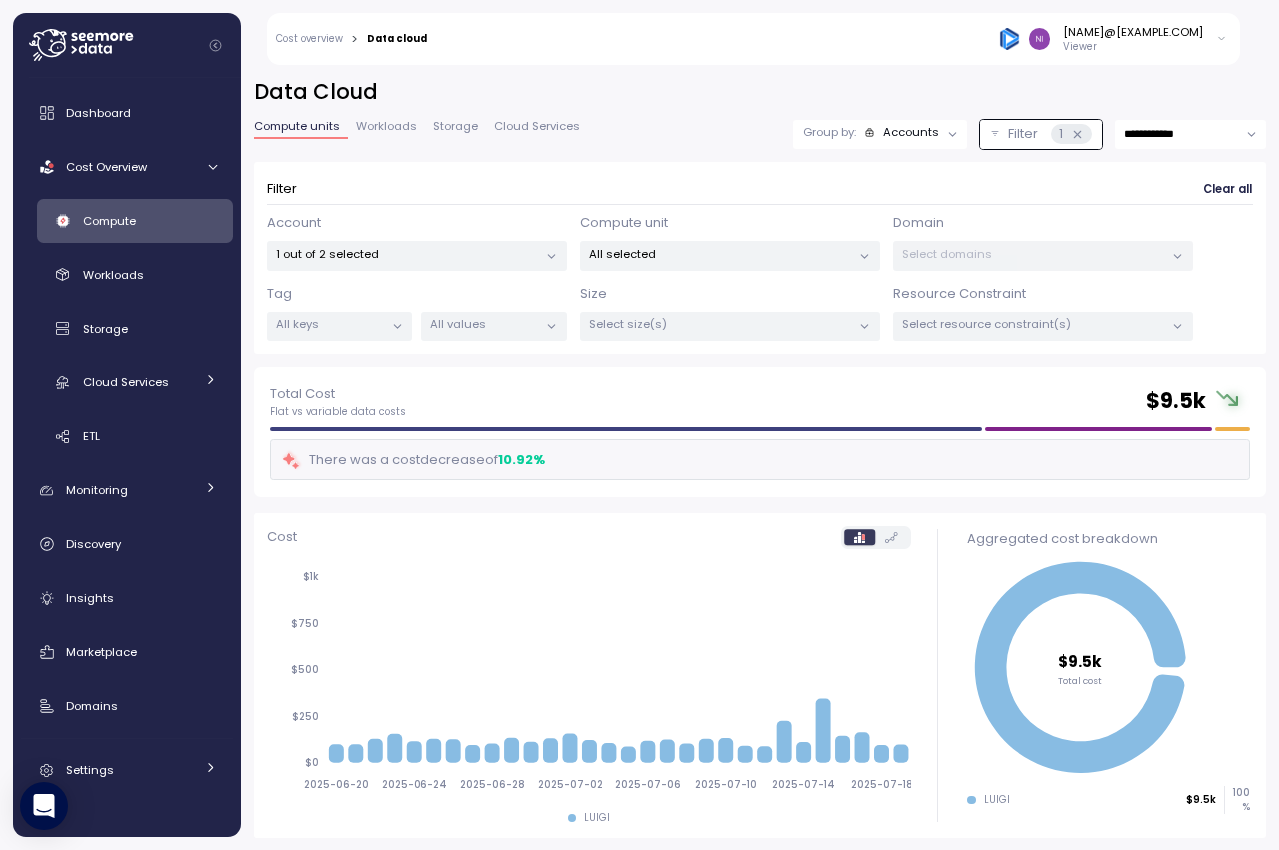 click on "Filter 1" at bounding box center (1041, 134) 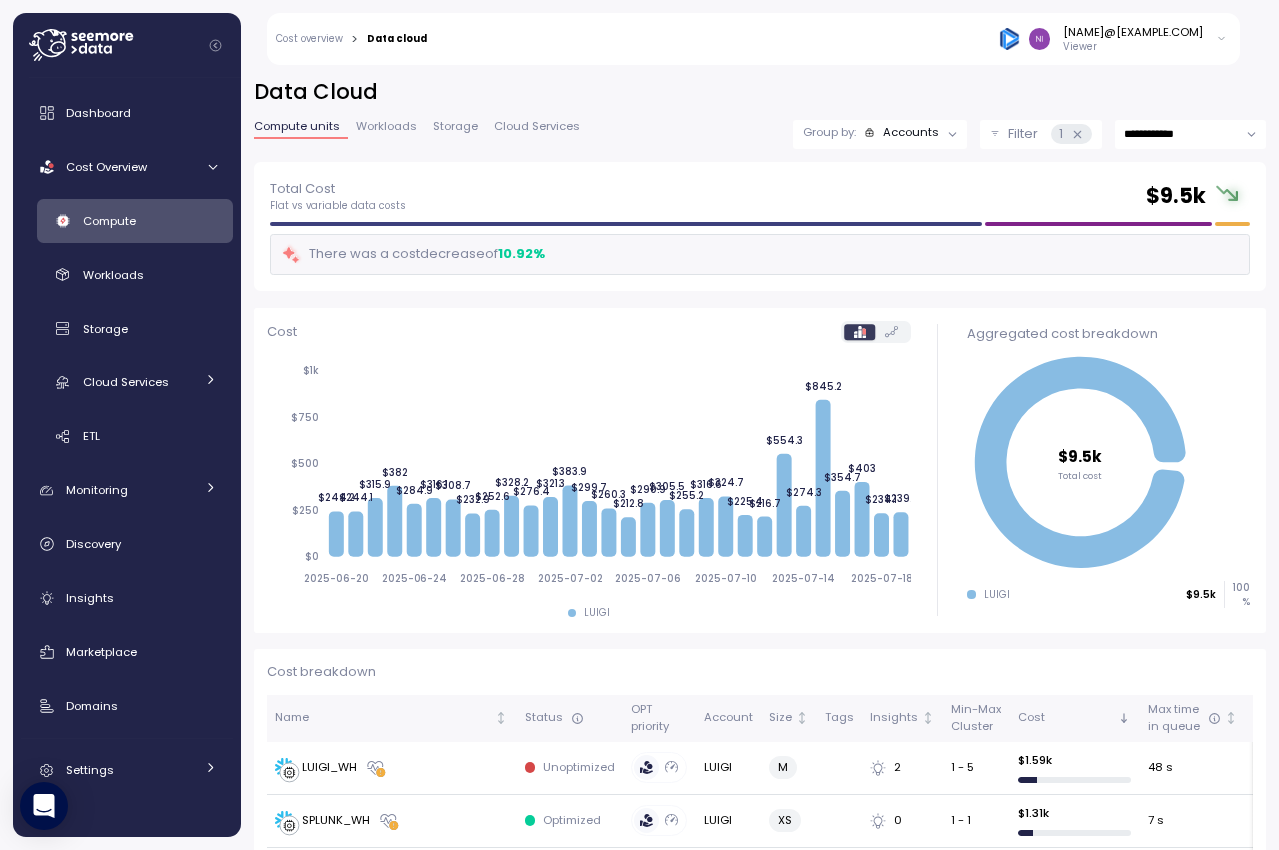 click on "Accounts" at bounding box center (911, 132) 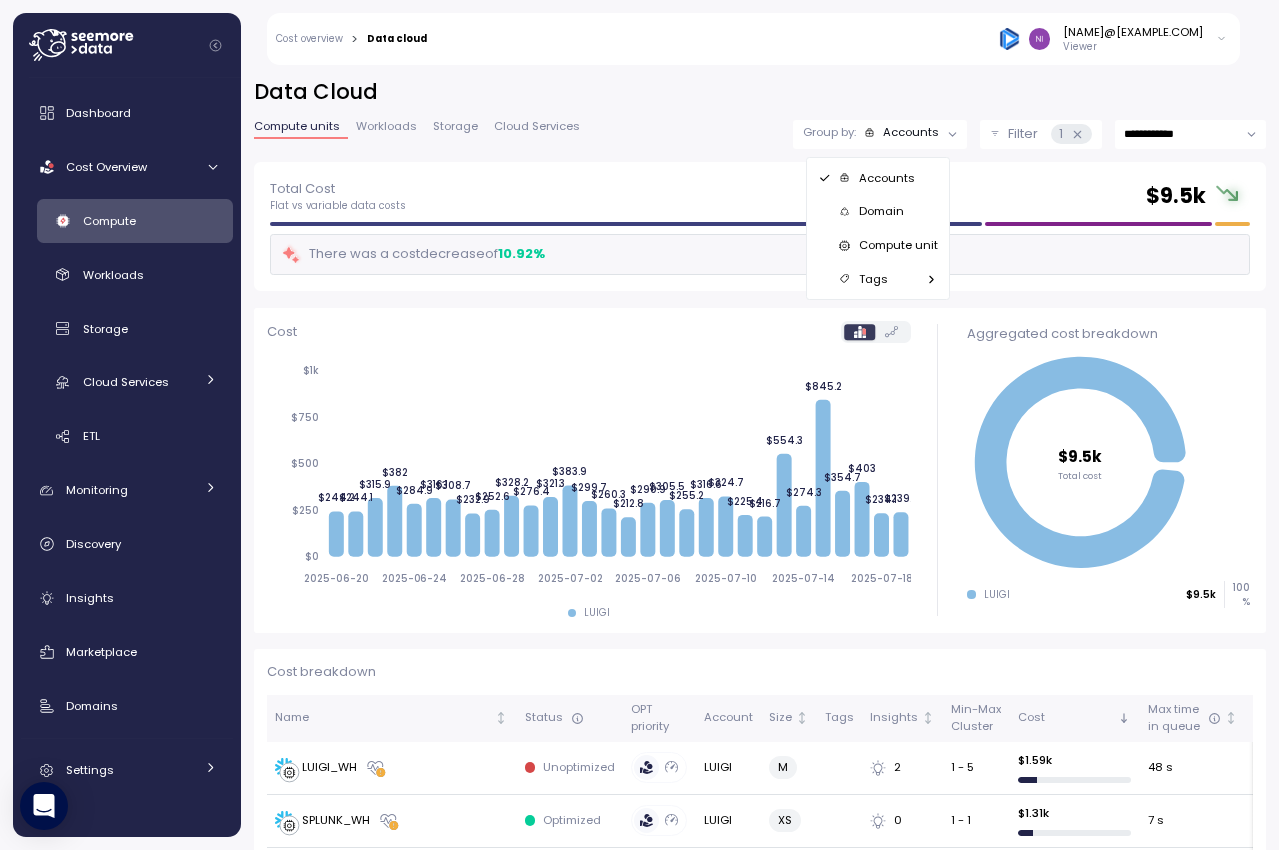 click on "Compute unit" at bounding box center (898, 245) 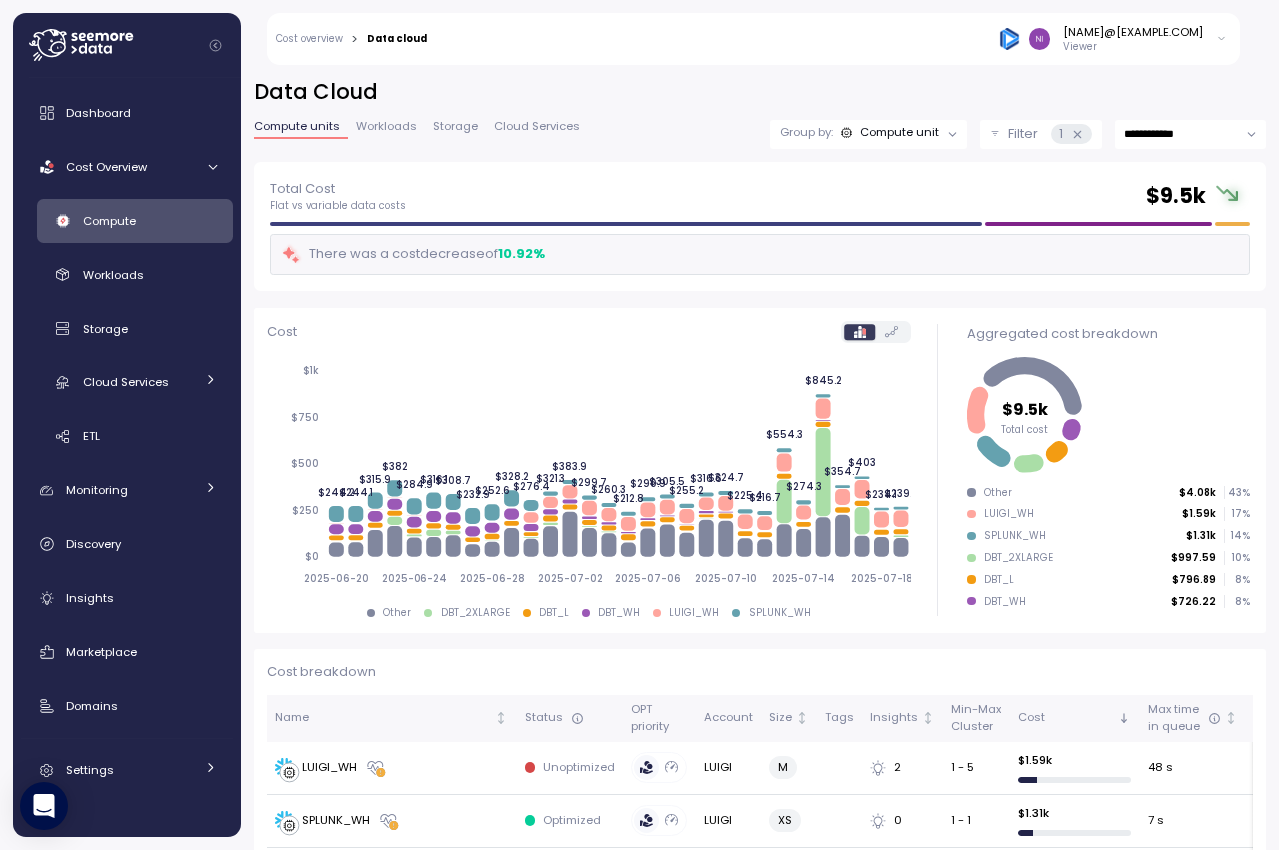click on "**********" at bounding box center (1190, 134) 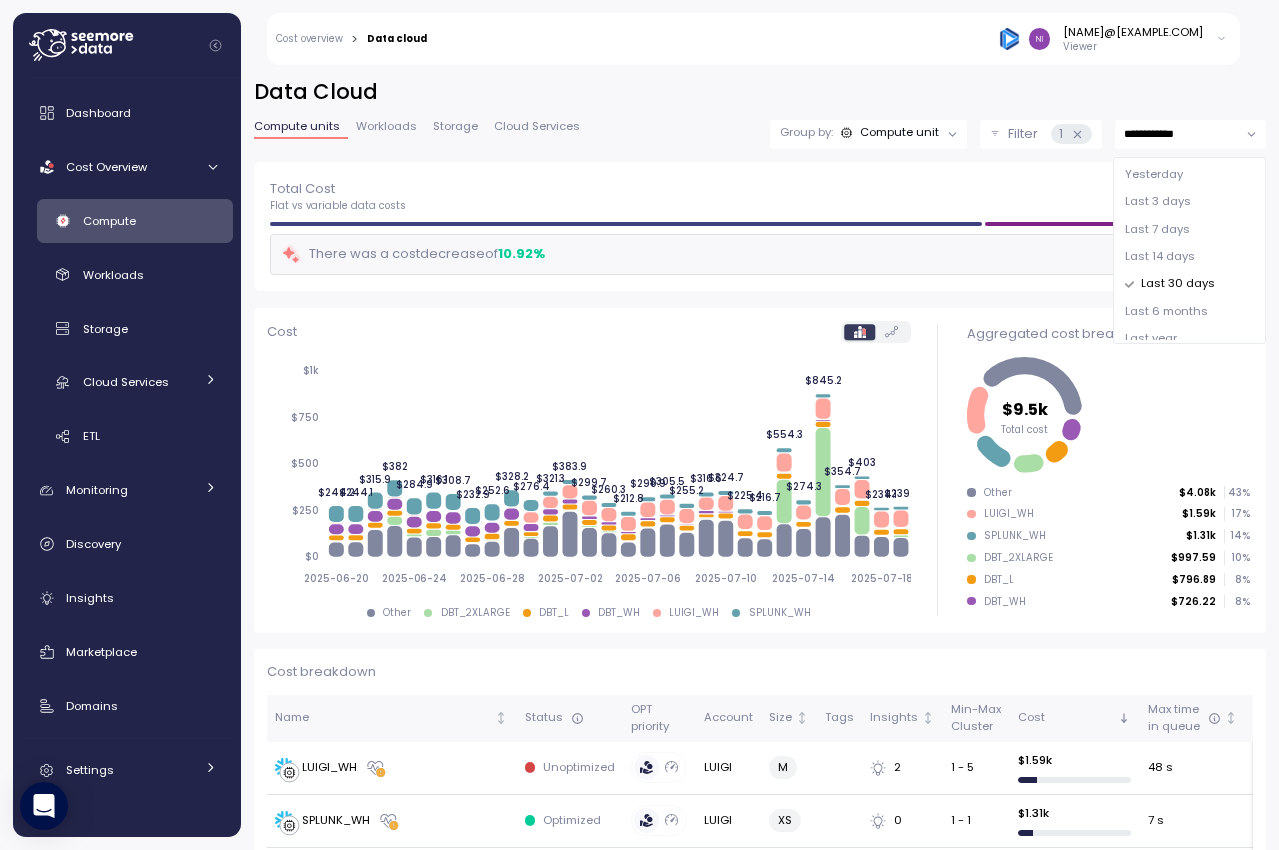 scroll, scrollTop: 13, scrollLeft: 0, axis: vertical 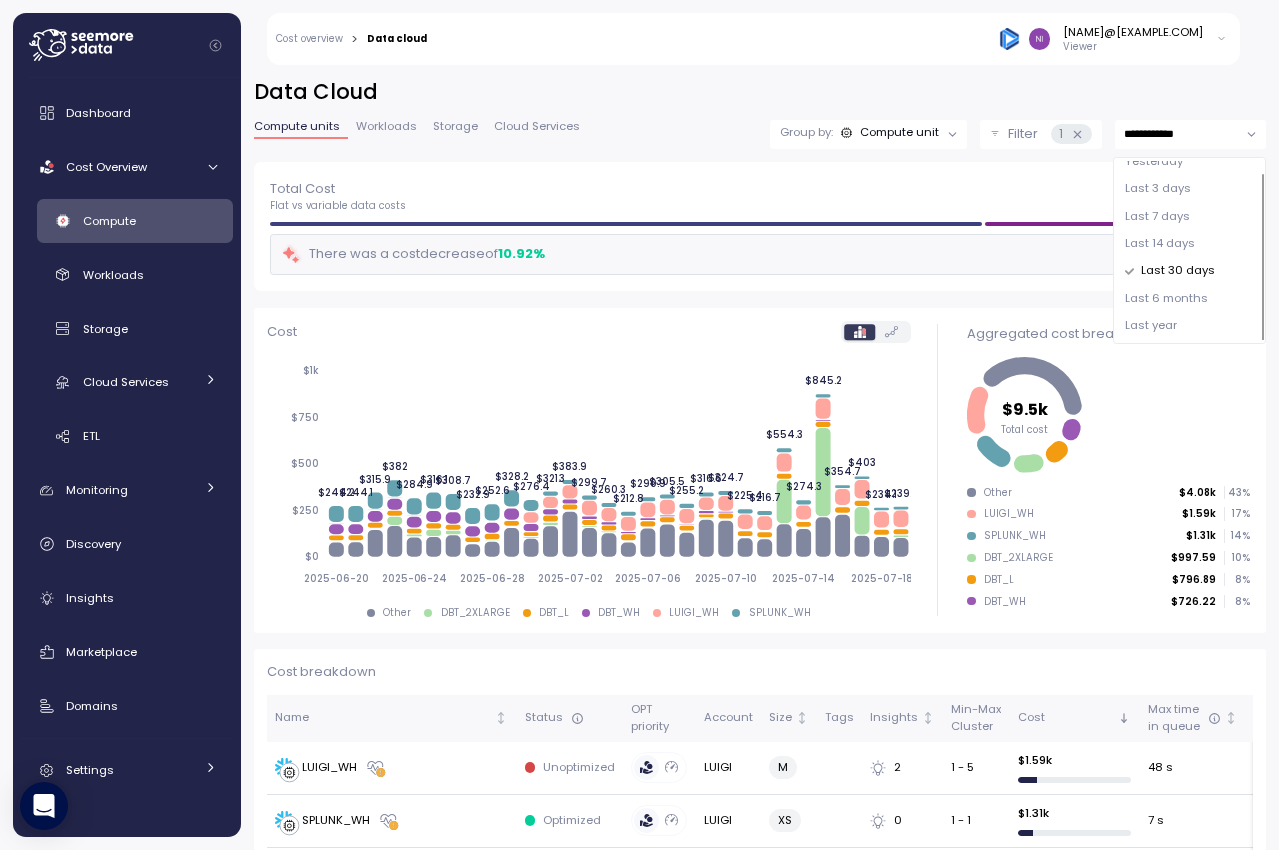 click on "Last year" at bounding box center (1151, 326) 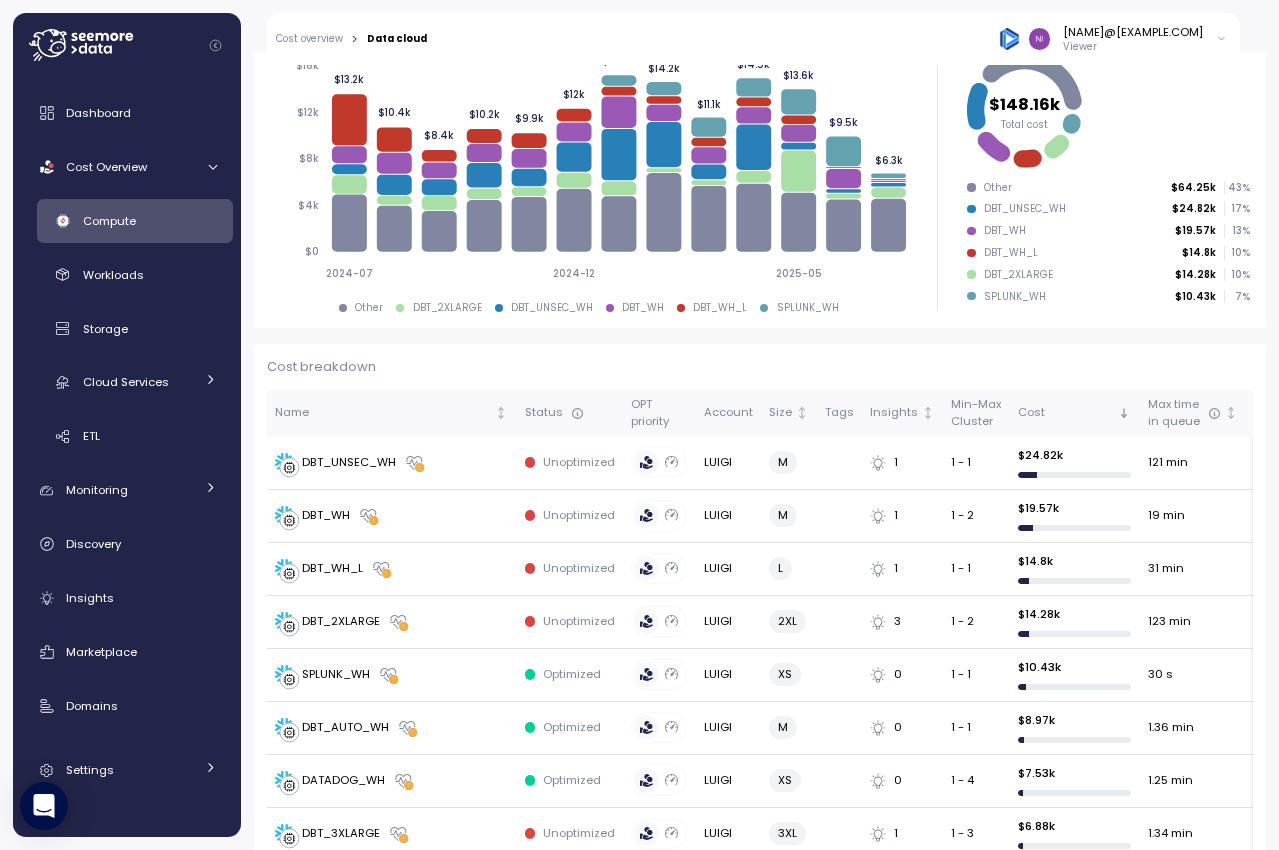 scroll, scrollTop: 0, scrollLeft: 0, axis: both 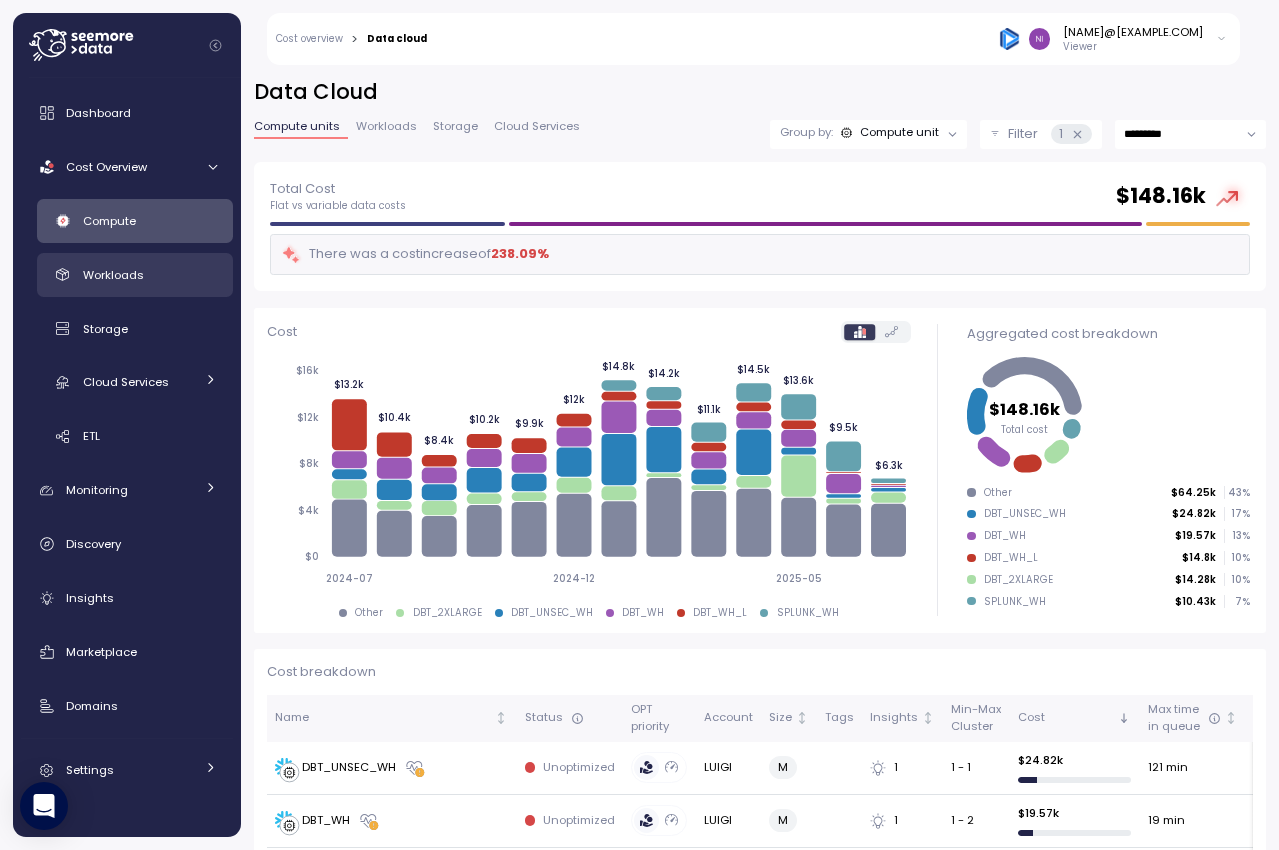 click on "Workloads" at bounding box center [113, 275] 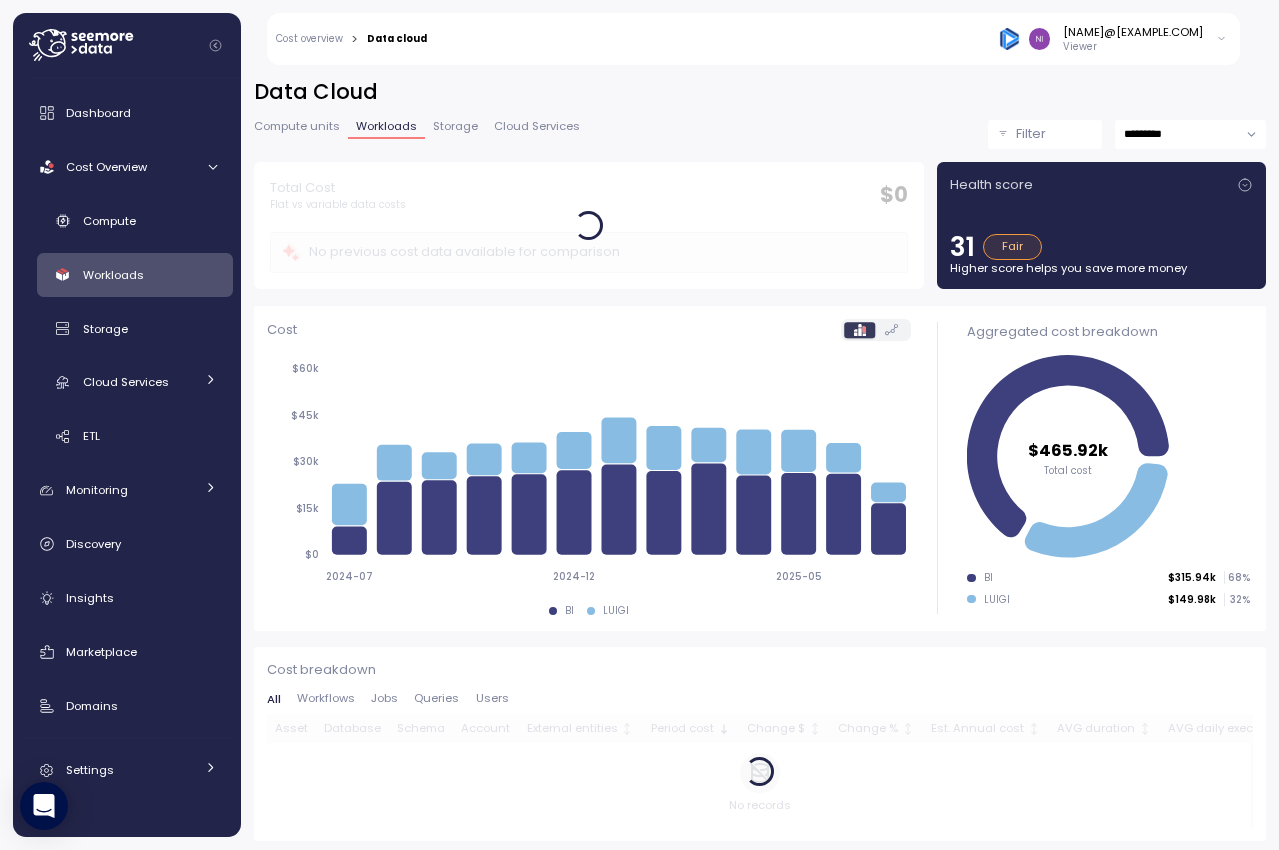 click on "Filter" at bounding box center [1045, 134] 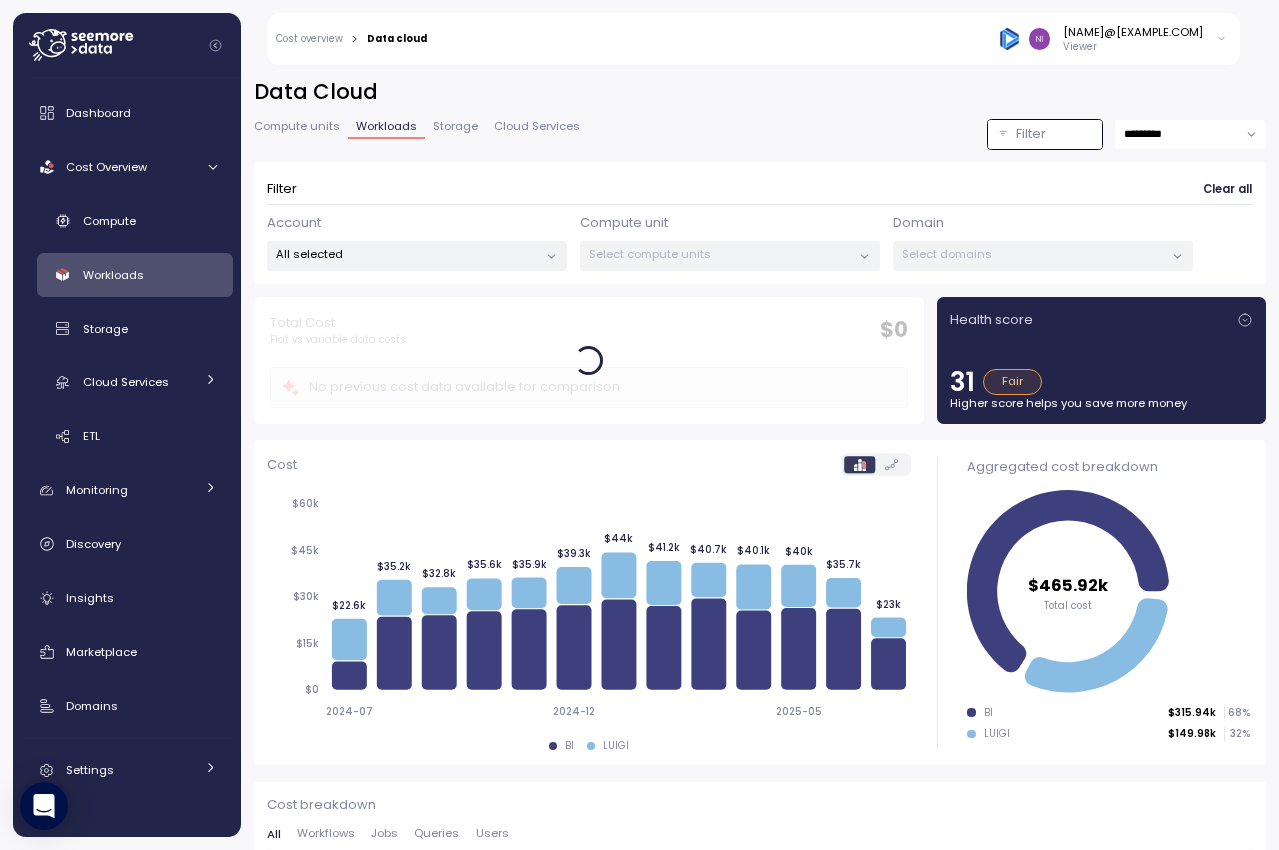 drag, startPoint x: 1015, startPoint y: 133, endPoint x: 1000, endPoint y: 131, distance: 15.132746 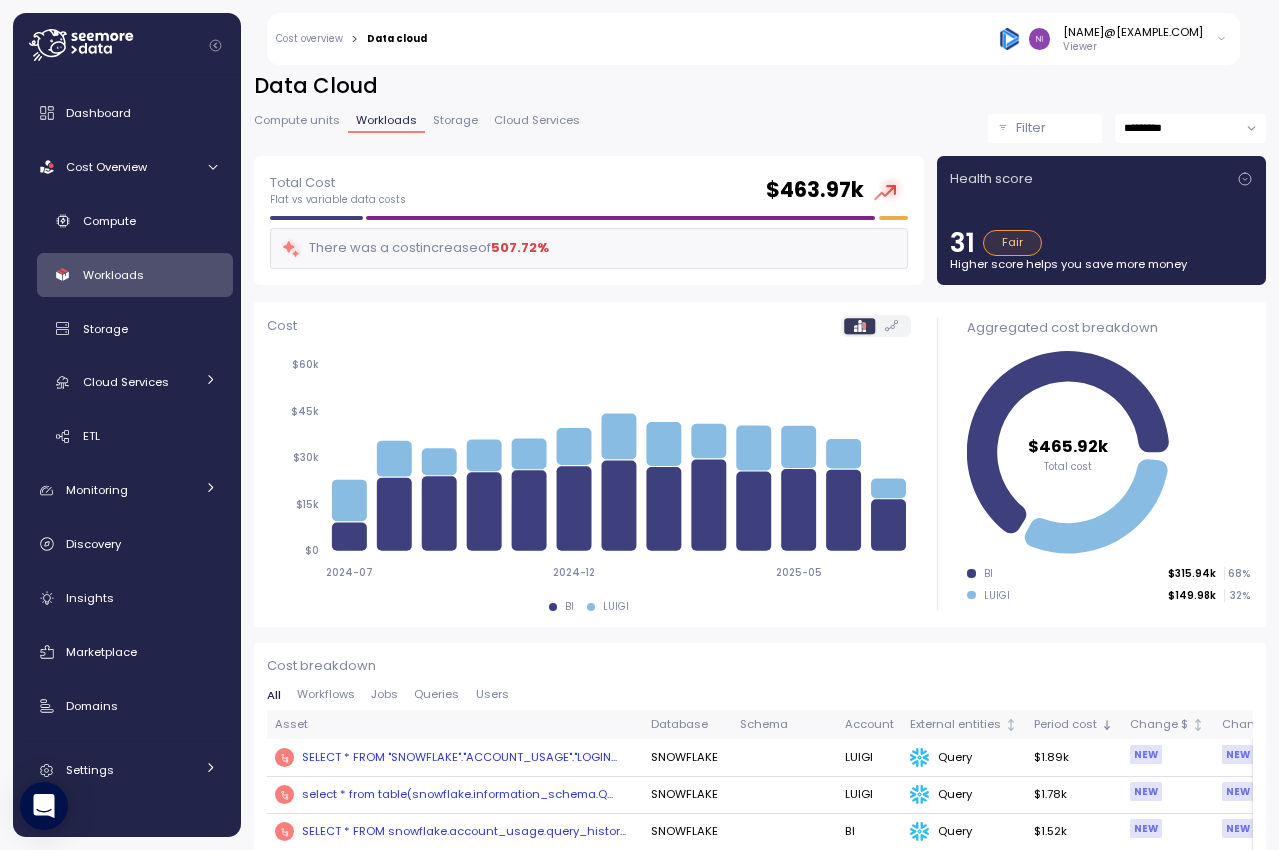 scroll, scrollTop: 0, scrollLeft: 0, axis: both 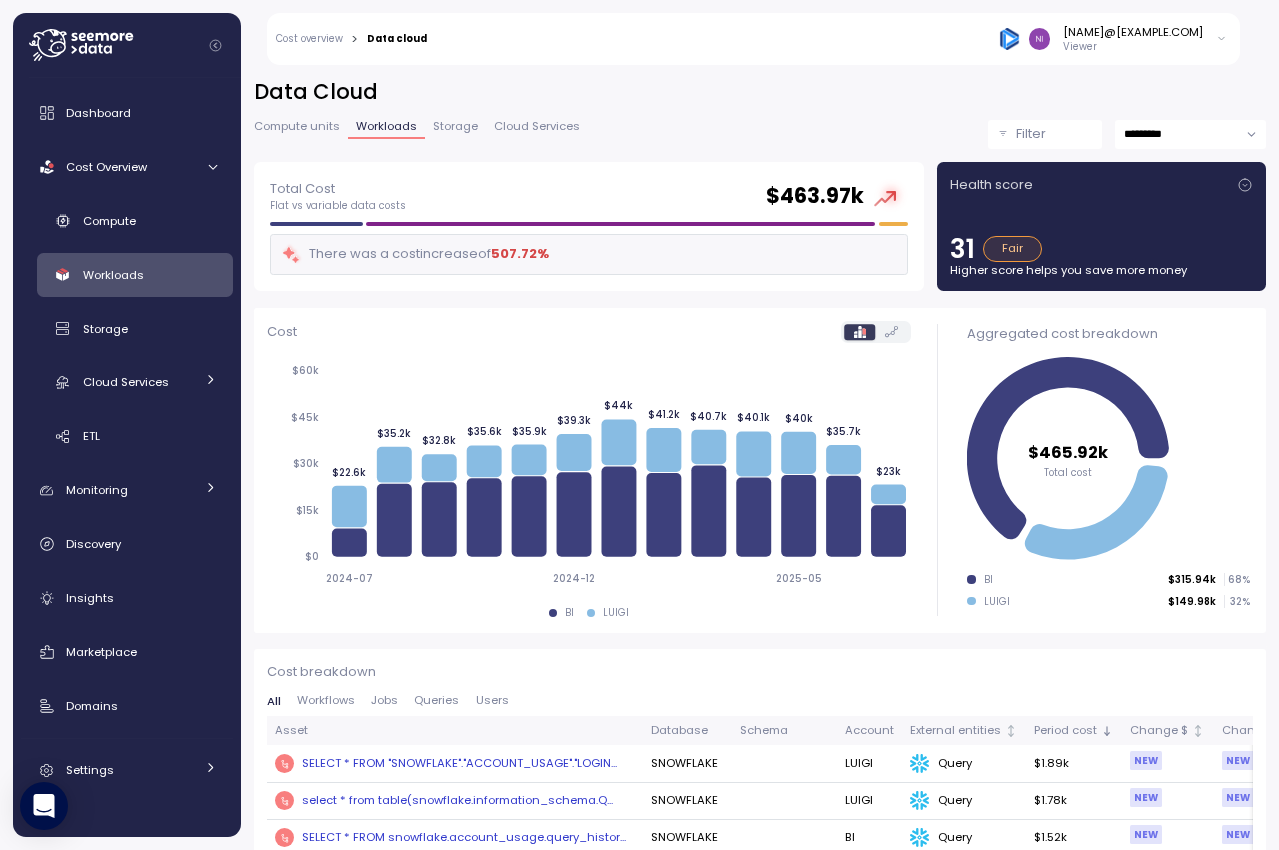 click on "Filter" at bounding box center (1031, 134) 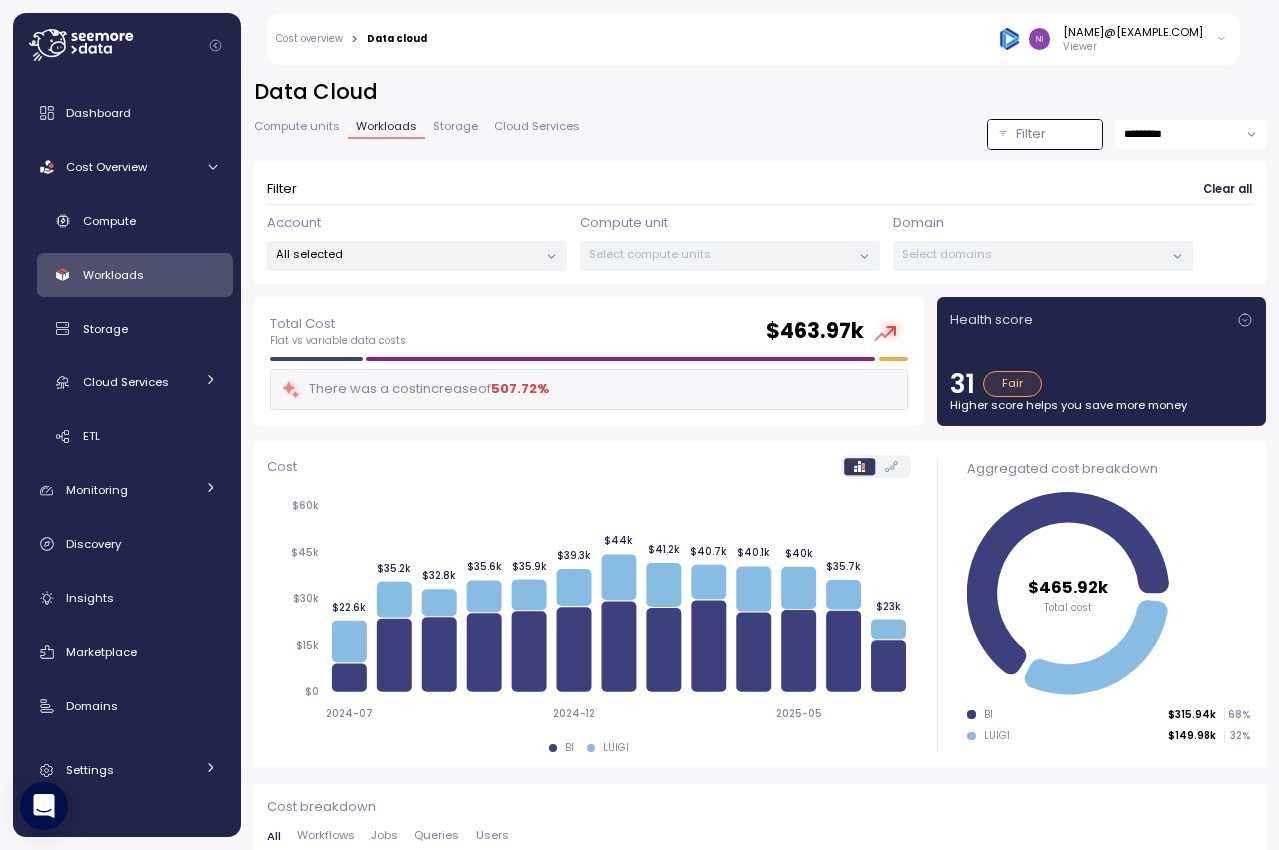 drag, startPoint x: 417, startPoint y: 239, endPoint x: 416, endPoint y: 252, distance: 13.038404 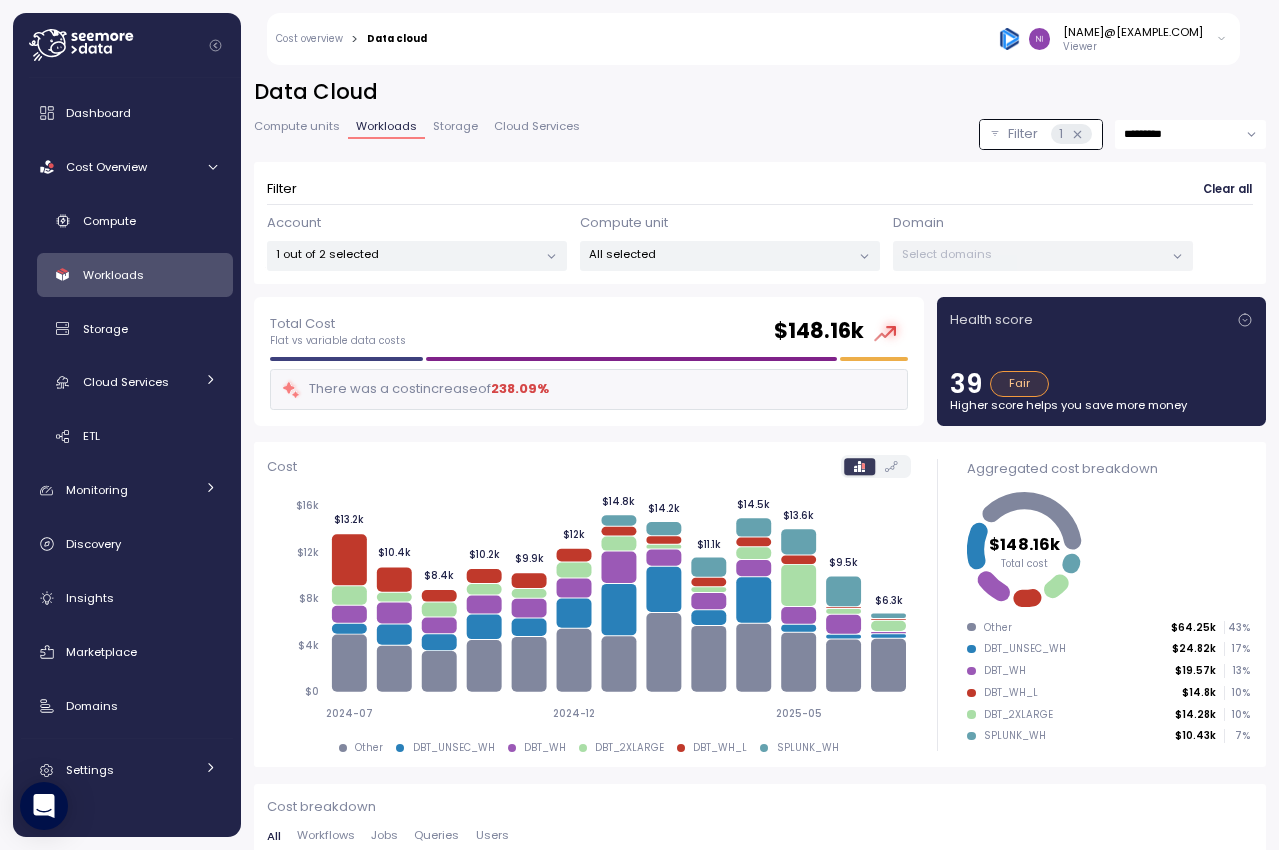 click on "Compute units Workloads Storage Cloud Services Filter 1 *********" at bounding box center (760, 134) 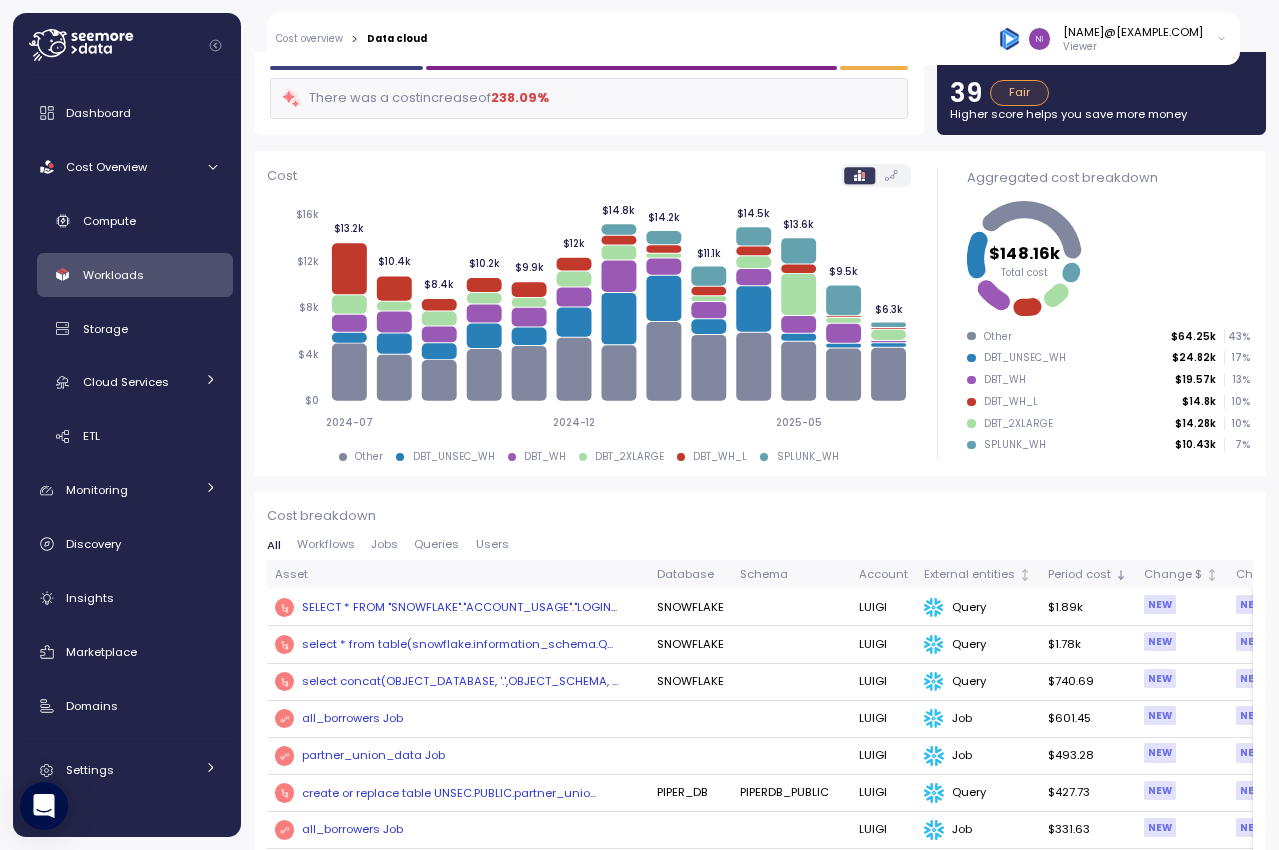 scroll, scrollTop: 602, scrollLeft: 0, axis: vertical 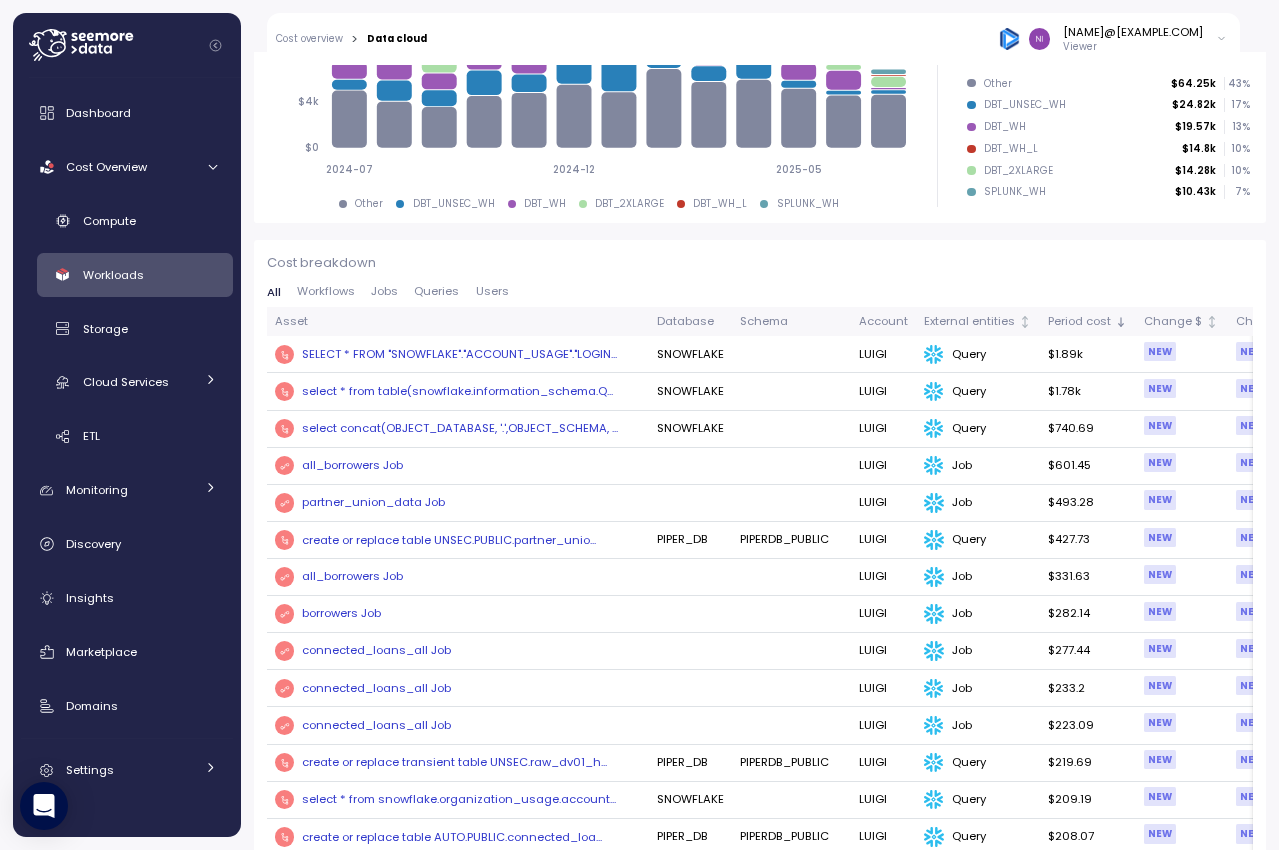 drag, startPoint x: 1077, startPoint y: 262, endPoint x: 1069, endPoint y: 296, distance: 34.928497 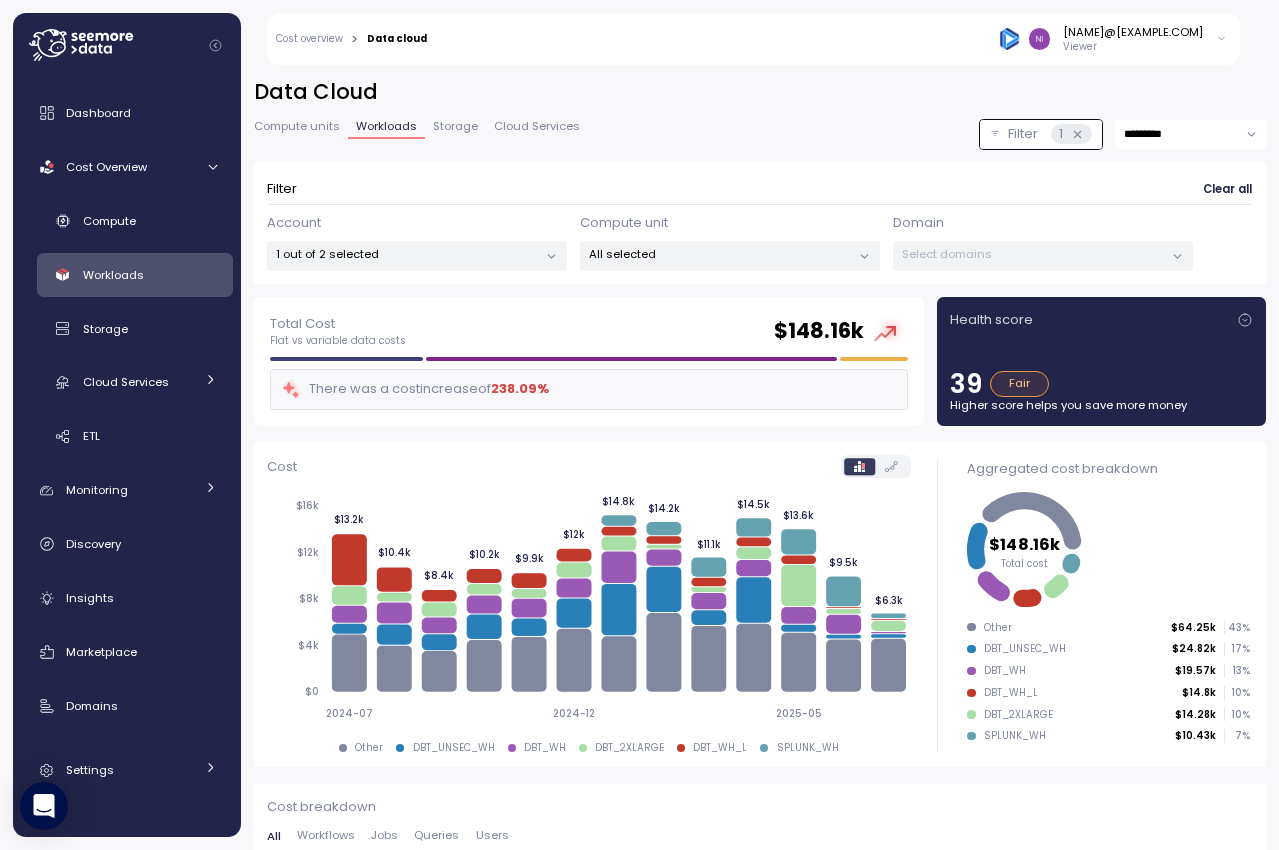 click on "*********" at bounding box center (1190, 134) 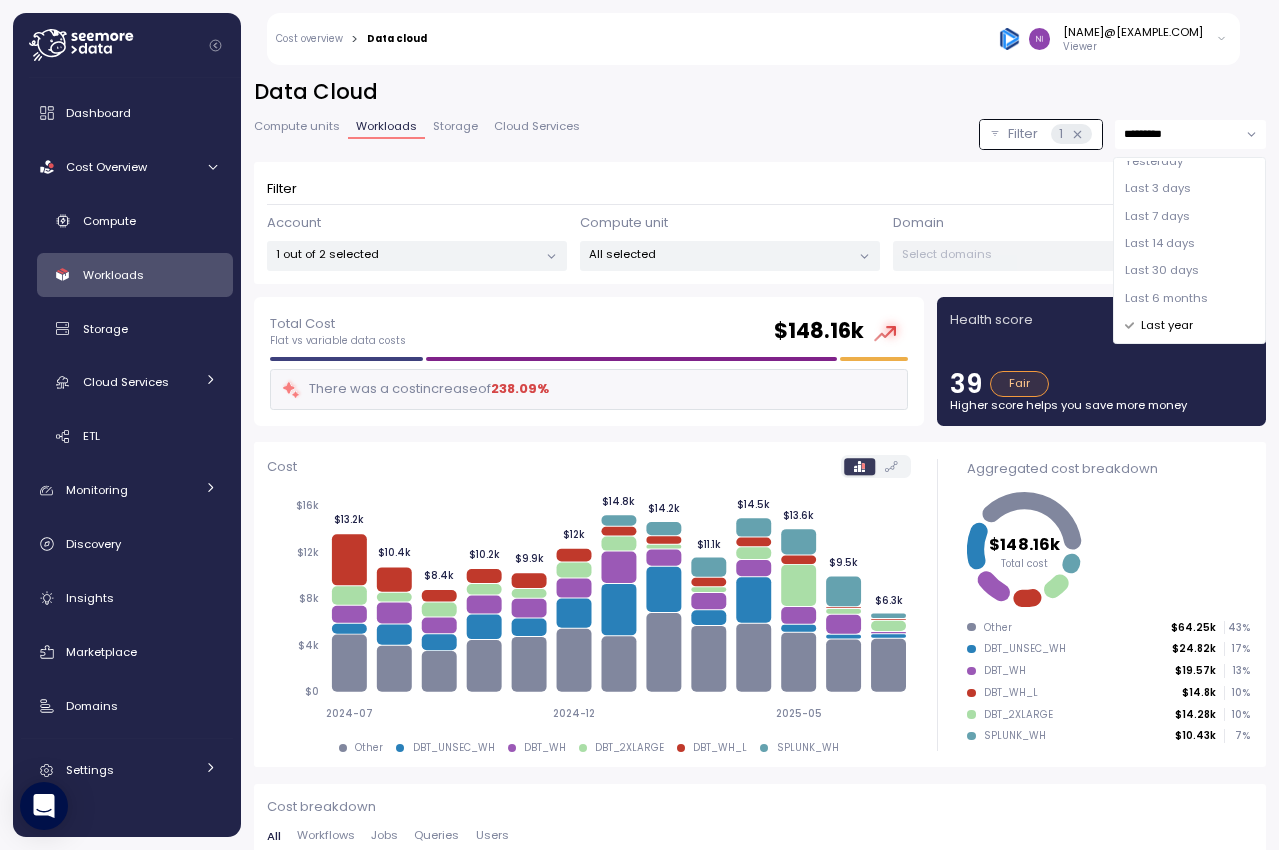 click on "Last 30 days" at bounding box center [1162, 271] 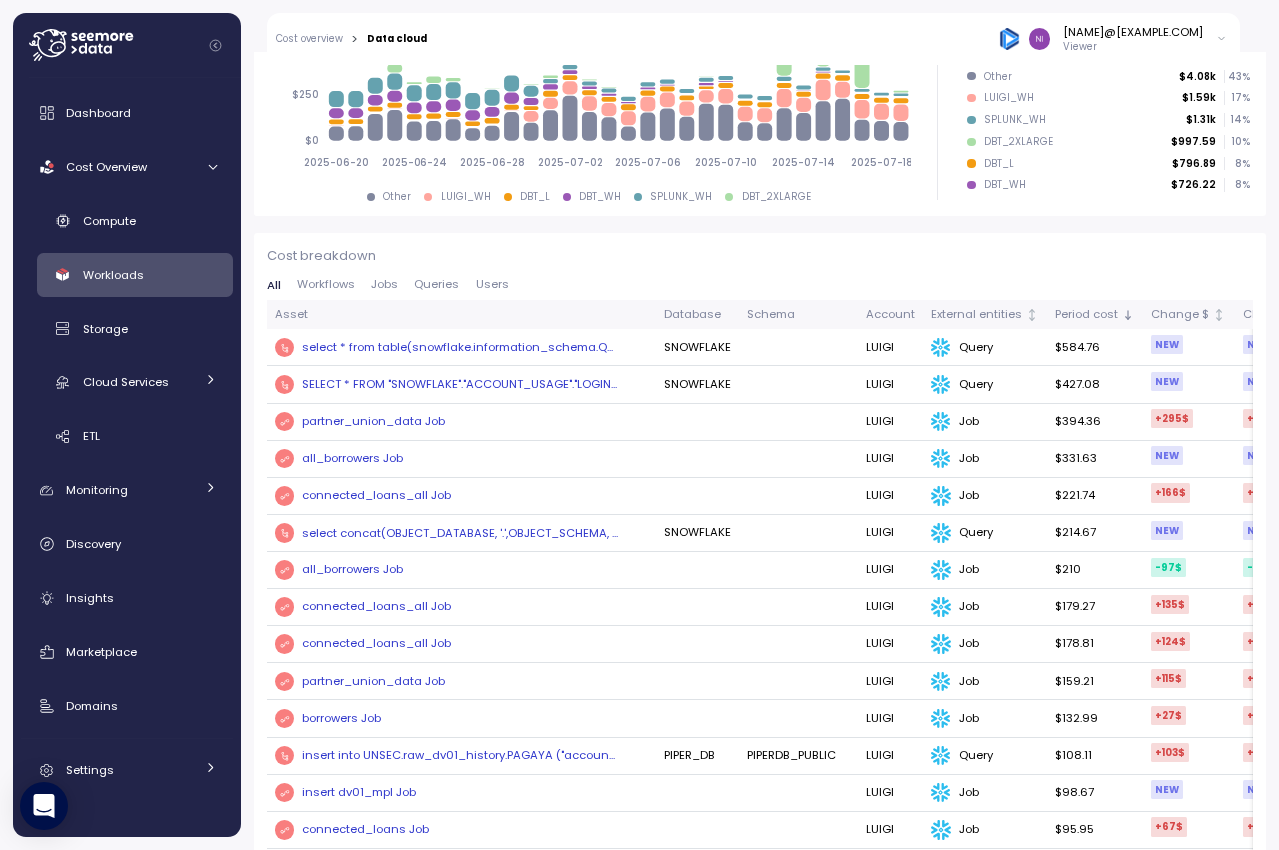 scroll, scrollTop: 602, scrollLeft: 0, axis: vertical 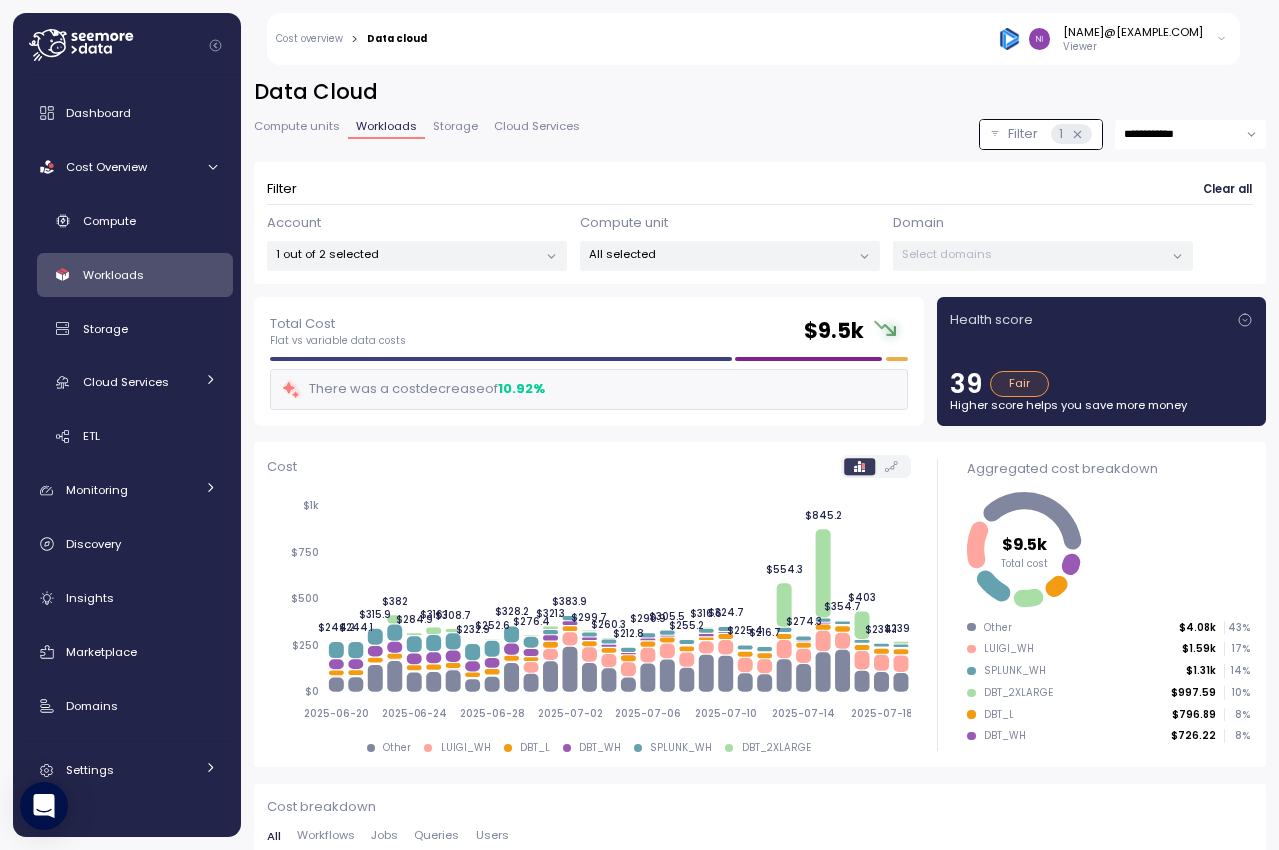 click on "**********" at bounding box center [1190, 134] 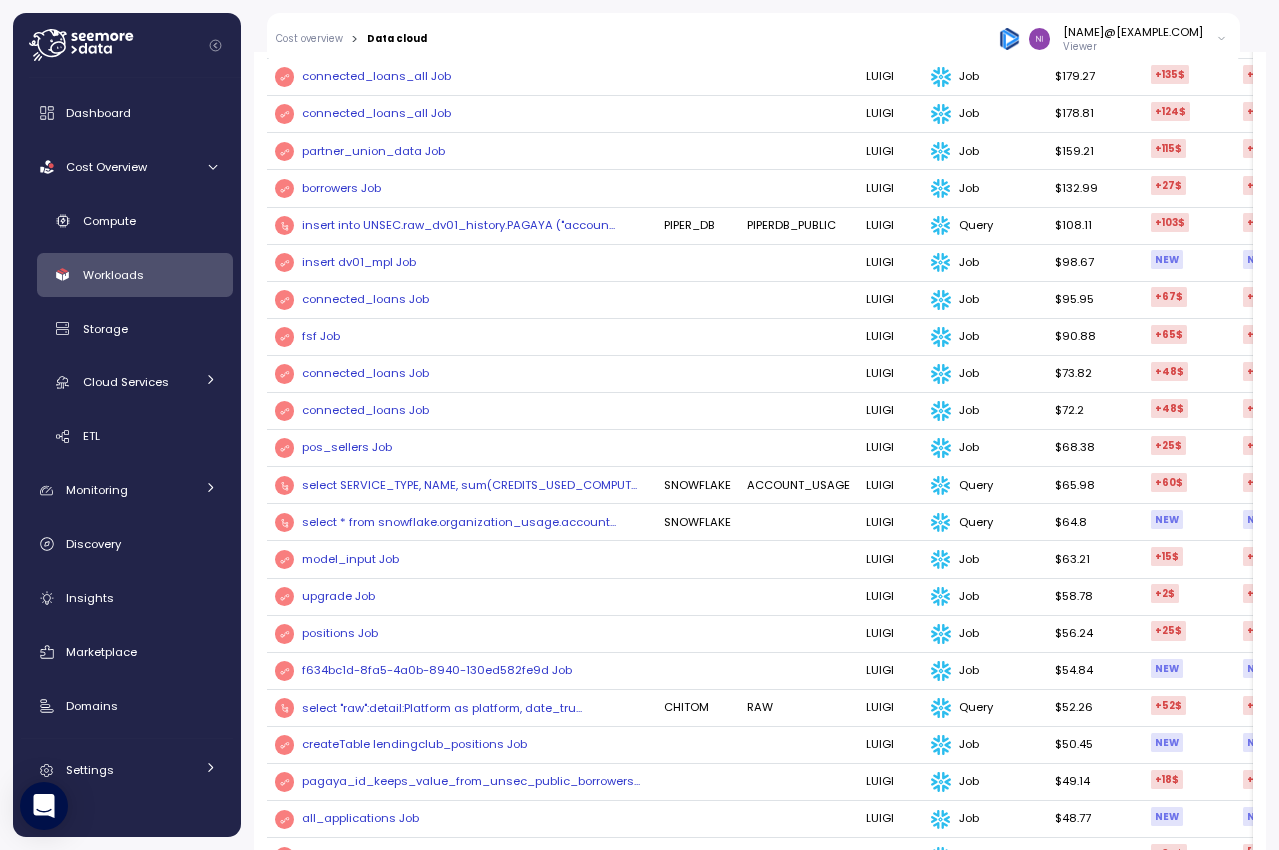 scroll, scrollTop: 0, scrollLeft: 0, axis: both 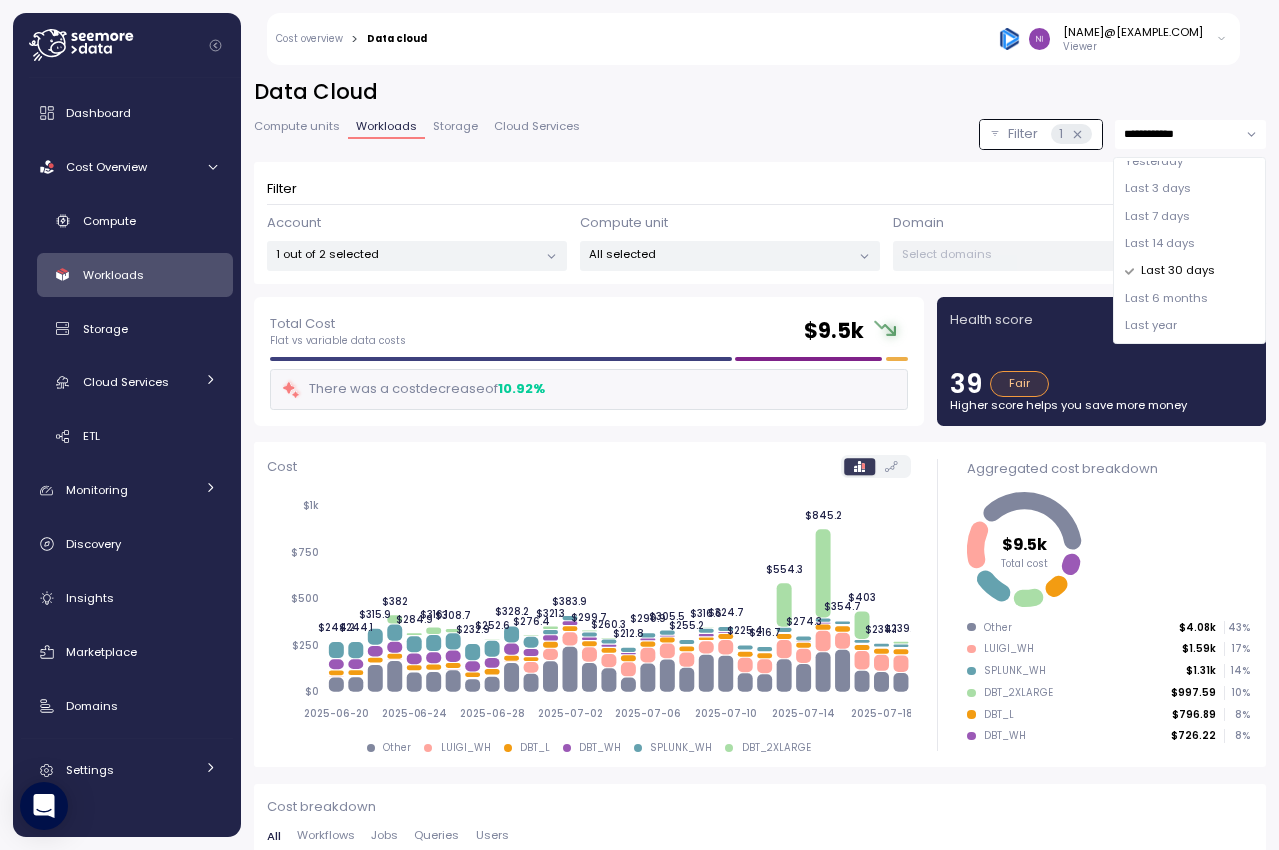 drag, startPoint x: 1155, startPoint y: 316, endPoint x: 1025, endPoint y: 175, distance: 191.78374 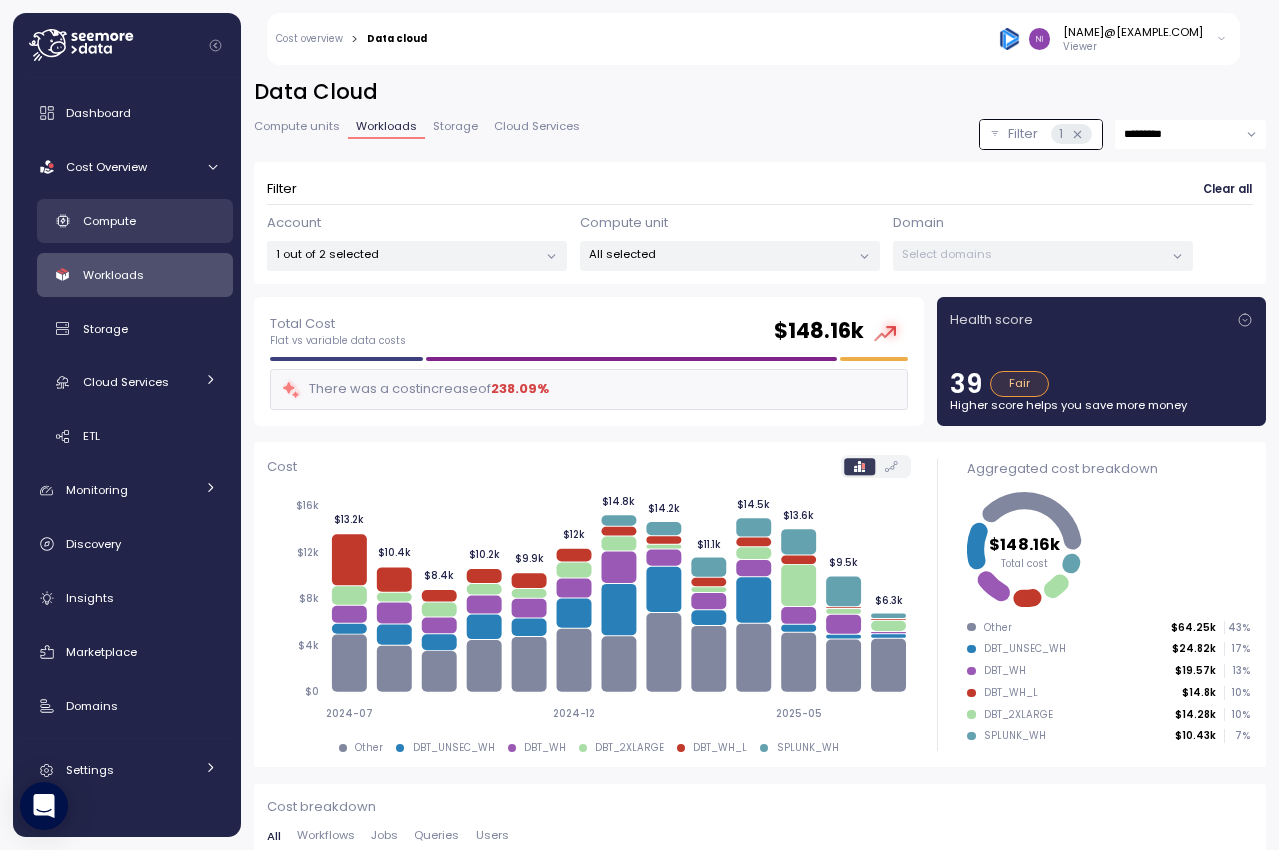 click on "Compute" at bounding box center [150, 221] 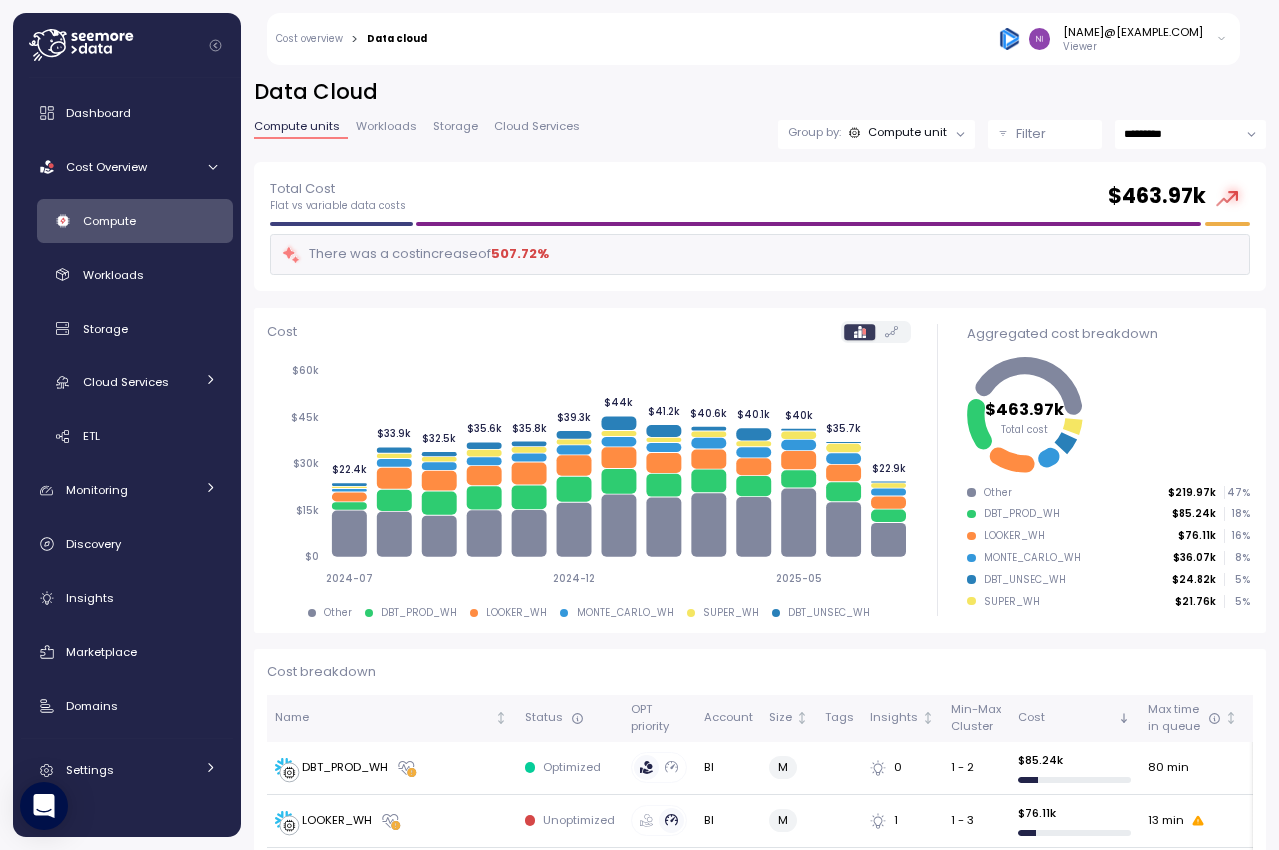 click on "Filter" at bounding box center (1054, 134) 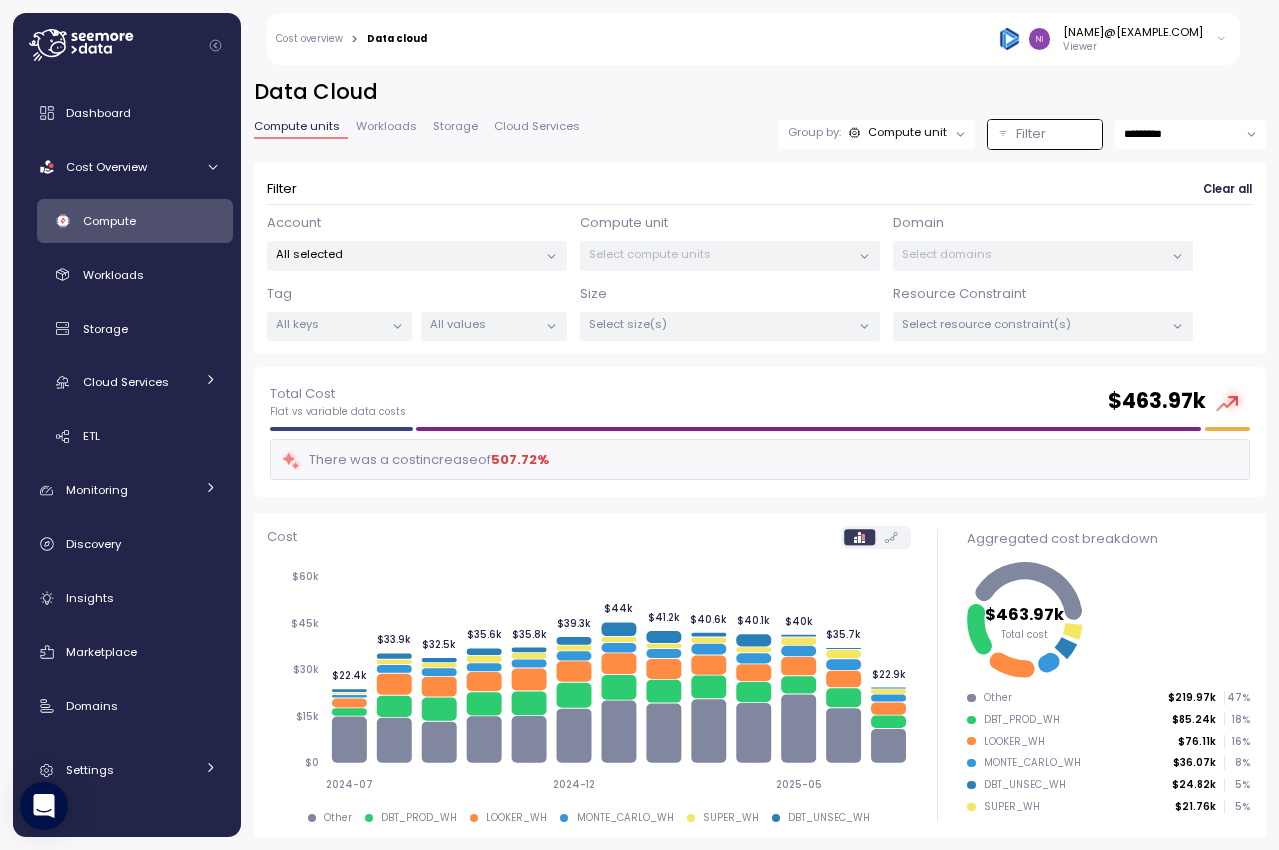 click on "Account All selected" at bounding box center [417, 242] 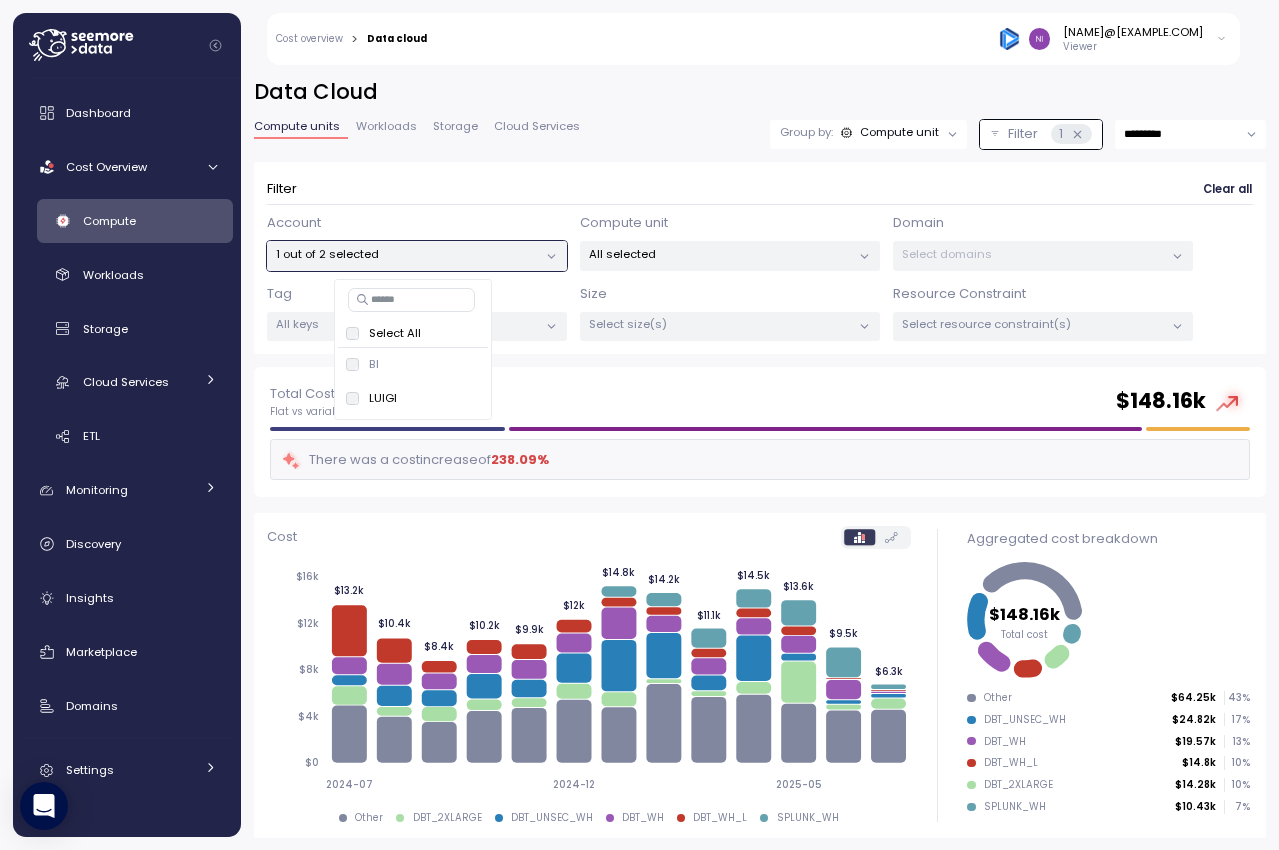 click on "Data Cloud" at bounding box center [760, 92] 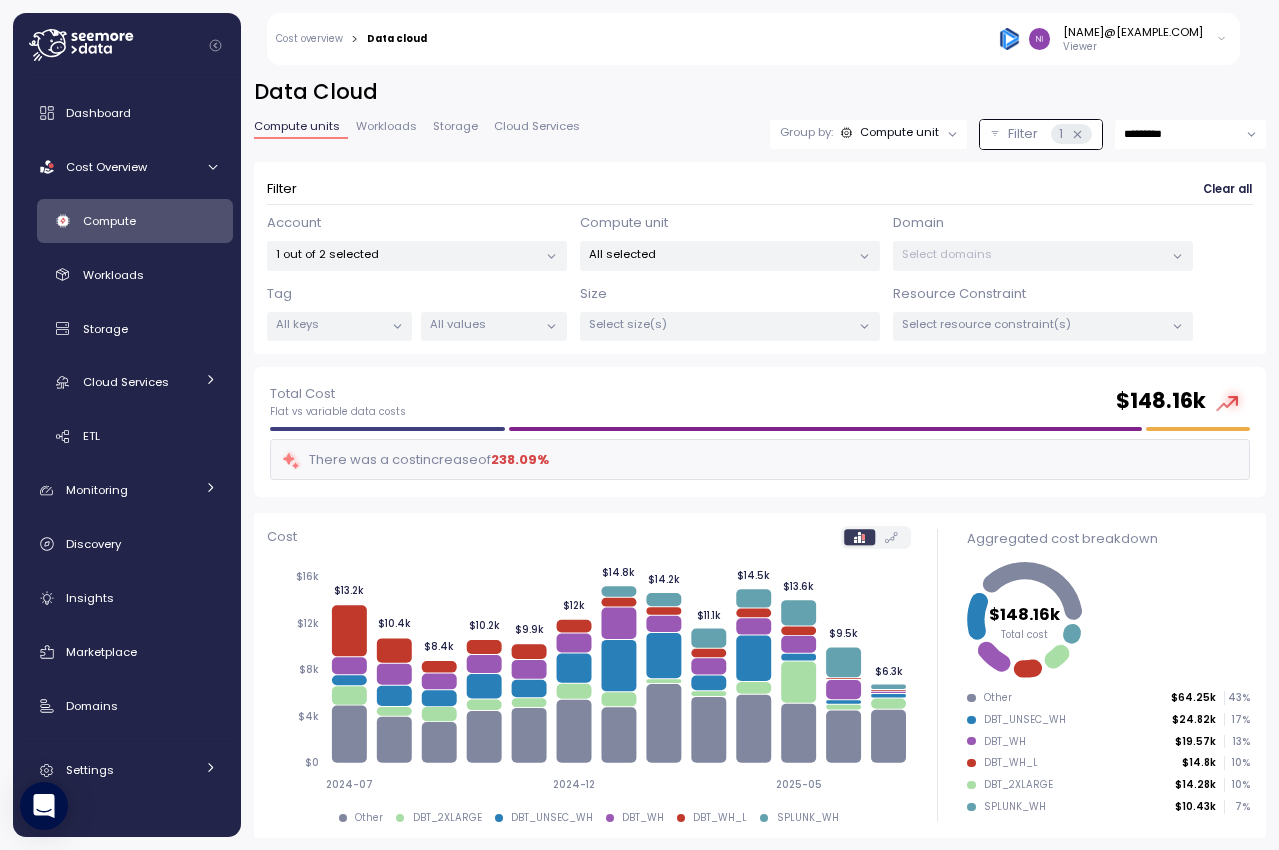 click on "Filter" at bounding box center (1023, 134) 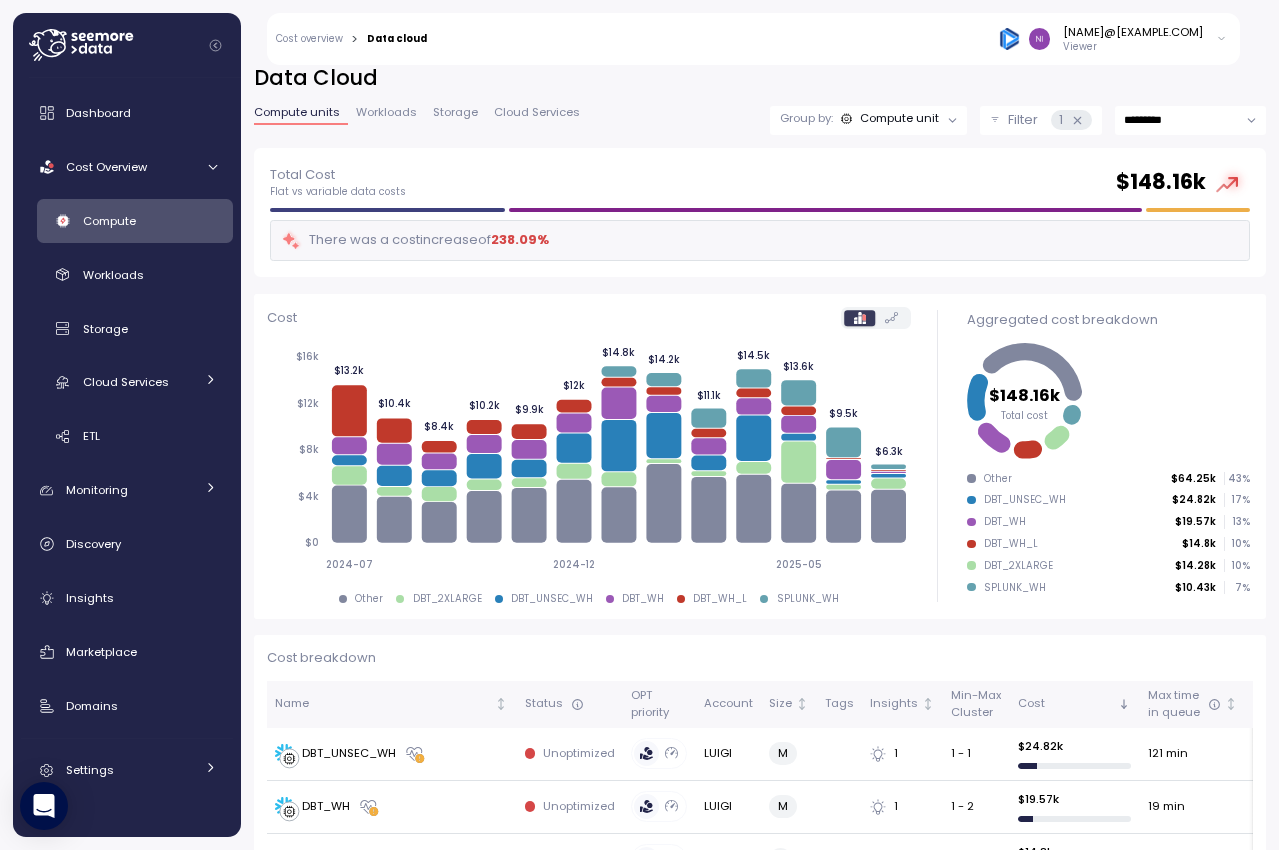 drag, startPoint x: 988, startPoint y: 138, endPoint x: 943, endPoint y: 132, distance: 45.39824 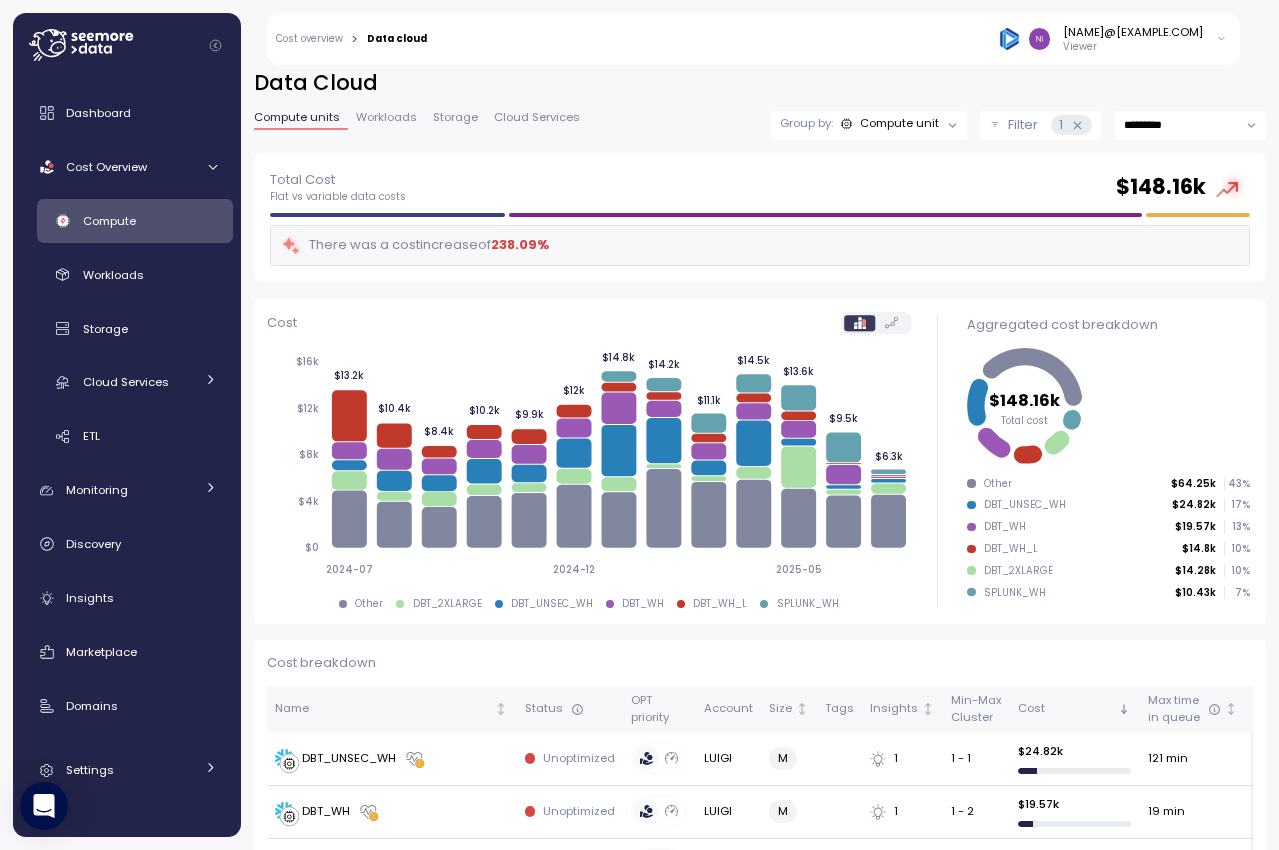 click 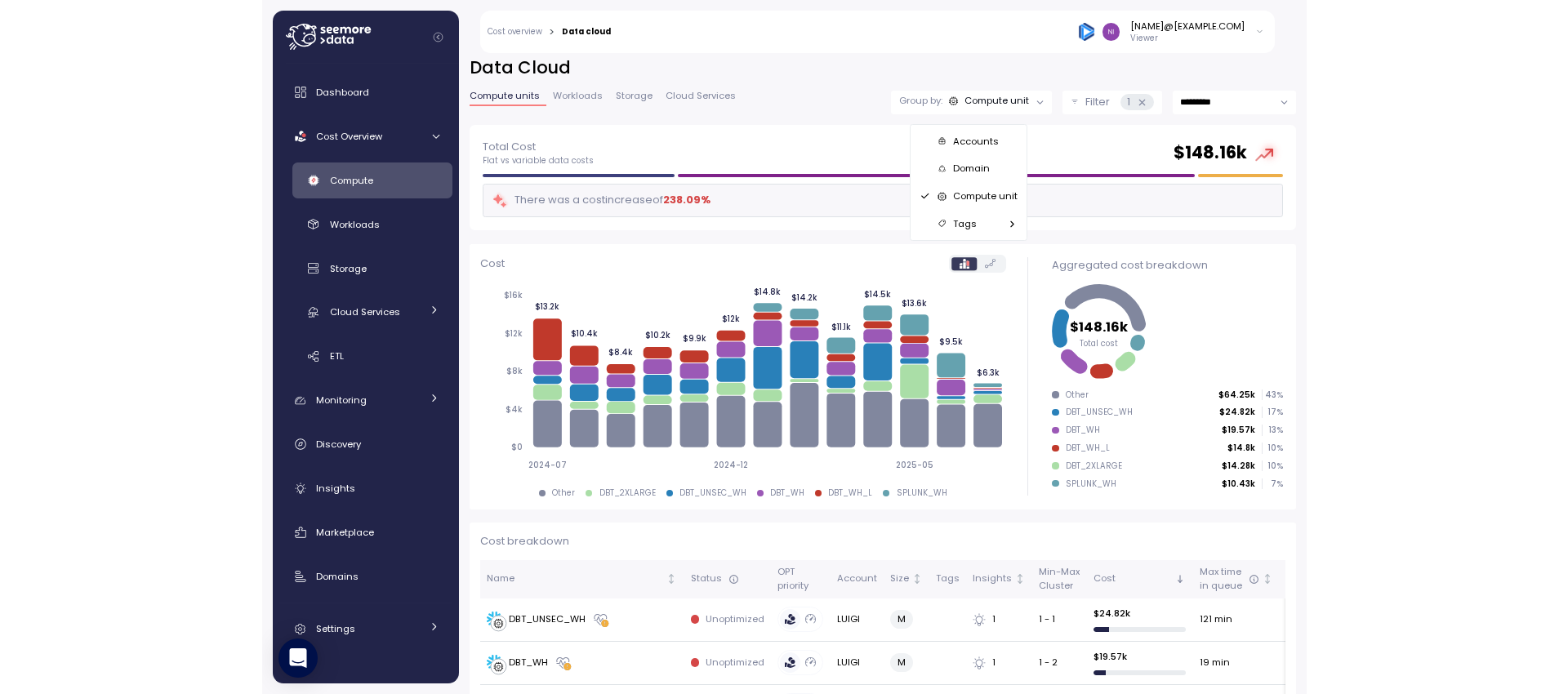 scroll, scrollTop: 1, scrollLeft: 0, axis: vertical 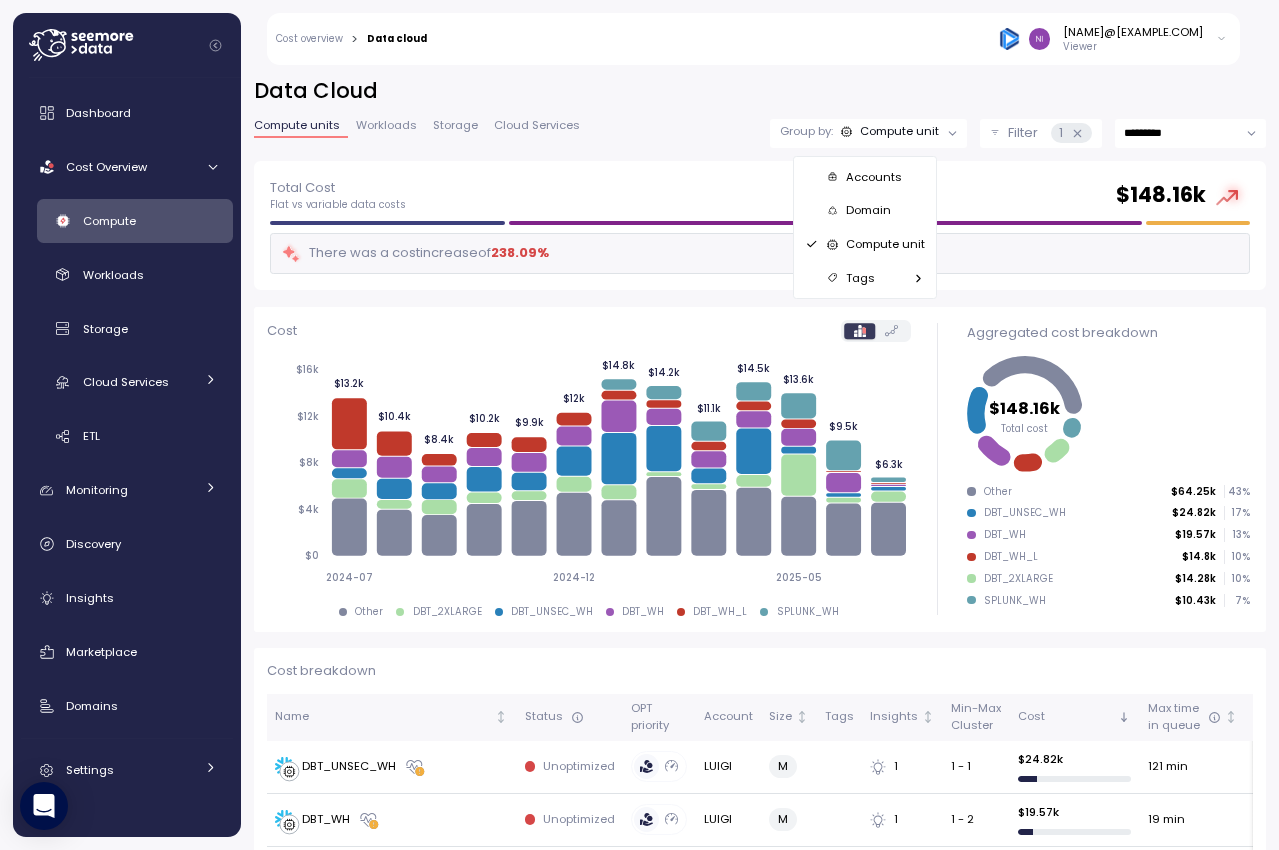 click on "Data Cloud" at bounding box center (760, 91) 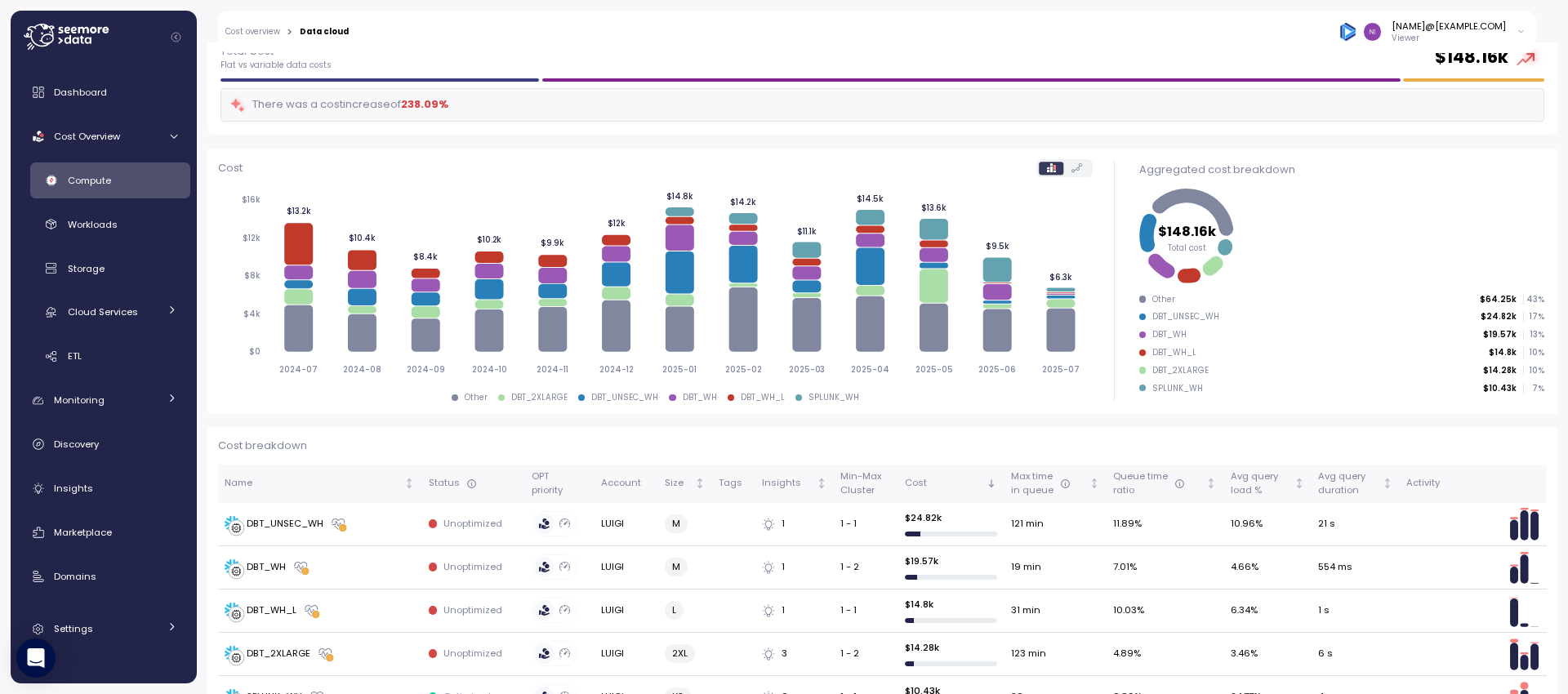 scroll, scrollTop: 0, scrollLeft: 0, axis: both 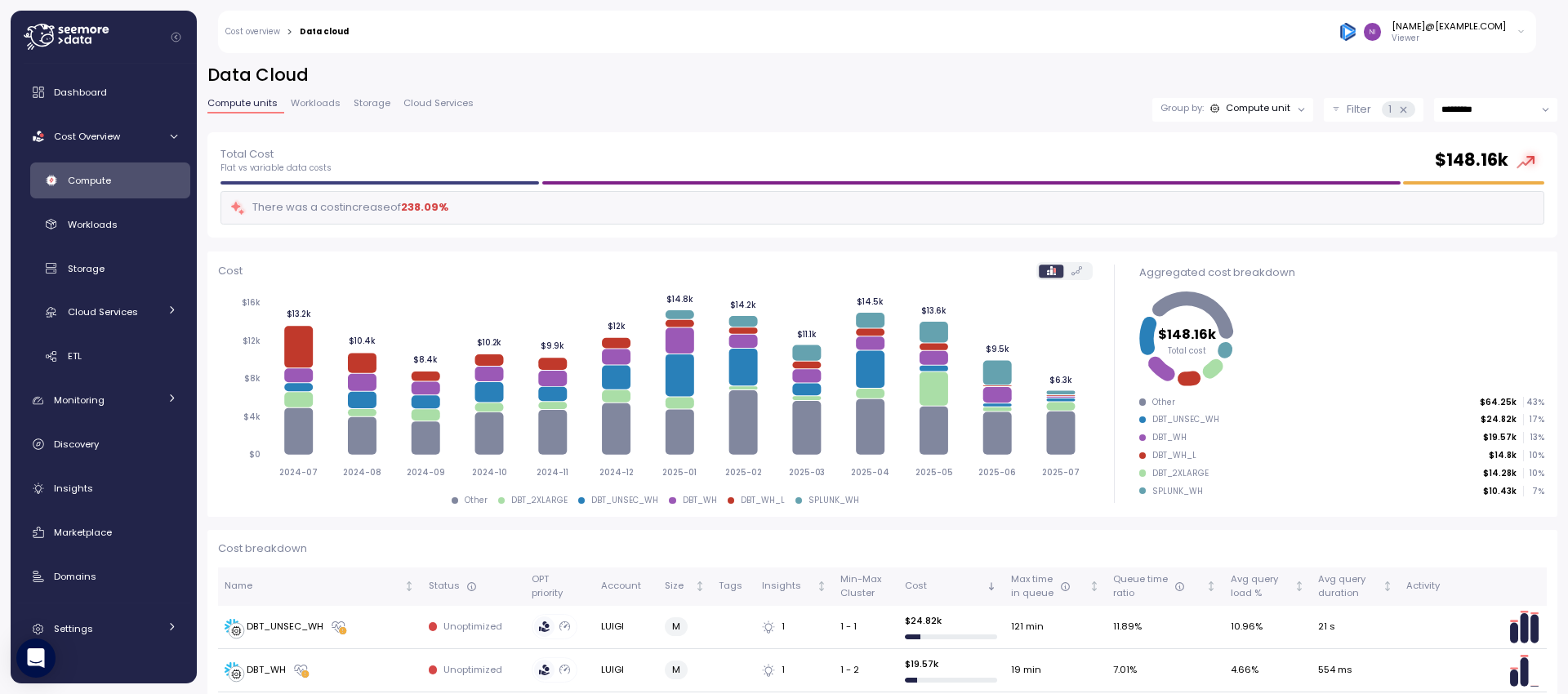 click on "Data Cloud Compute units Workloads Storage Cloud Services Group by: Compute unit Filter 1 ********* Filter Clear all Account 1 out of 2 selected Compute unit All selected Domain Select domains Tag All keys All values Size Select size(s) Resource Constraint Select resource constraint(s)" at bounding box center (883, 98) 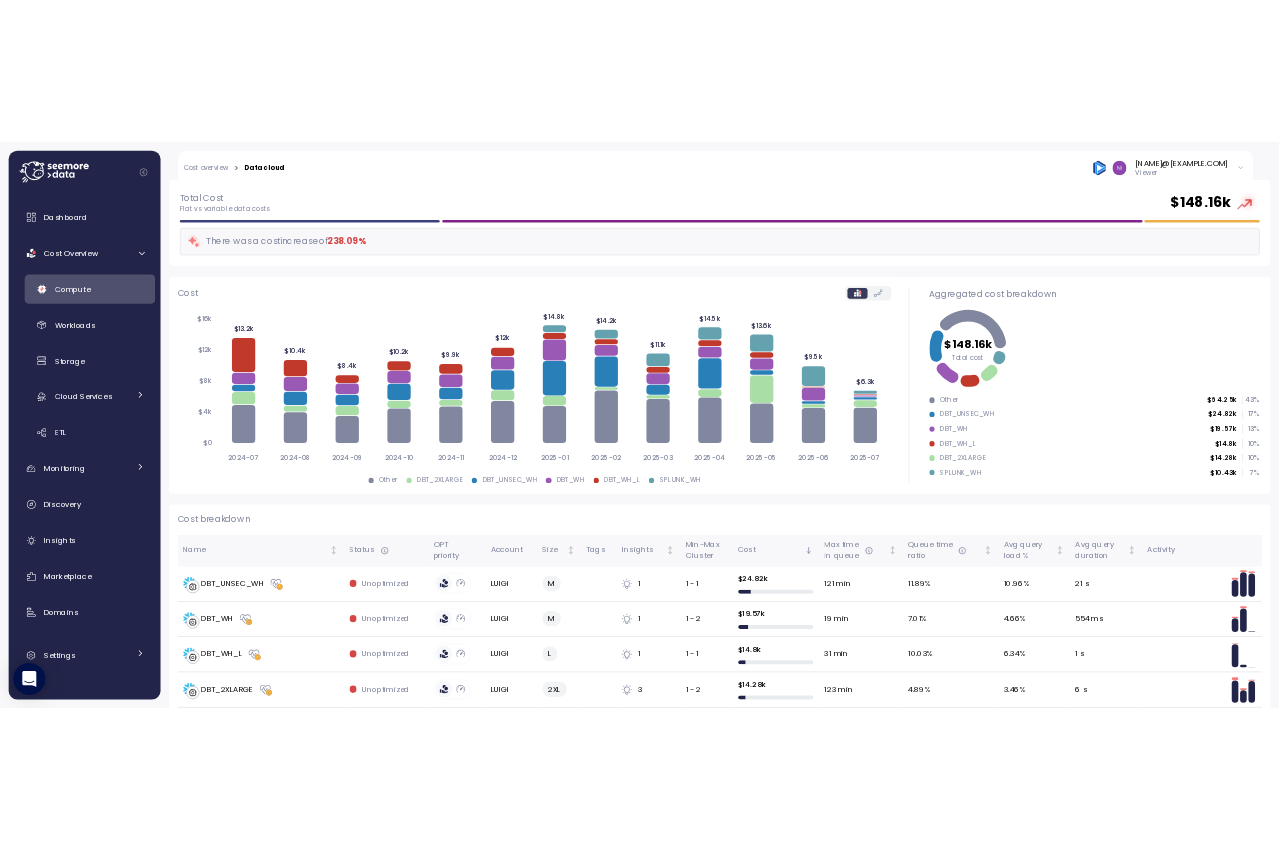 scroll, scrollTop: 0, scrollLeft: 0, axis: both 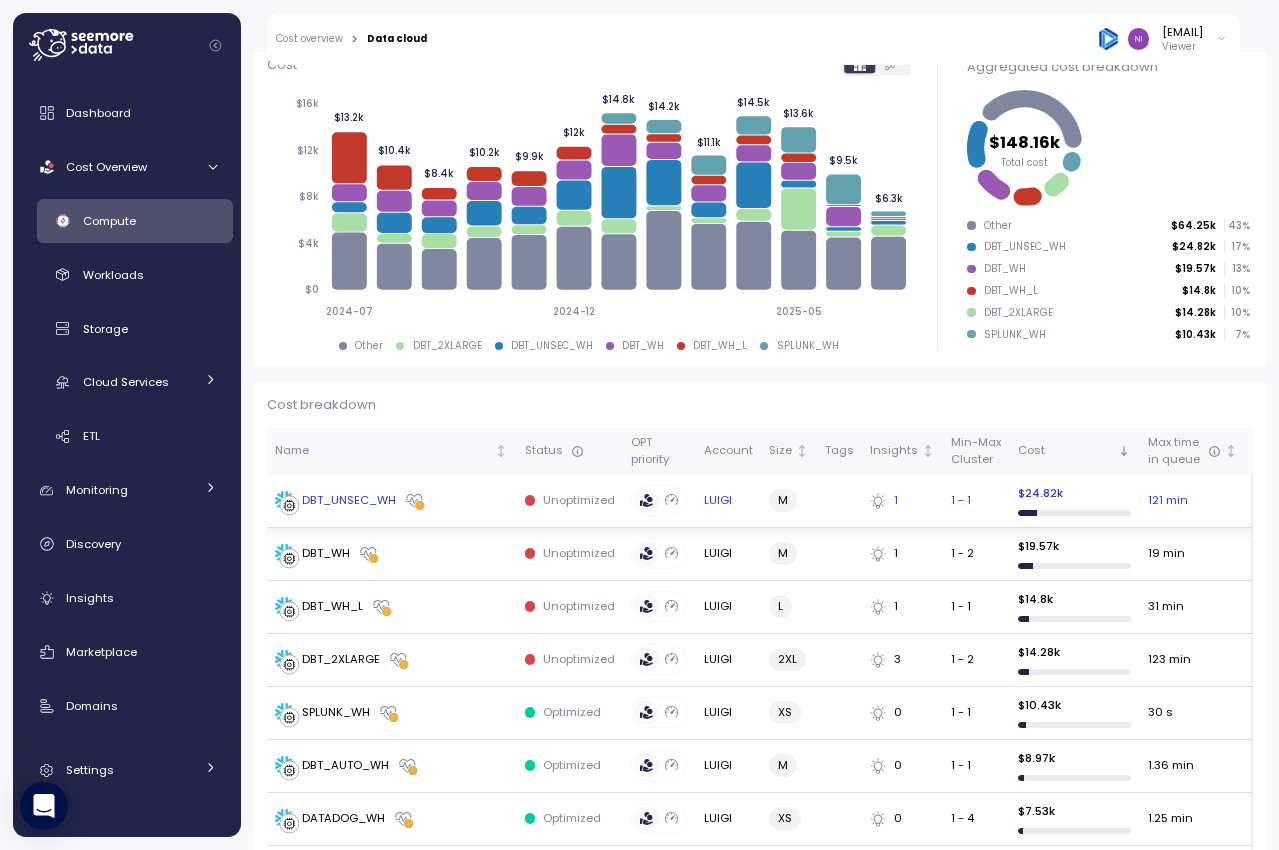 click on "DBT_UNSEC_WH" at bounding box center [349, 501] 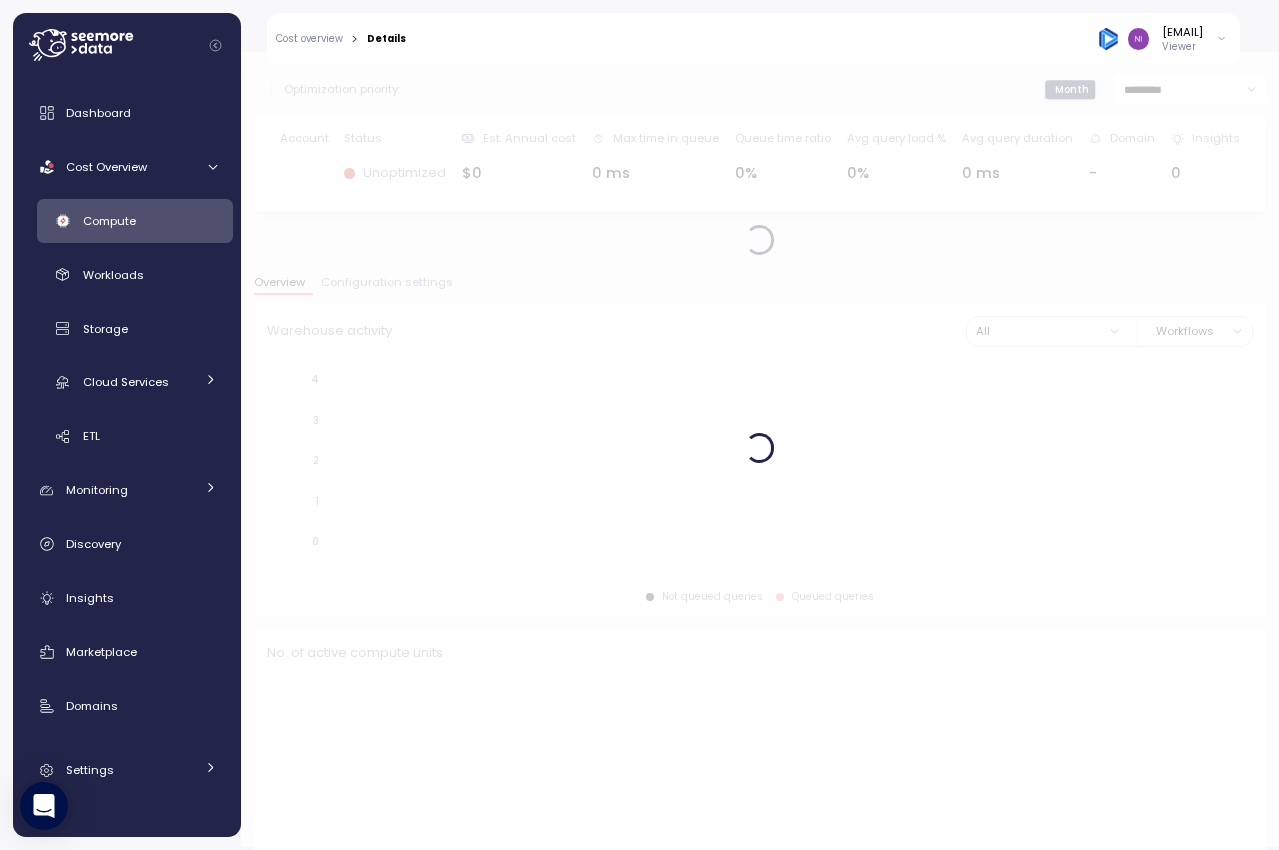 scroll, scrollTop: 0, scrollLeft: 0, axis: both 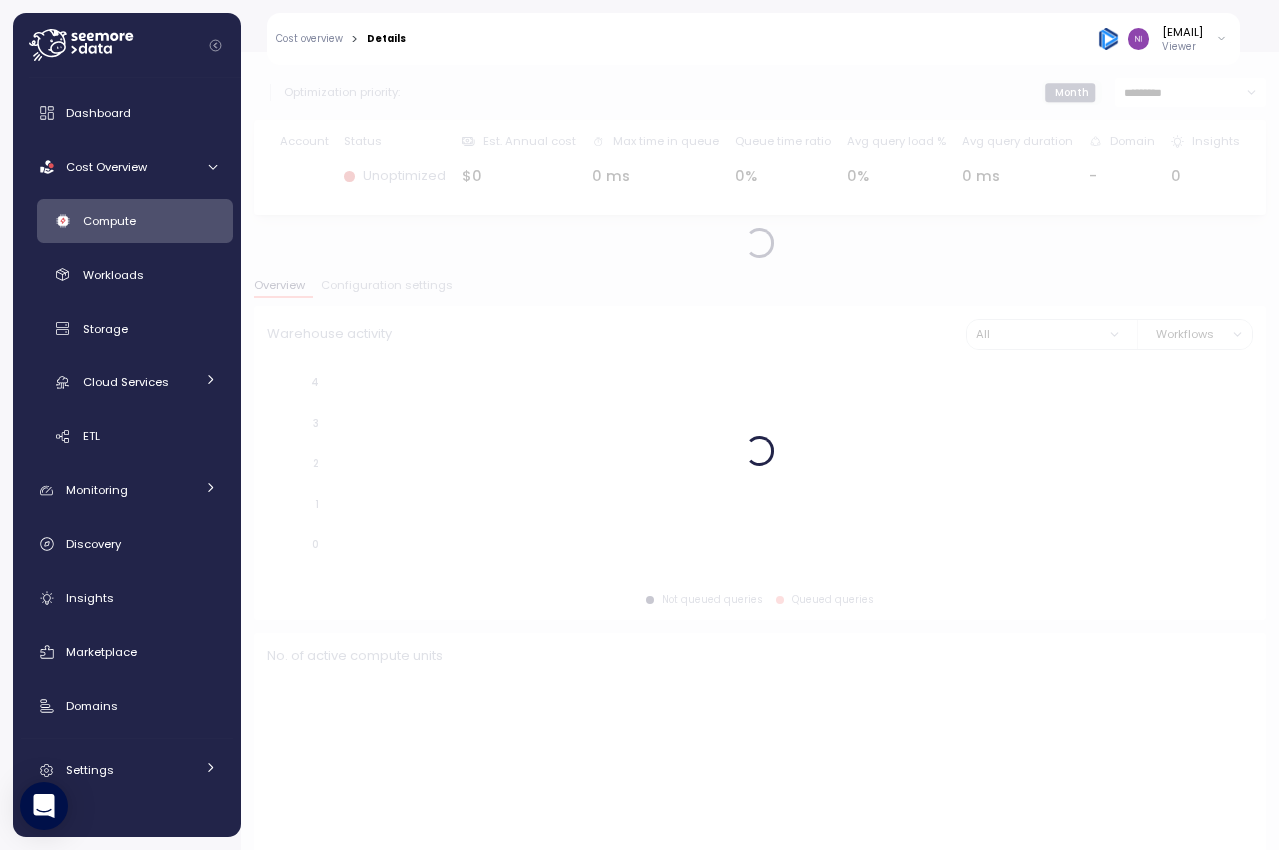 click at bounding box center [760, 451] 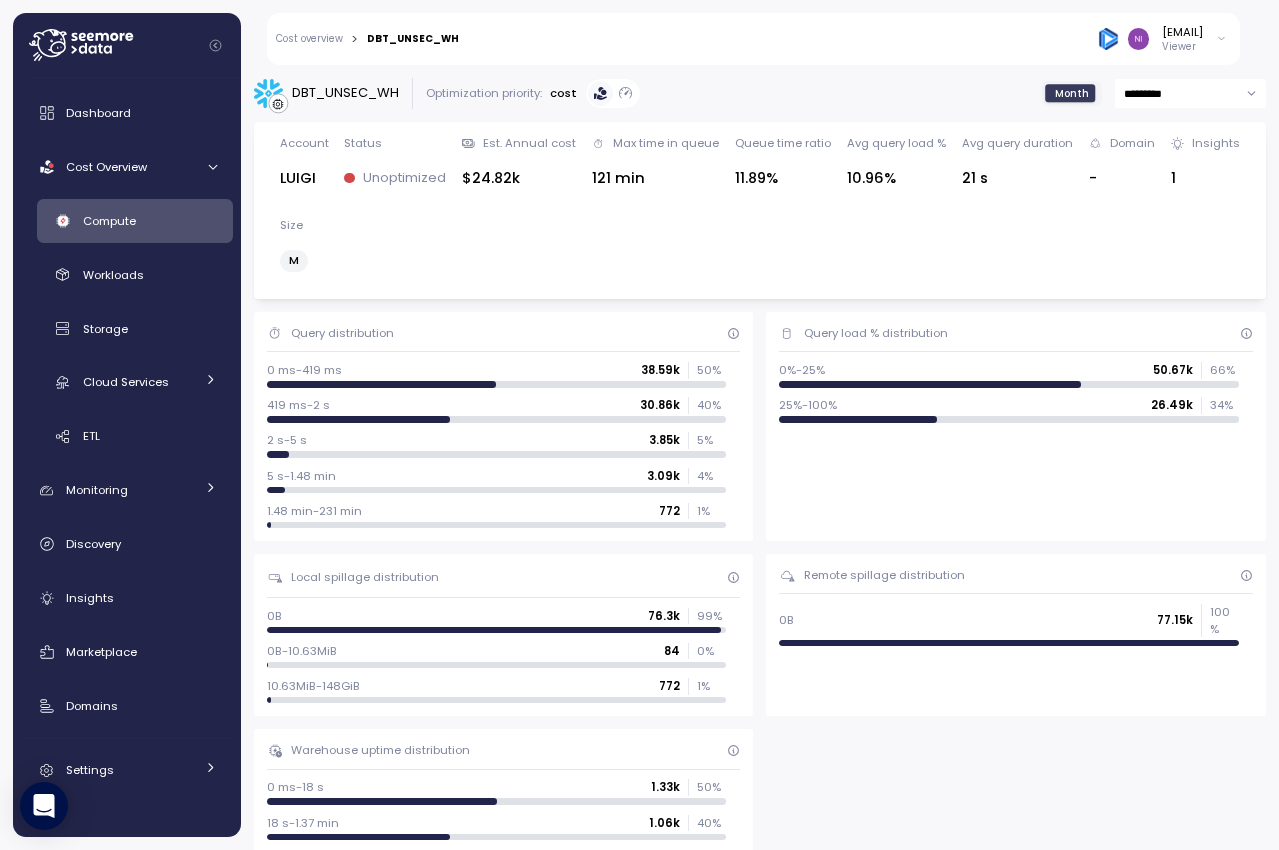 click on "DBT_UNSEC_WH Optimization priority: cost Month *********" at bounding box center (760, 93) 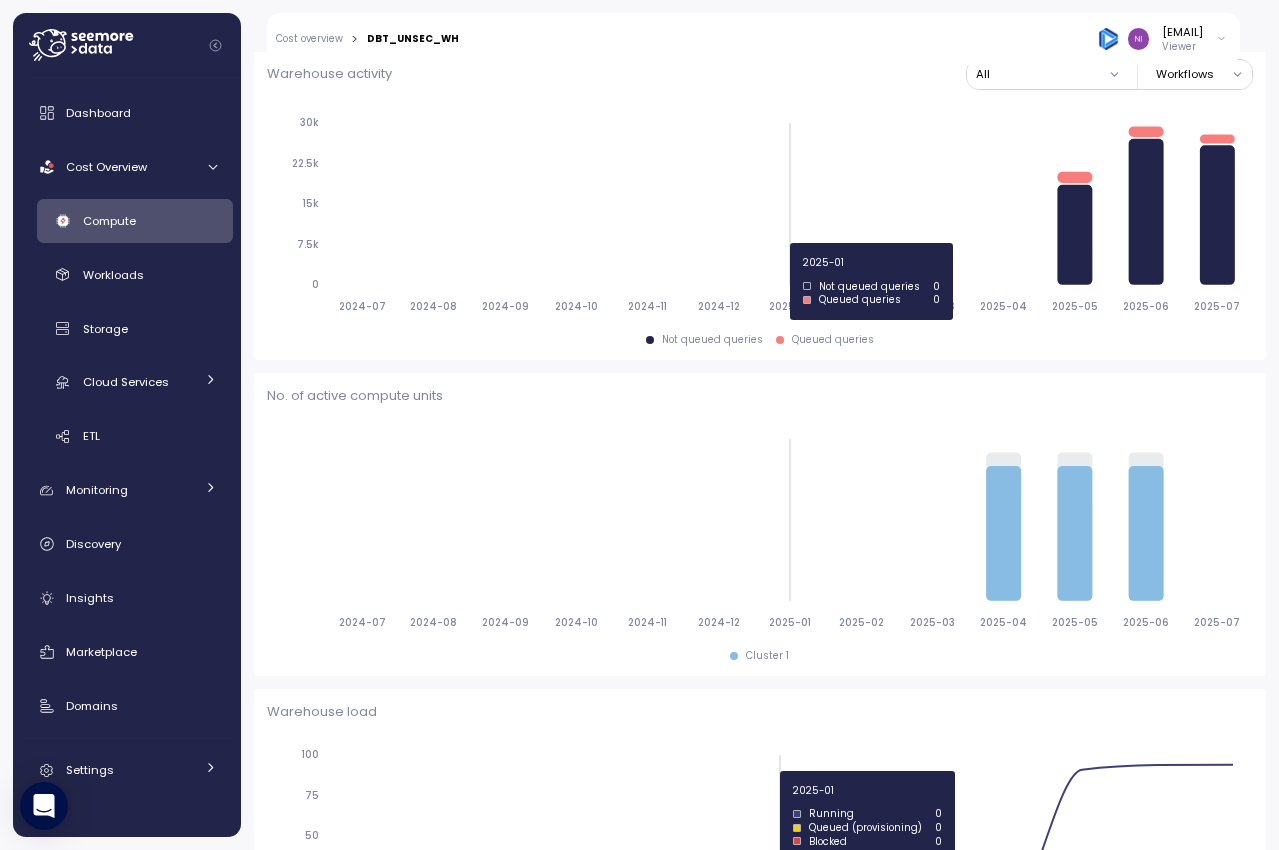 scroll, scrollTop: 967, scrollLeft: 0, axis: vertical 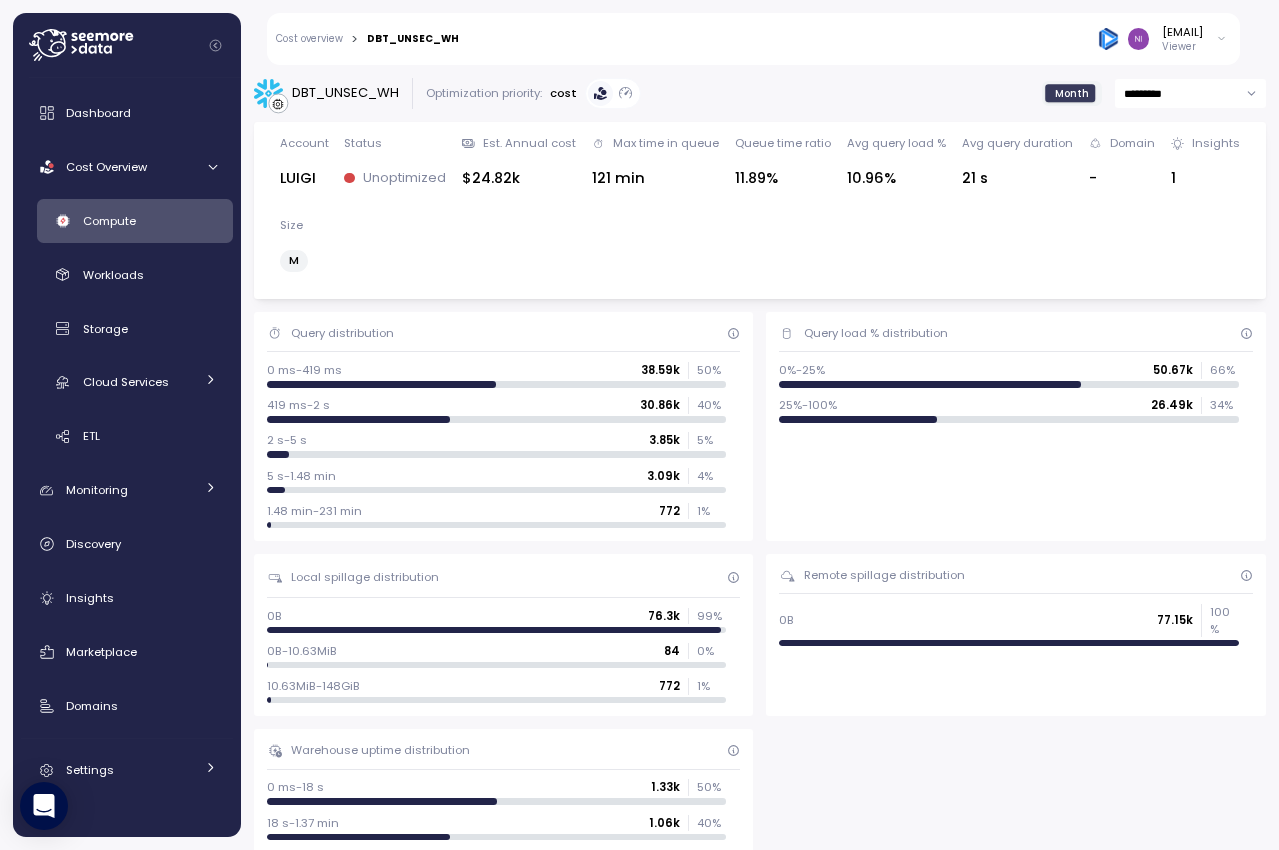 click on "DBT_UNSEC_WH Optimization priority: cost Month *********" at bounding box center [760, 93] 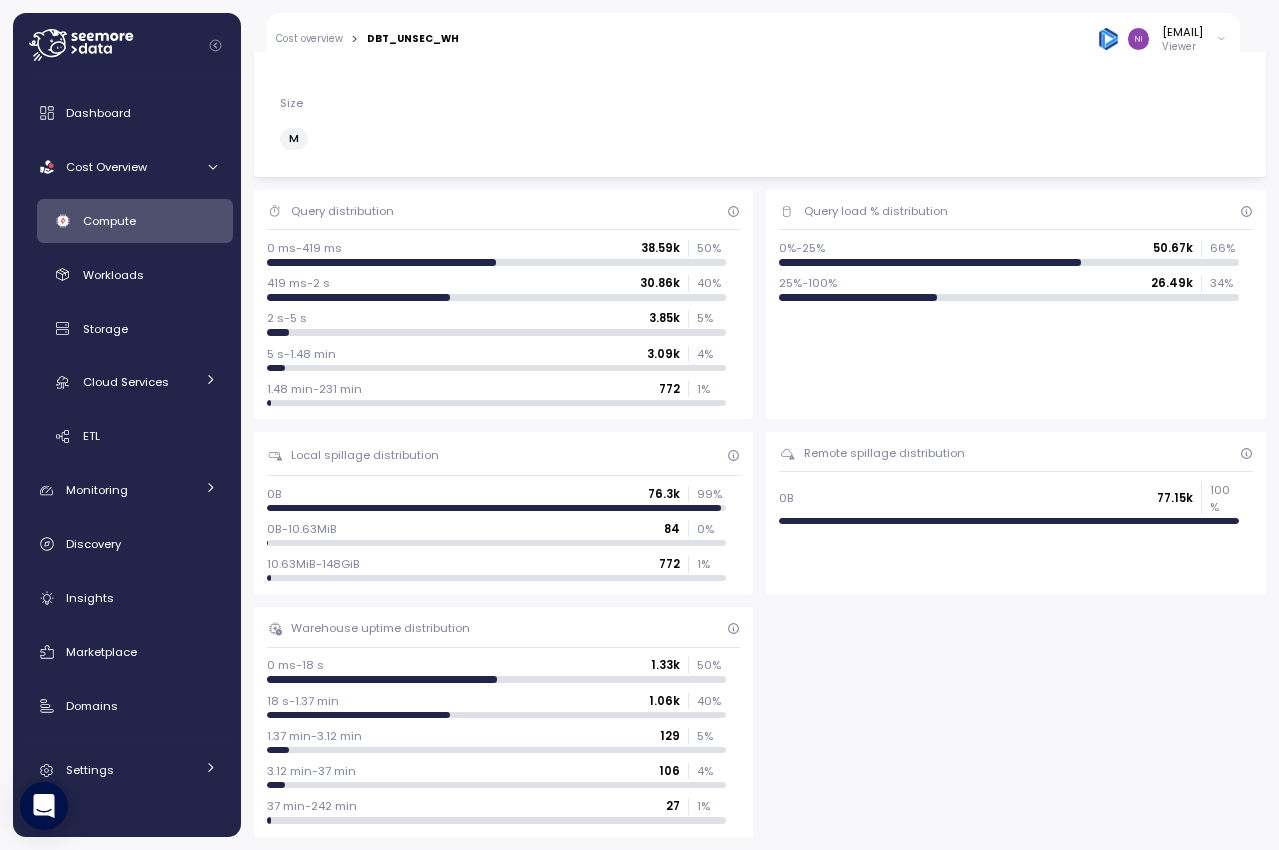 scroll, scrollTop: 0, scrollLeft: 0, axis: both 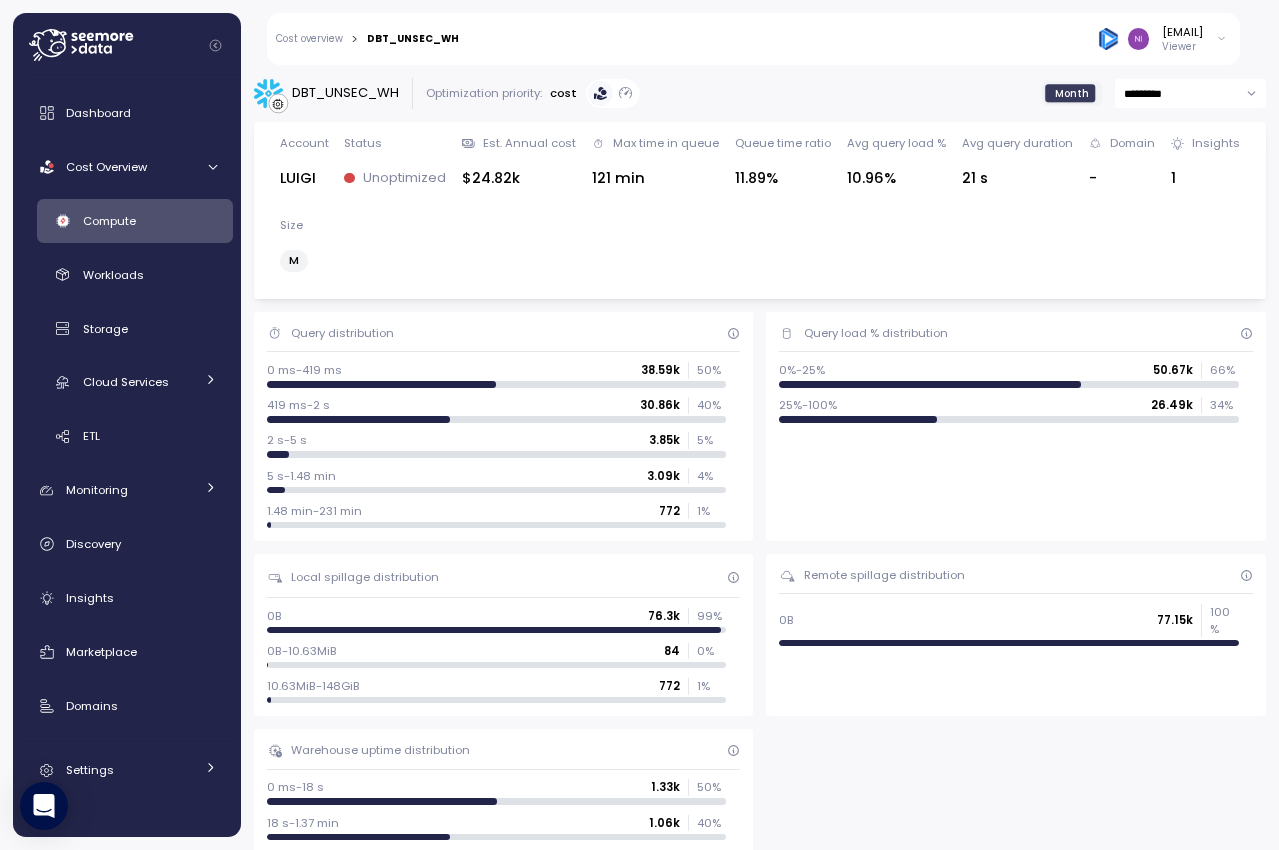 click on "DBT_UNSEC_WH Optimization priority: cost Month *********" at bounding box center (760, 93) 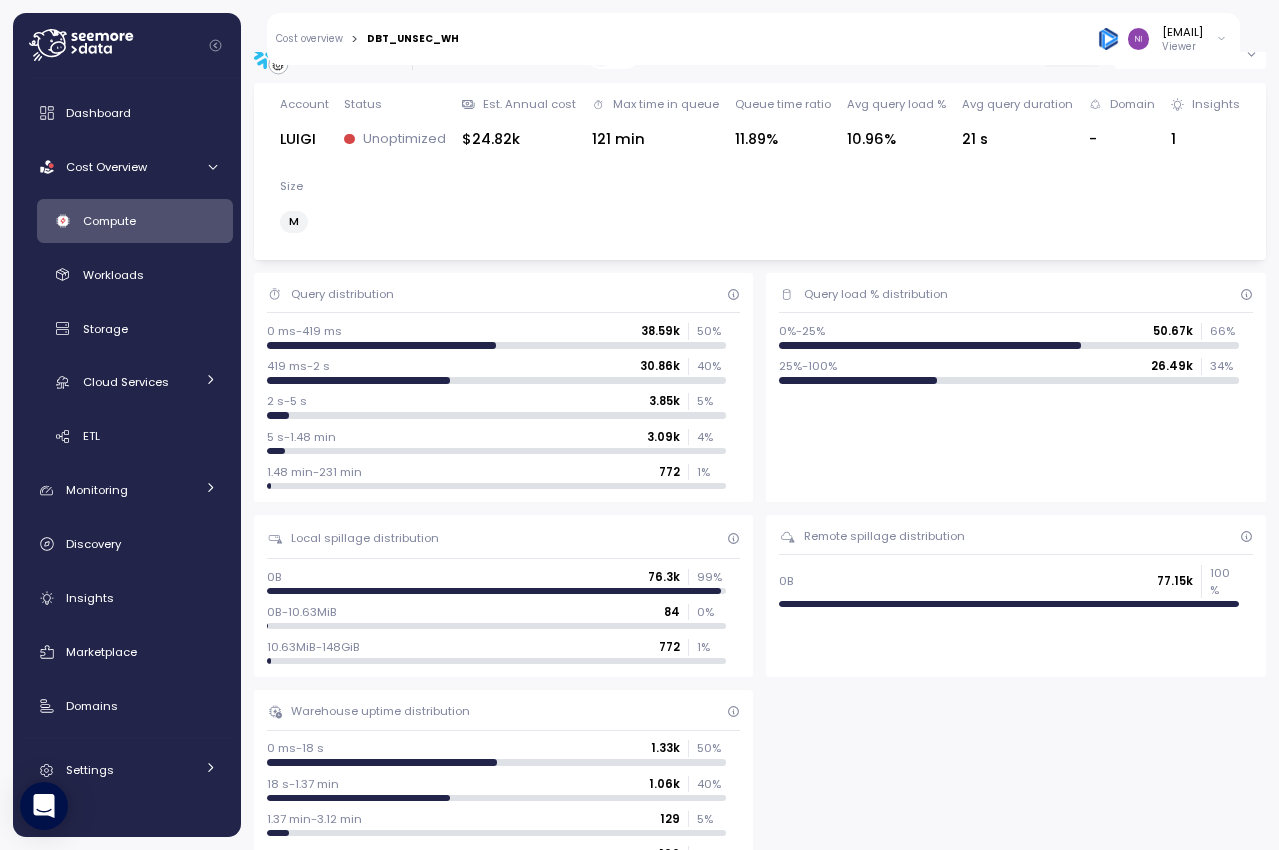 scroll, scrollTop: 0, scrollLeft: 0, axis: both 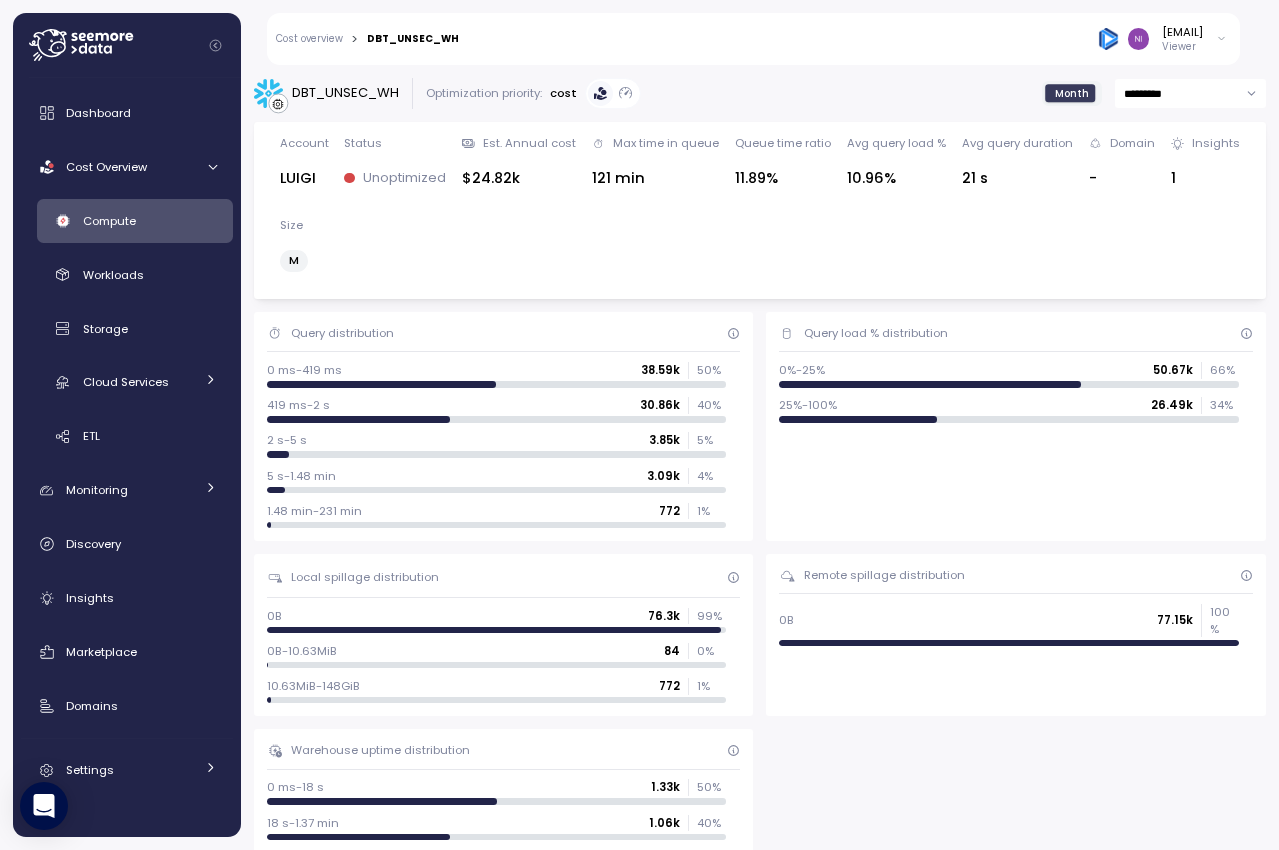 click on "DBT_UNSEC_WH Optimization priority: cost Month *********" at bounding box center [760, 93] 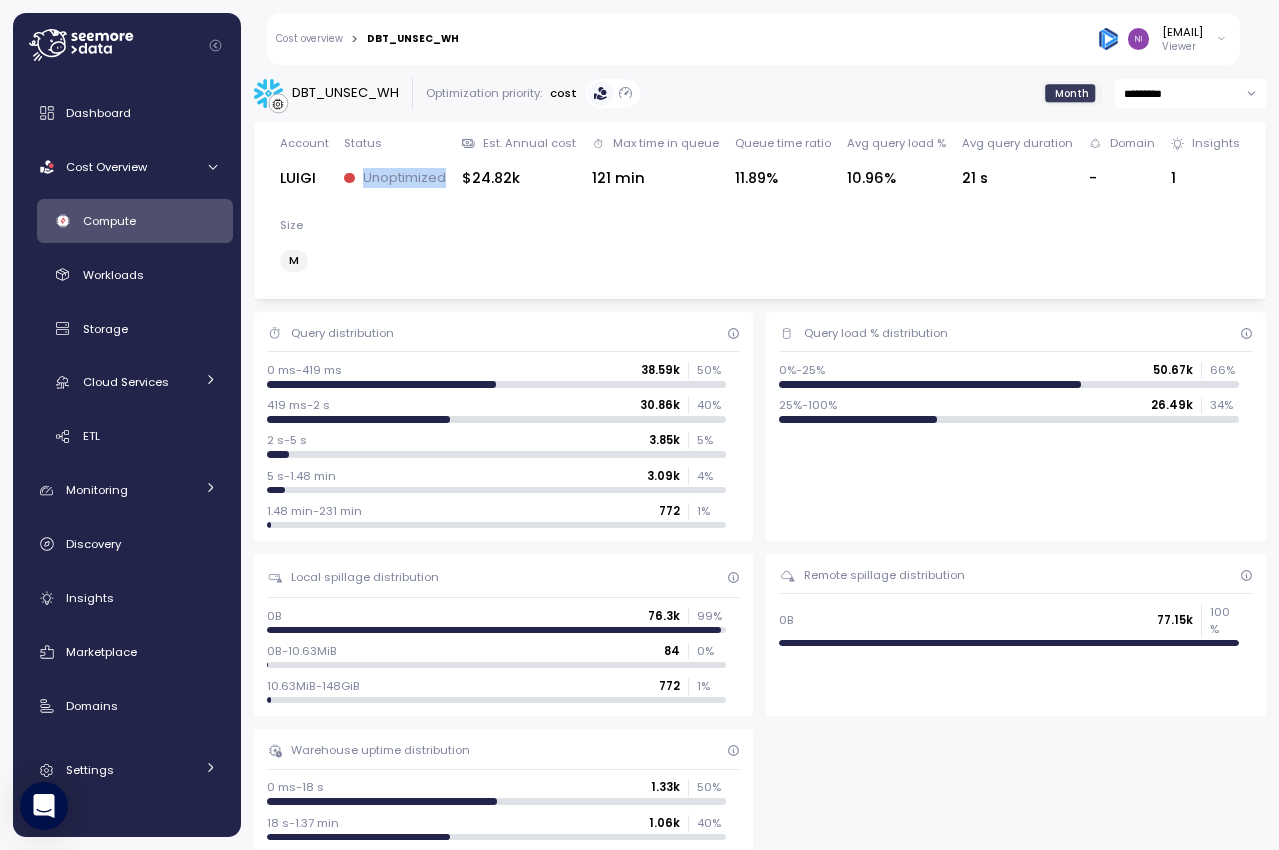 click on "Unoptimized" at bounding box center [404, 178] 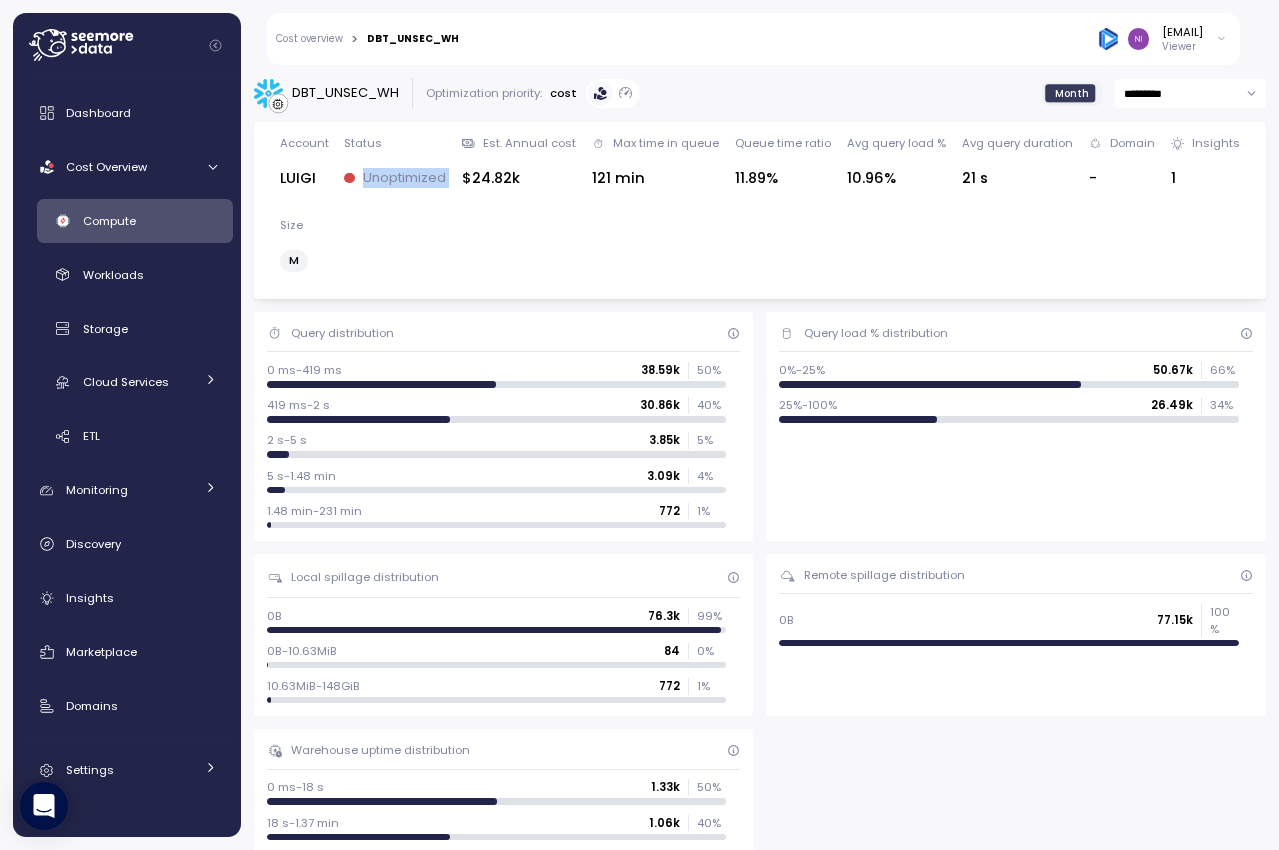 click on "Unoptimized" at bounding box center [404, 178] 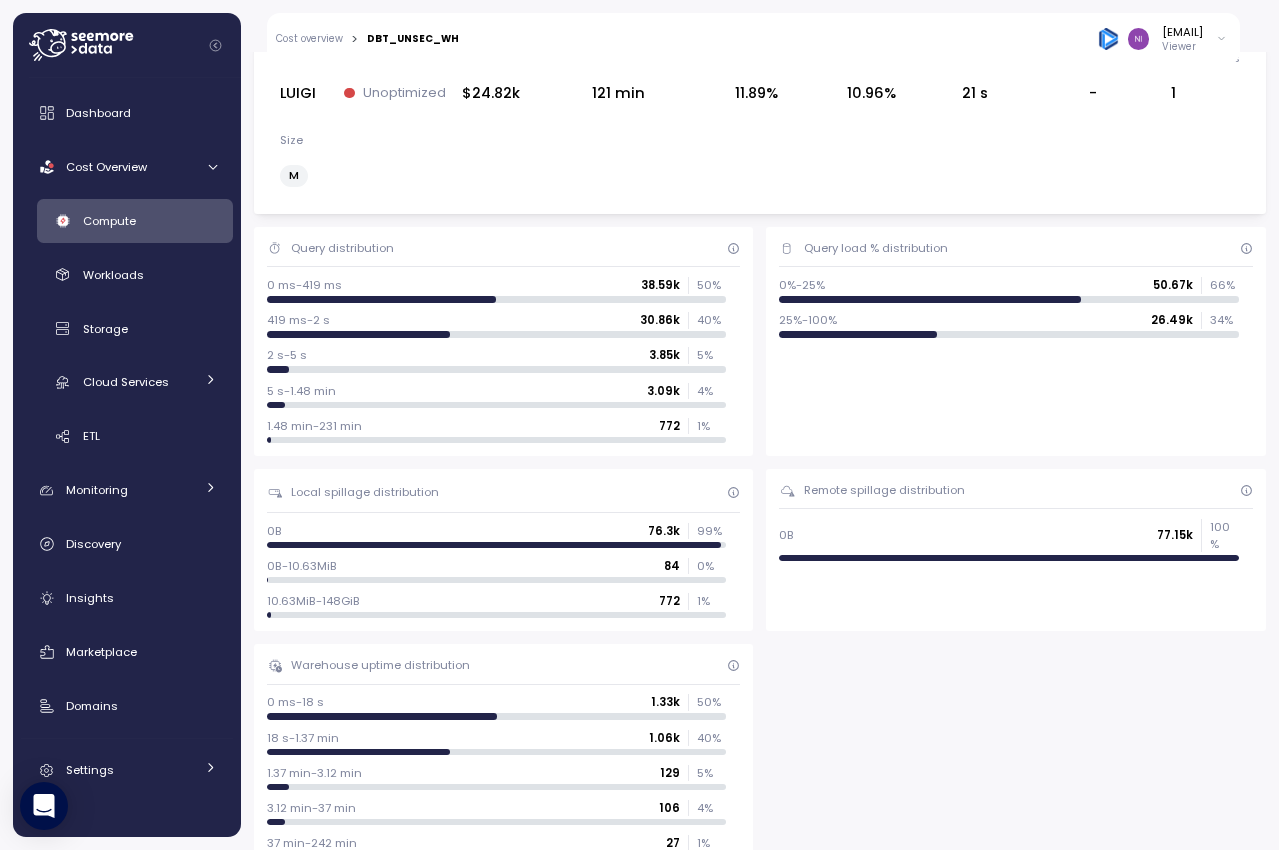 scroll, scrollTop: 0, scrollLeft: 0, axis: both 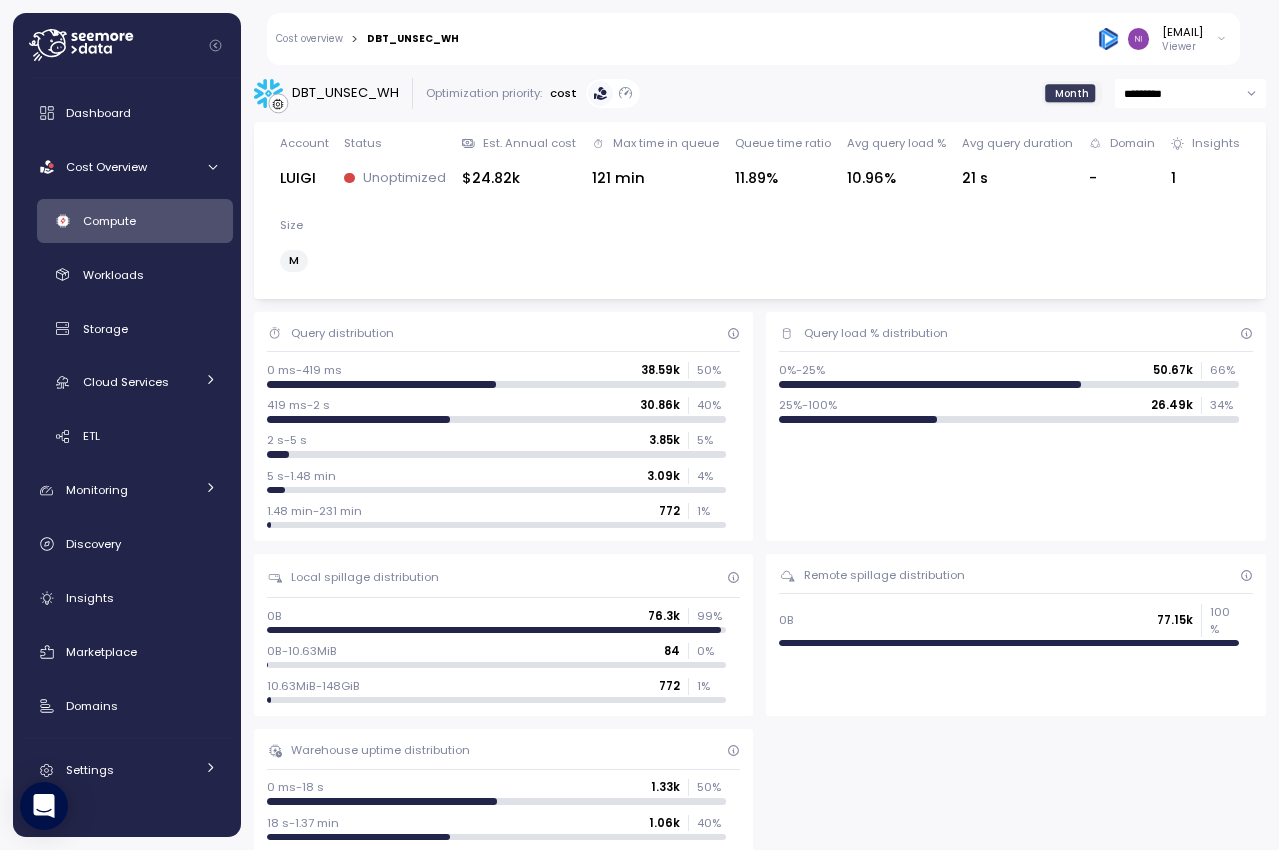 click on "DBT_UNSEC_WH Optimization priority: cost Month ********* Account LUIGI Status Unoptimized Est. Annual cost $24.82k Max time in queue 121 min Queue time ratio 11.89% Avg query load % 10.96% Avg query duration 21 s Domain - Insights 1 Size M Query distribution 0 ms-419 ms 38.59k 50 % 419 ms-2 s 30.86k 40 % 2 s-5 s 3.85k 5 % 5 s-1.48 min 3.09k 4 % 1.48 min-231 min 772 1 % Query load % distribution 0%-25% 50.67k 66 % 25%-100% 26.49k 34 % Local spillage distribution 0B 76.3k 99 % 0B-10.63MiB 84 0 % 10.63MiB-148GiB 772 1 % Remote spillage distribution 0B 77.15k 100 % Warehouse uptime distribution 0 ms-18 s 1.33k 50 % 18 s-1.37 min 1.06k 40 % 1.37 min-3.12 min 129 5 % 3.12 min-37 min 106 4 % 37 min-242 min 27 1 % Overview Configuration settings Warehouse activity All Workflows 2024-07 2024-08 2024-09 2024-10 2024-11 2024-12 2025-01 2025-02 2025-03 2025-04 2025-05 2025-06 2025-07 0 7.5k 15k 22.5k 30k Filter by timeframe  -  Cancel Confirm Not queued queries Queued queries No. of active compute units 2024-07 2024-08" at bounding box center [760, 451] 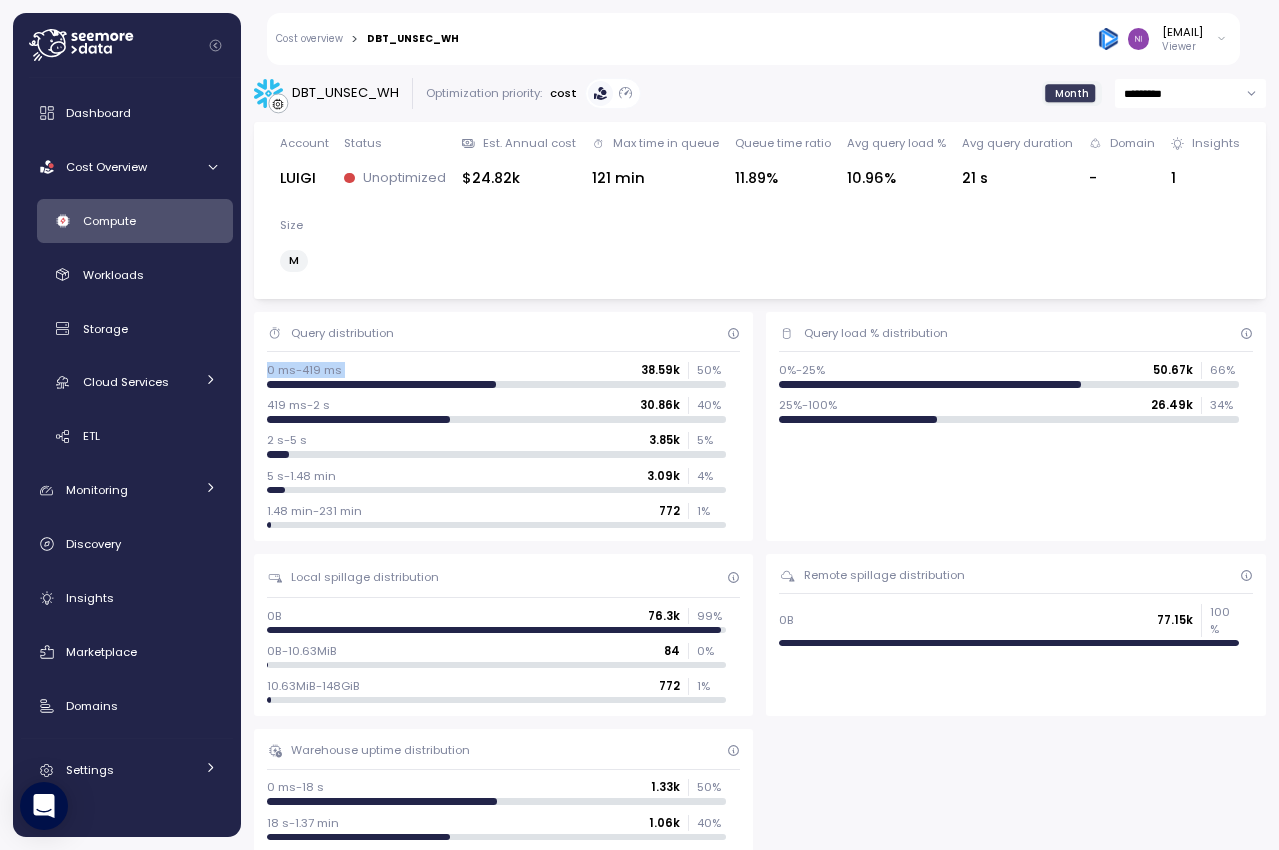 drag, startPoint x: 518, startPoint y: 370, endPoint x: 330, endPoint y: 360, distance: 188.26576 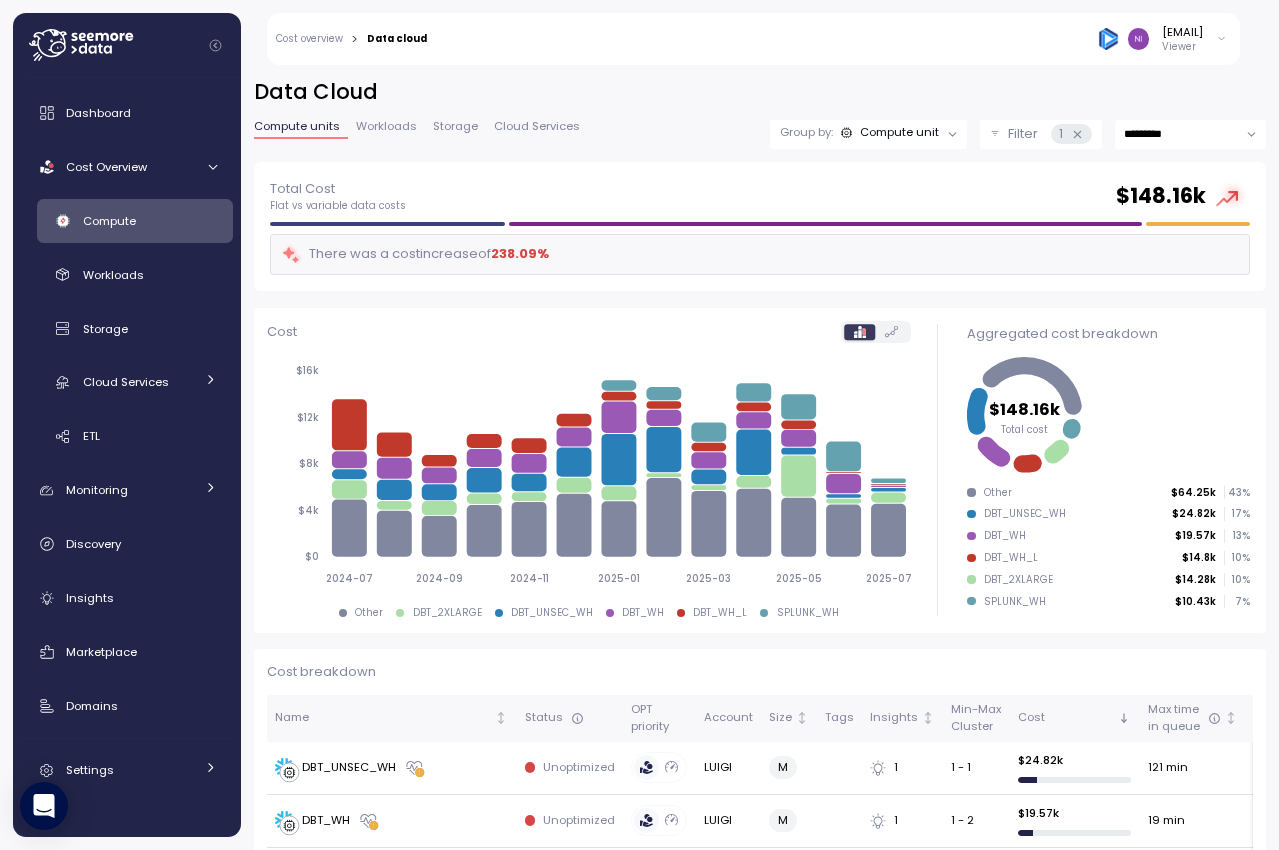 click on "Filter" at bounding box center [1023, 134] 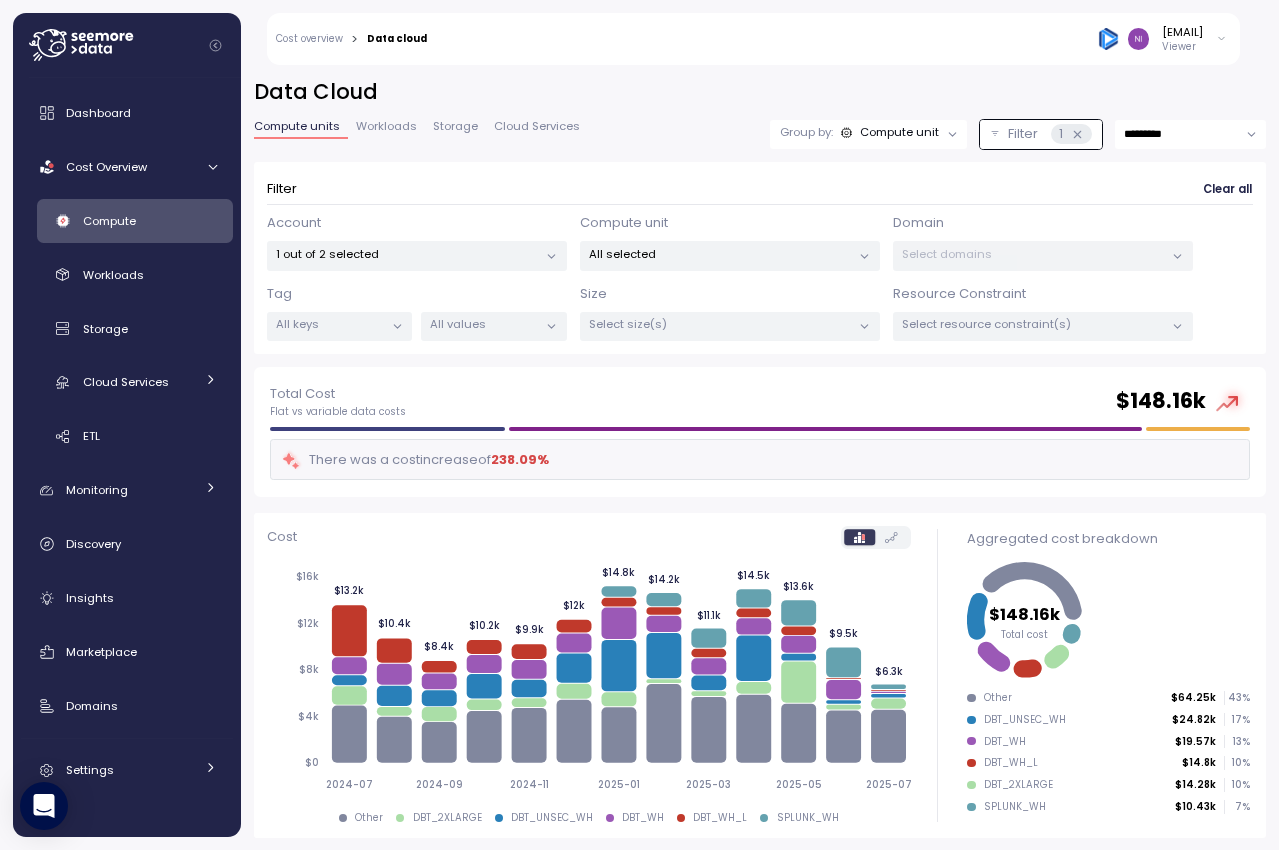 click on "1 out of 2 selected" at bounding box center (407, 254) 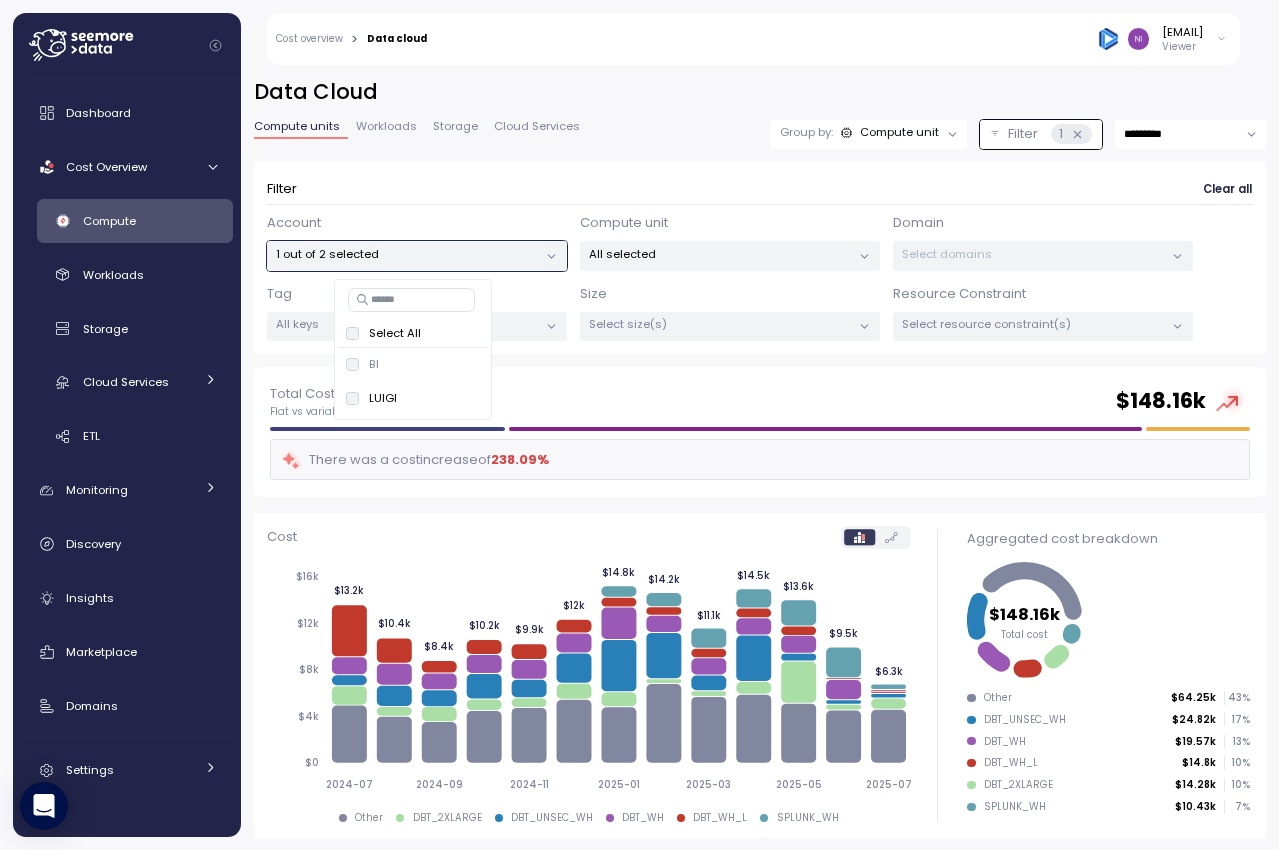 click on "Filter 1" at bounding box center [1041, 134] 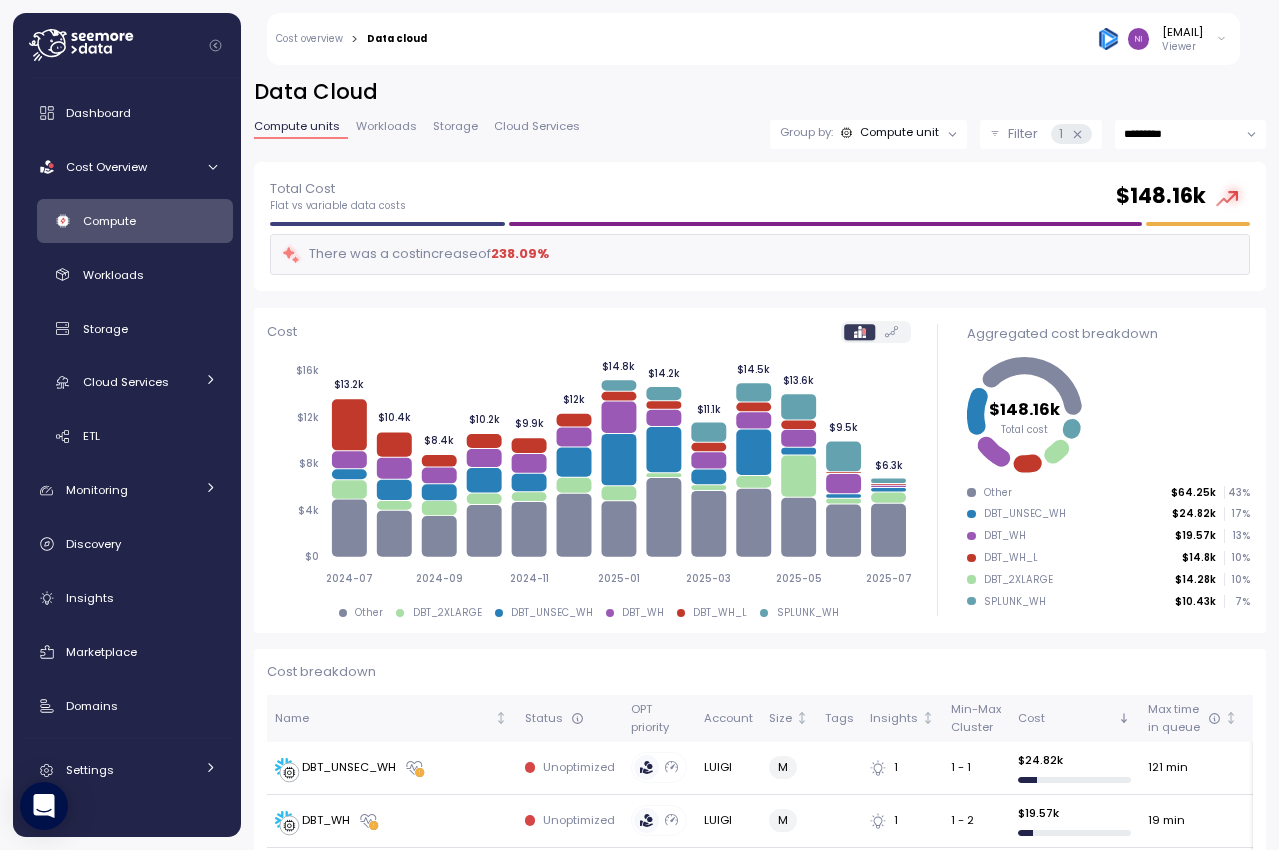 click on "Compute unit" at bounding box center [899, 132] 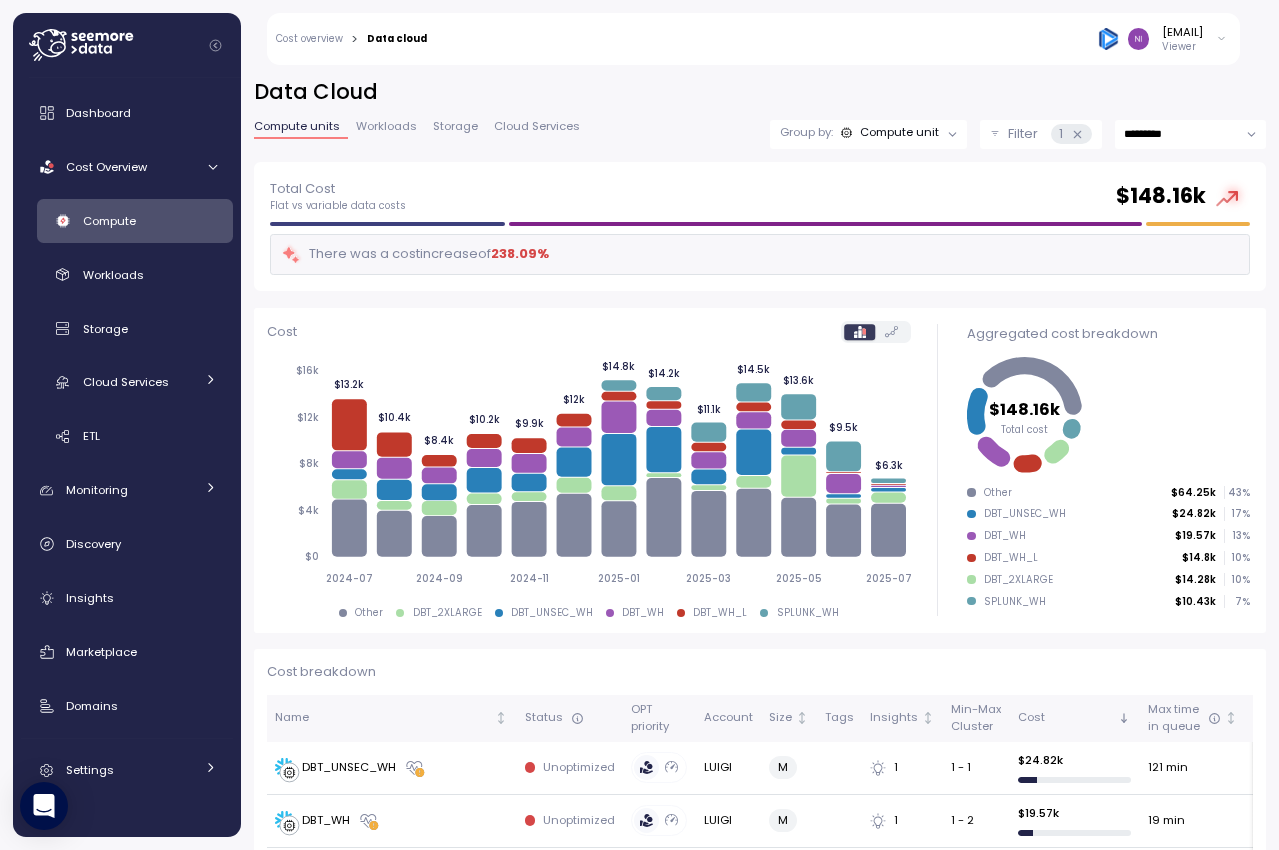 click on "Data Cloud" at bounding box center (760, 92) 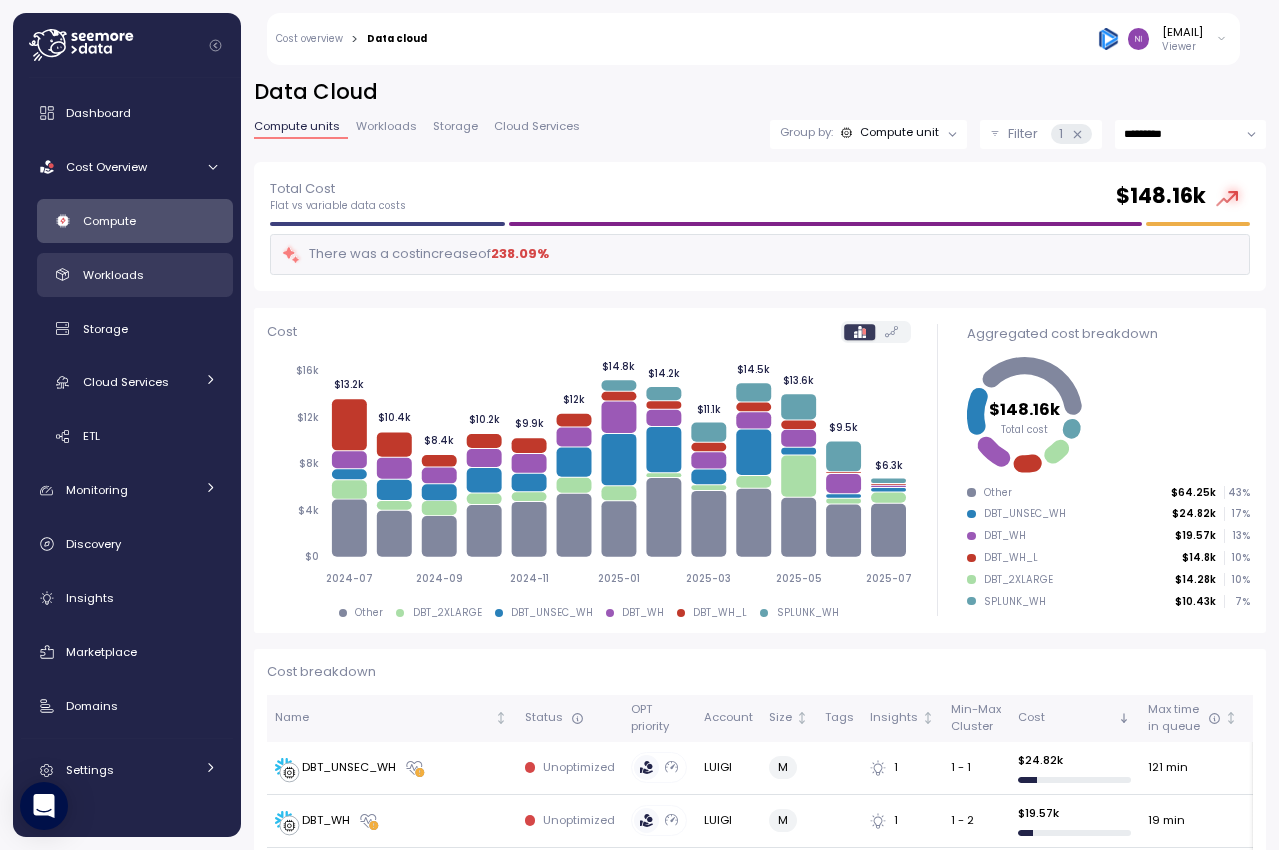 click on "Workloads" at bounding box center [113, 275] 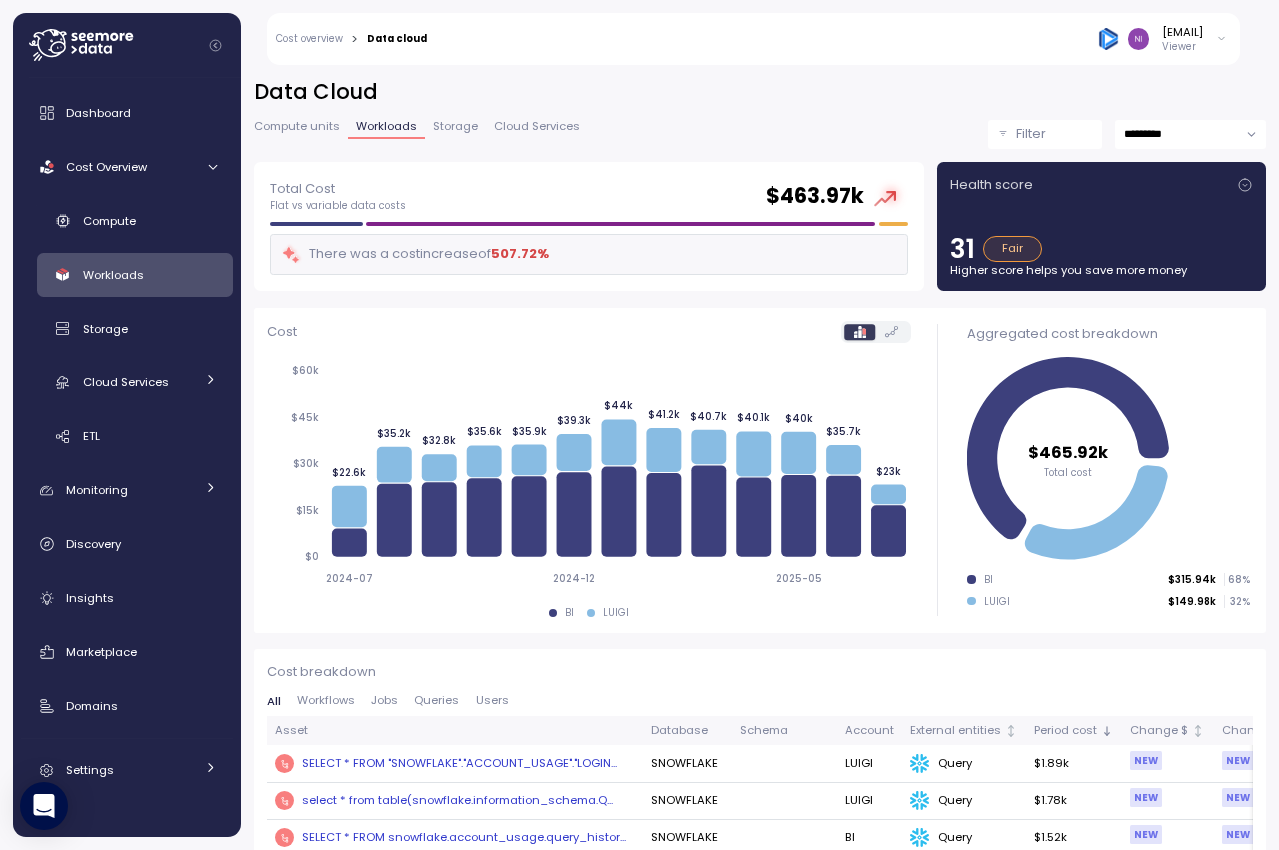 click on "Data Cloud" at bounding box center (760, 92) 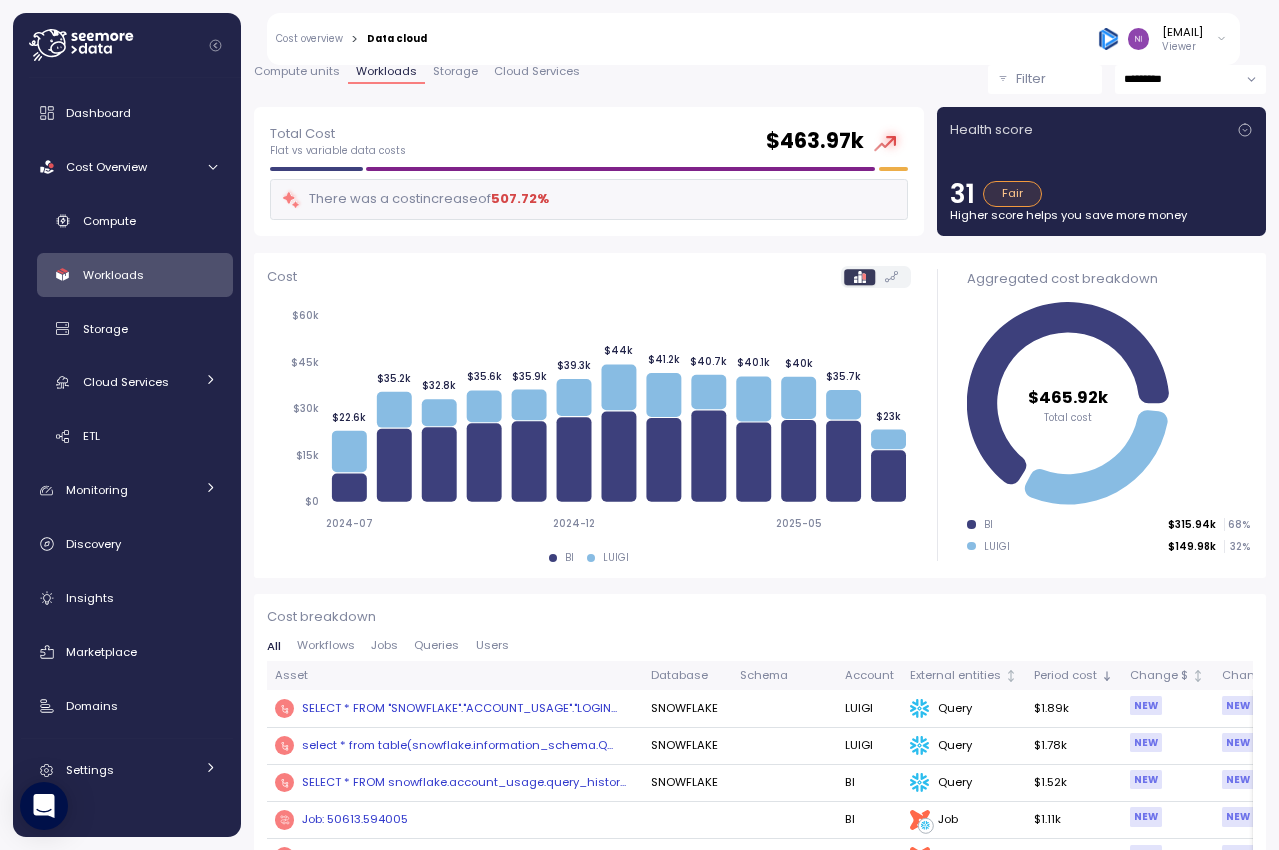 scroll, scrollTop: 0, scrollLeft: 0, axis: both 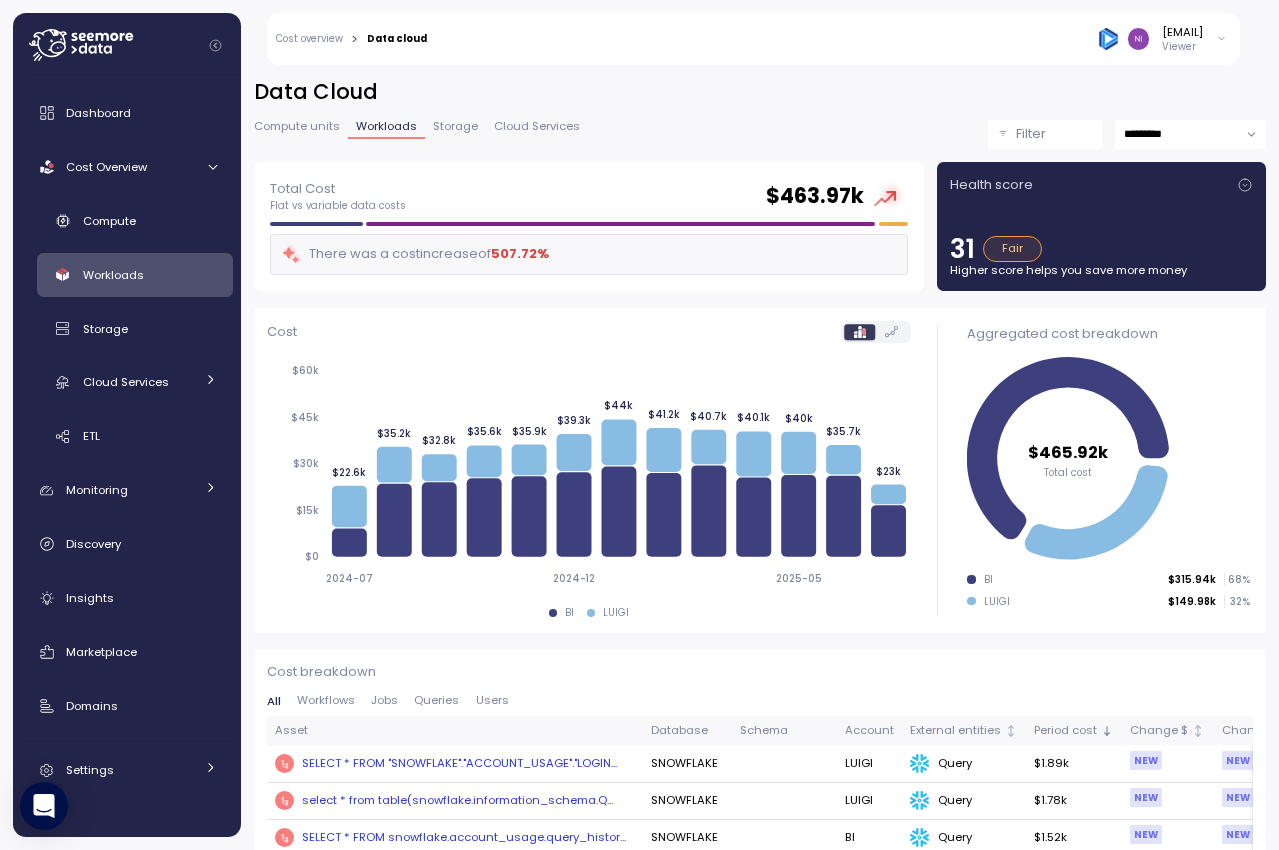 drag, startPoint x: 1020, startPoint y: 127, endPoint x: 1019, endPoint y: 137, distance: 10.049875 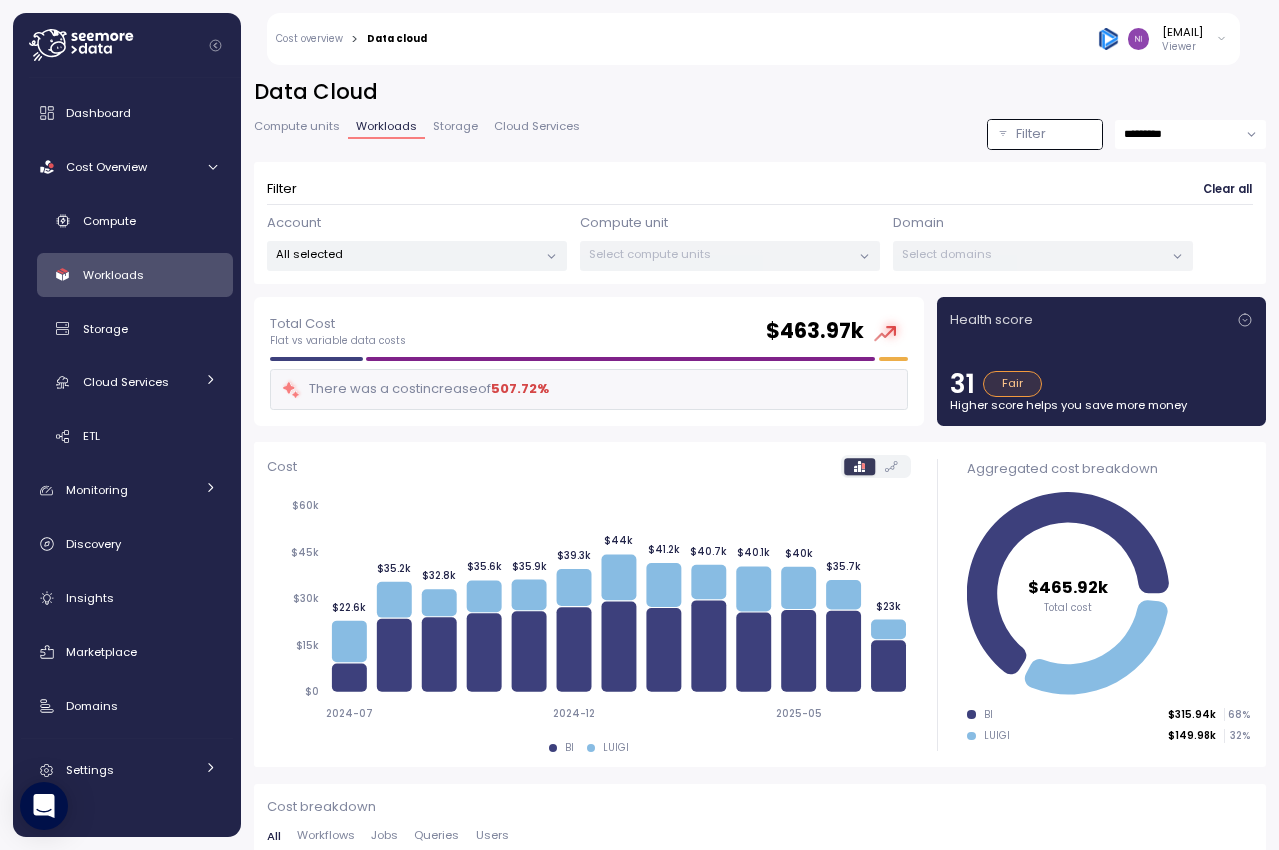 click on "All selected" at bounding box center [417, 255] 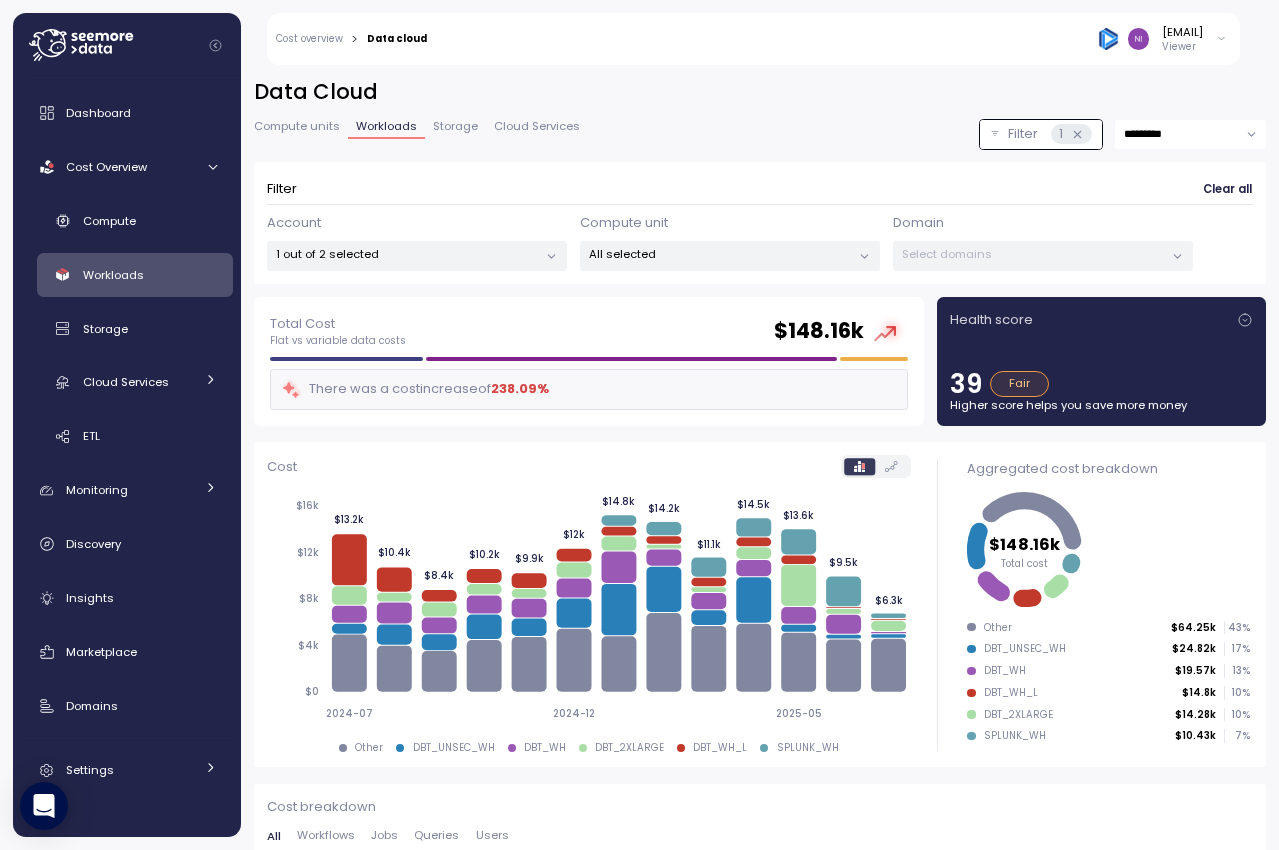 click on "*********" at bounding box center (1190, 134) 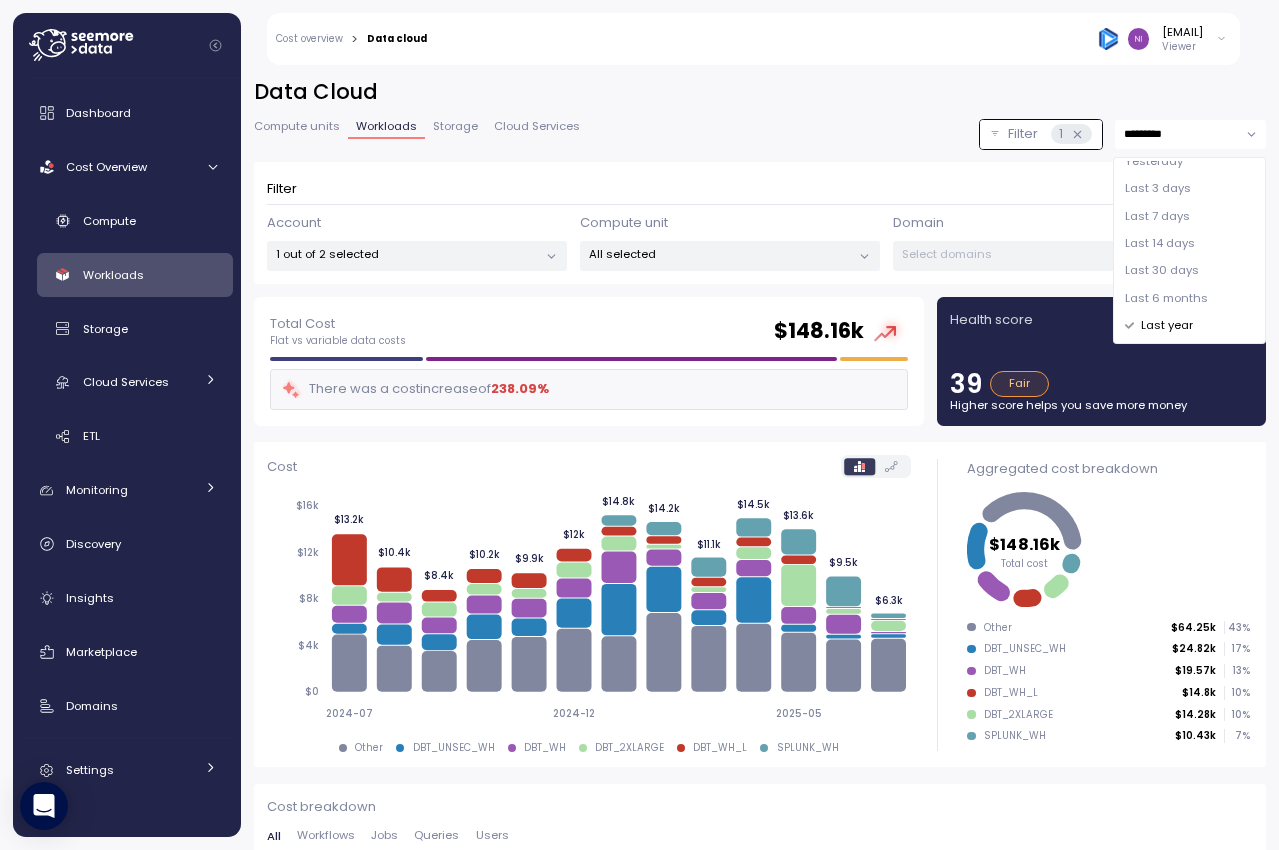 click on "Data Cloud Compute units Workloads Storage Cloud Services Filter 1 ********* Filter Clear all Account 1 out of 2 selected Compute unit All selected Domain Select domains" at bounding box center [760, 187] 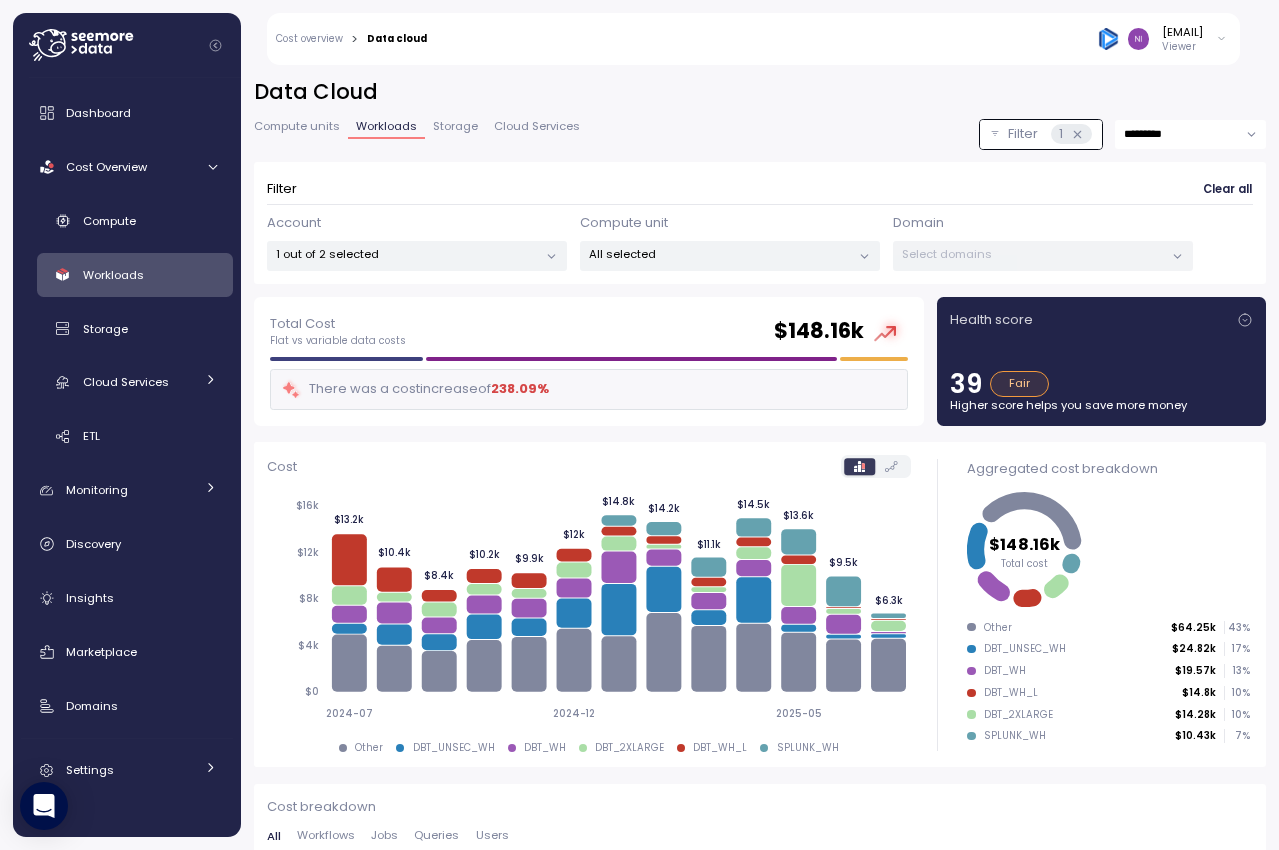 click on "All selected" at bounding box center [720, 254] 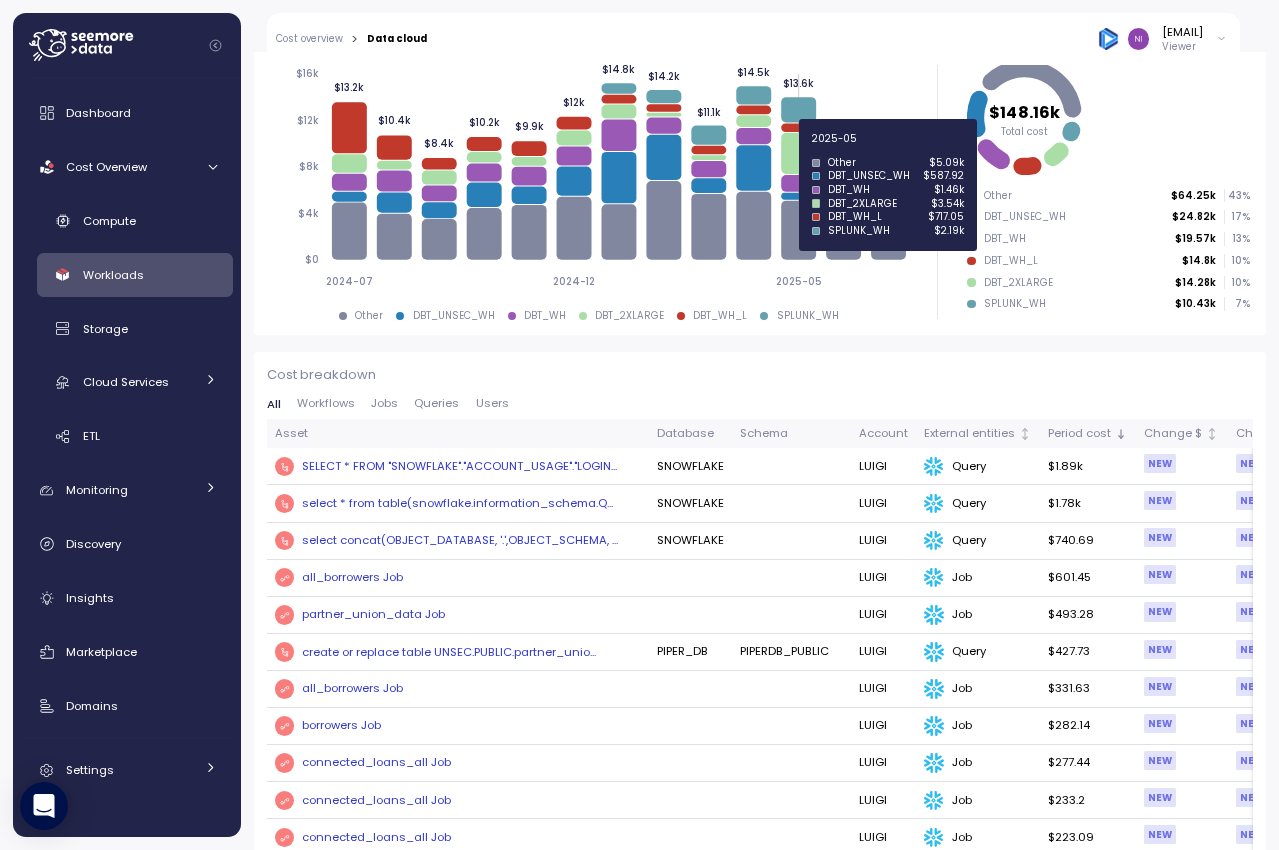scroll, scrollTop: 449, scrollLeft: 0, axis: vertical 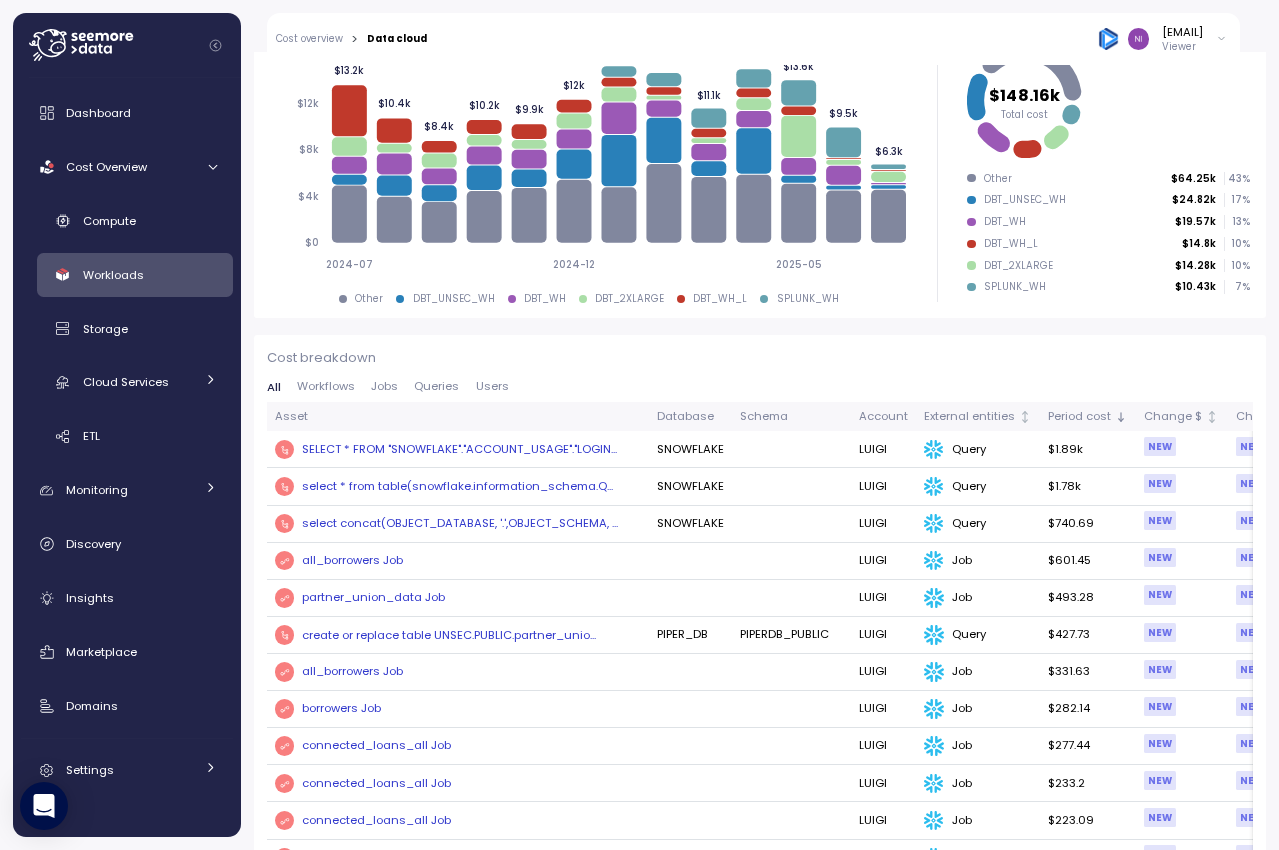 click on "Workflows" at bounding box center [326, 386] 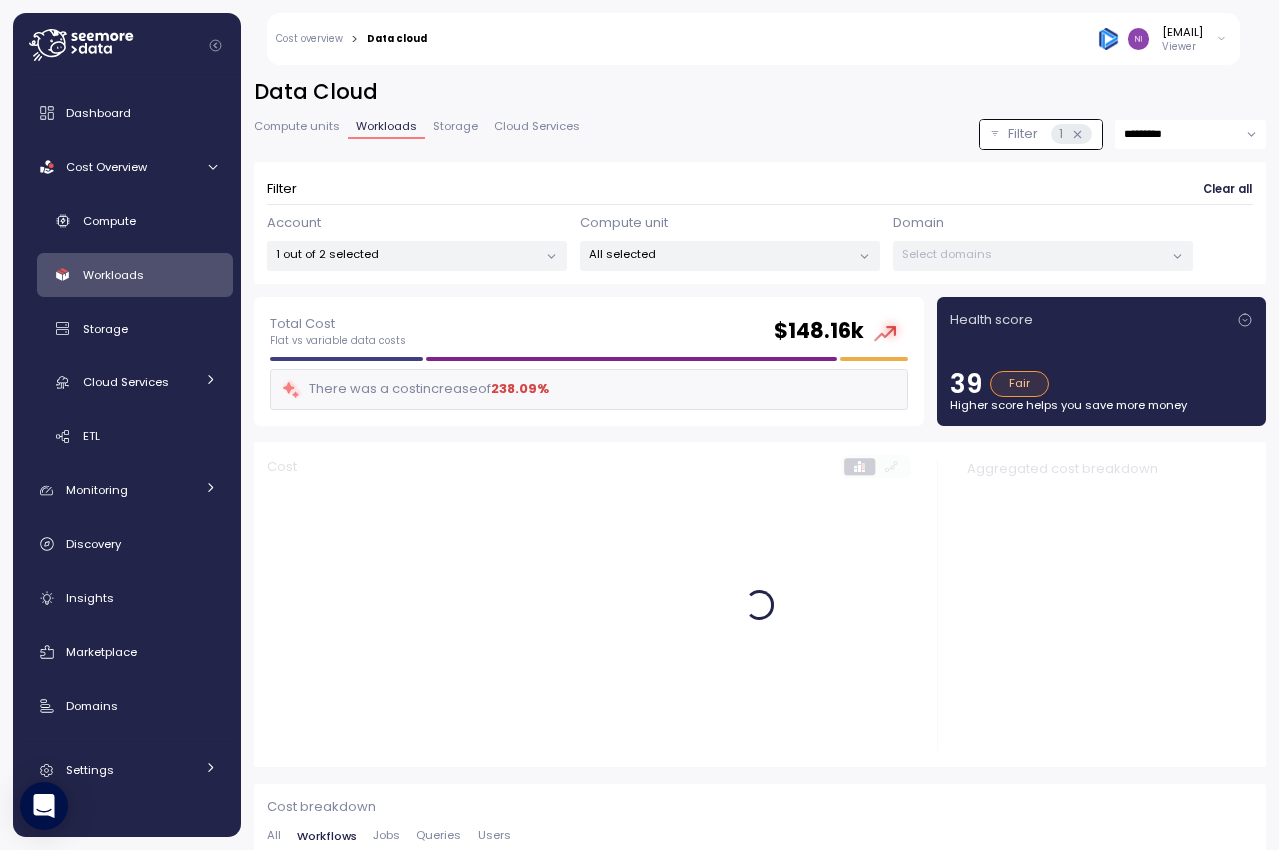 scroll, scrollTop: 141, scrollLeft: 0, axis: vertical 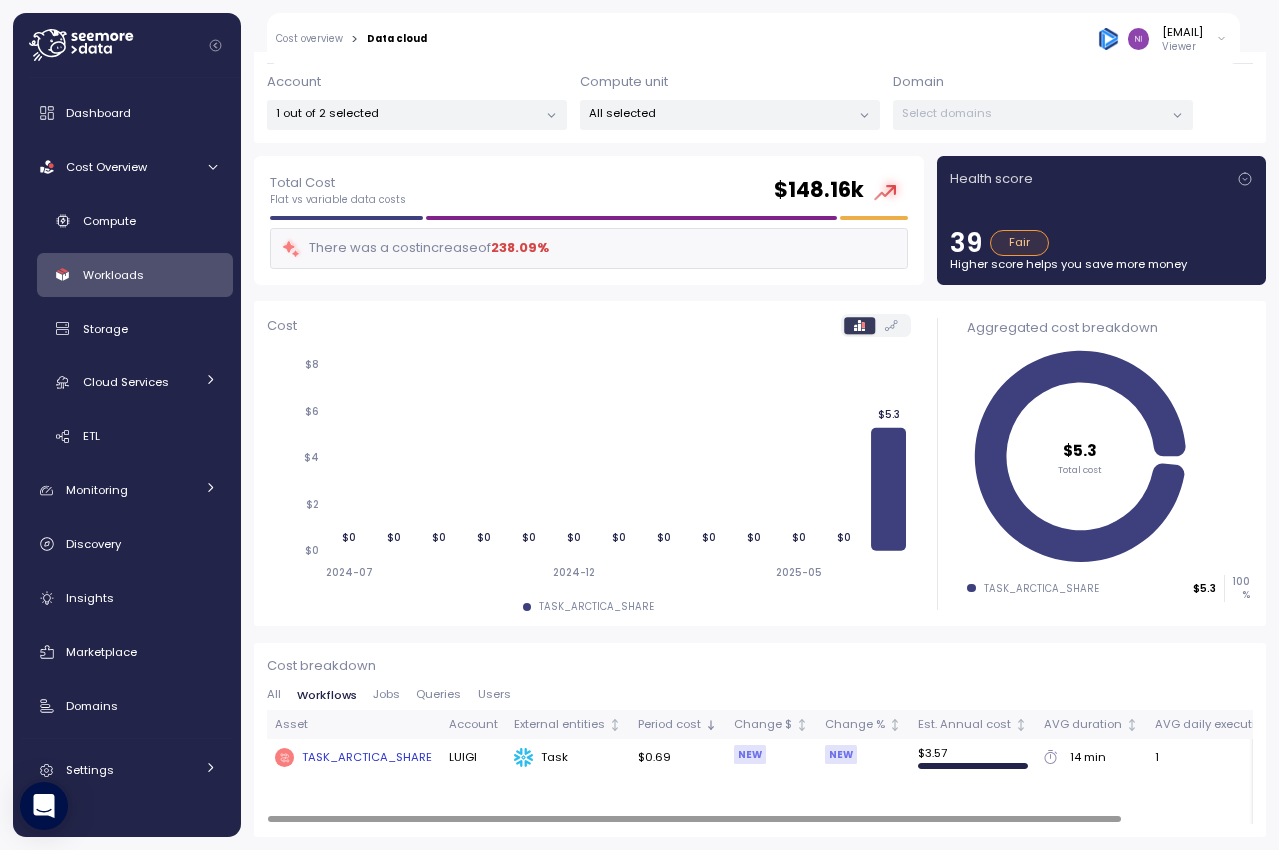 click on "Jobs" at bounding box center [386, 694] 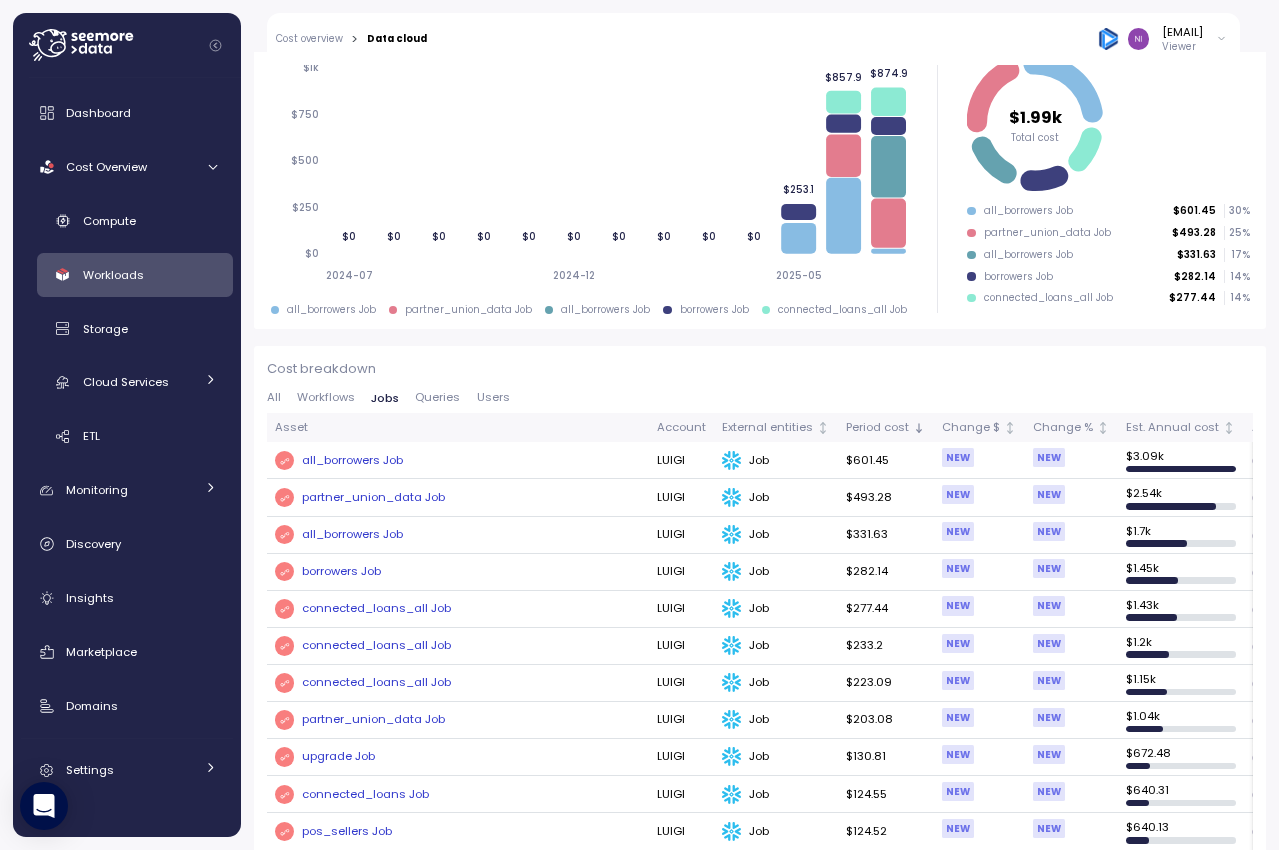 scroll, scrollTop: 437, scrollLeft: 0, axis: vertical 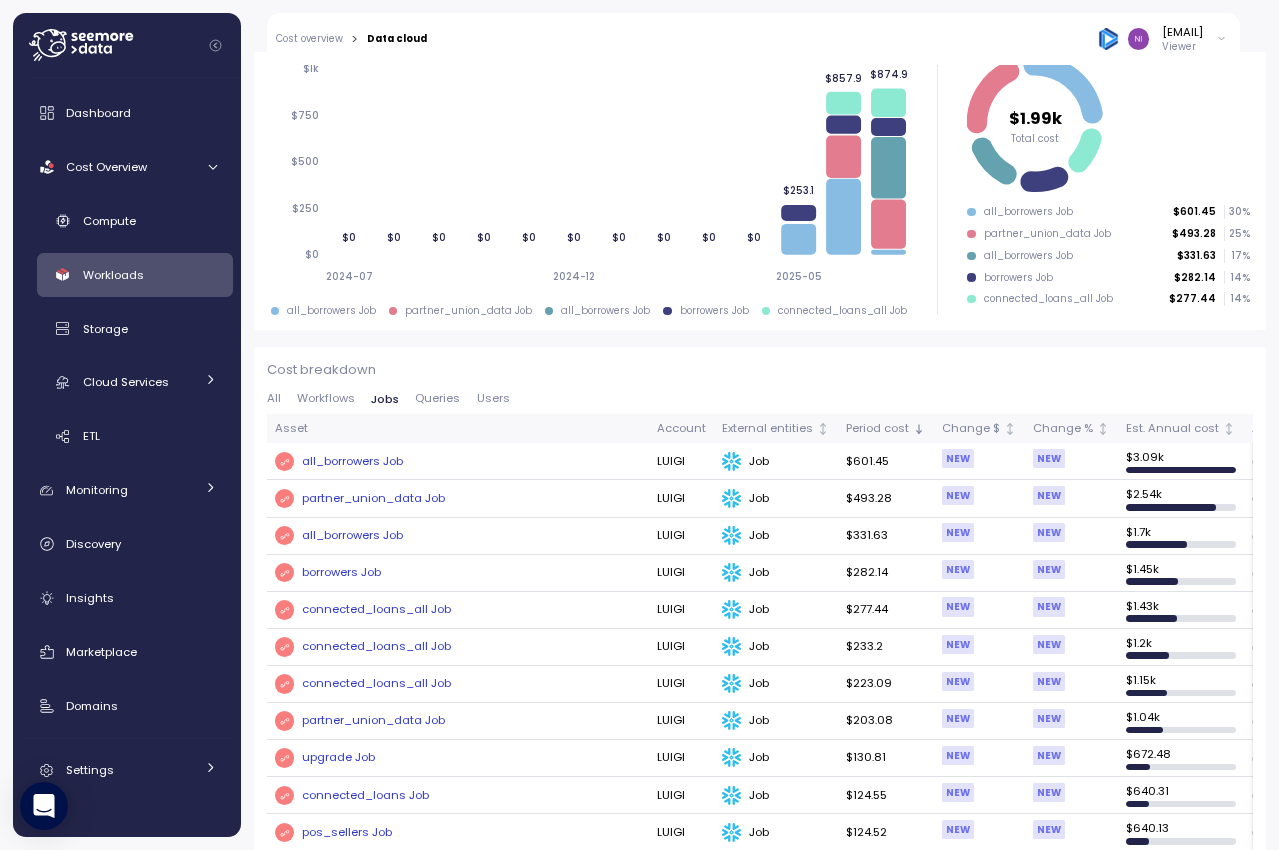 click on "all_borrowers Job" at bounding box center [352, 462] 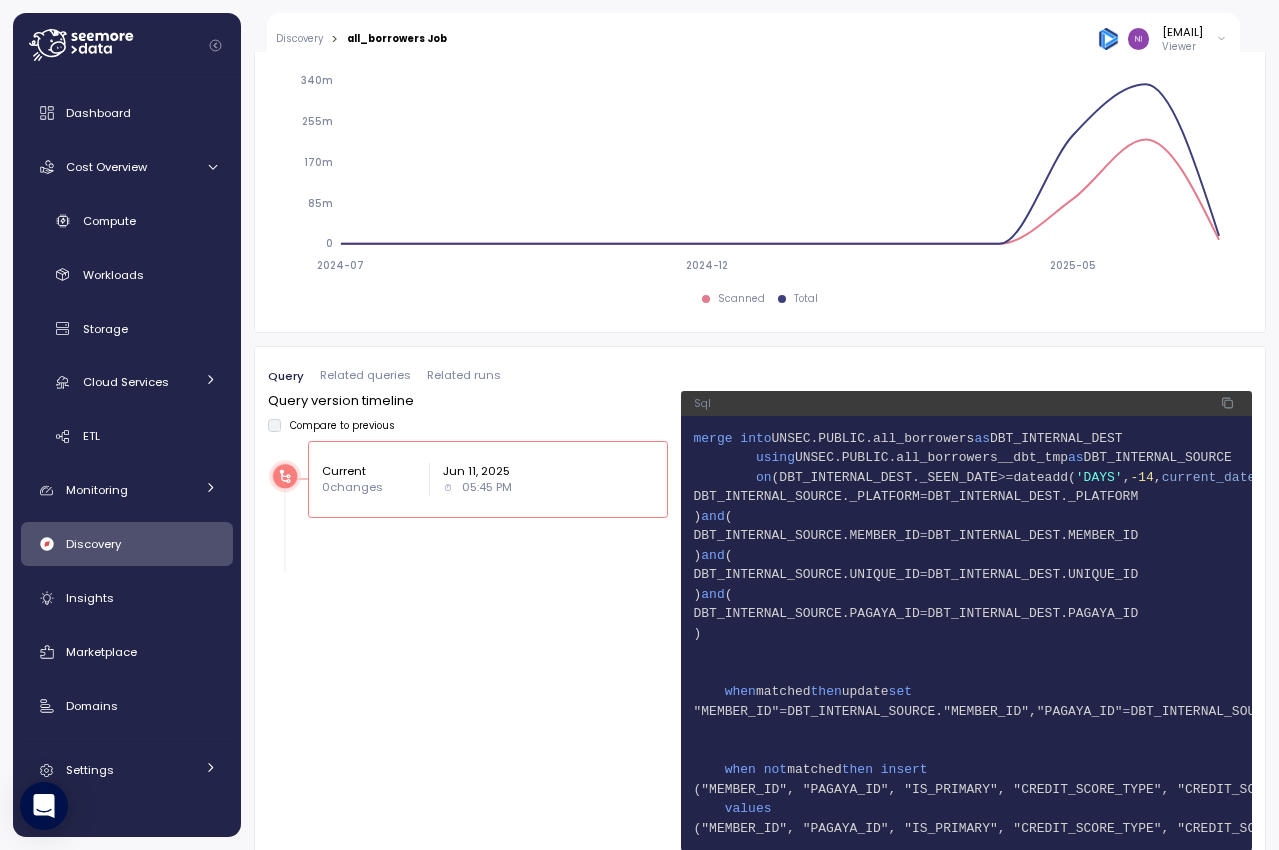 scroll, scrollTop: 1127, scrollLeft: 0, axis: vertical 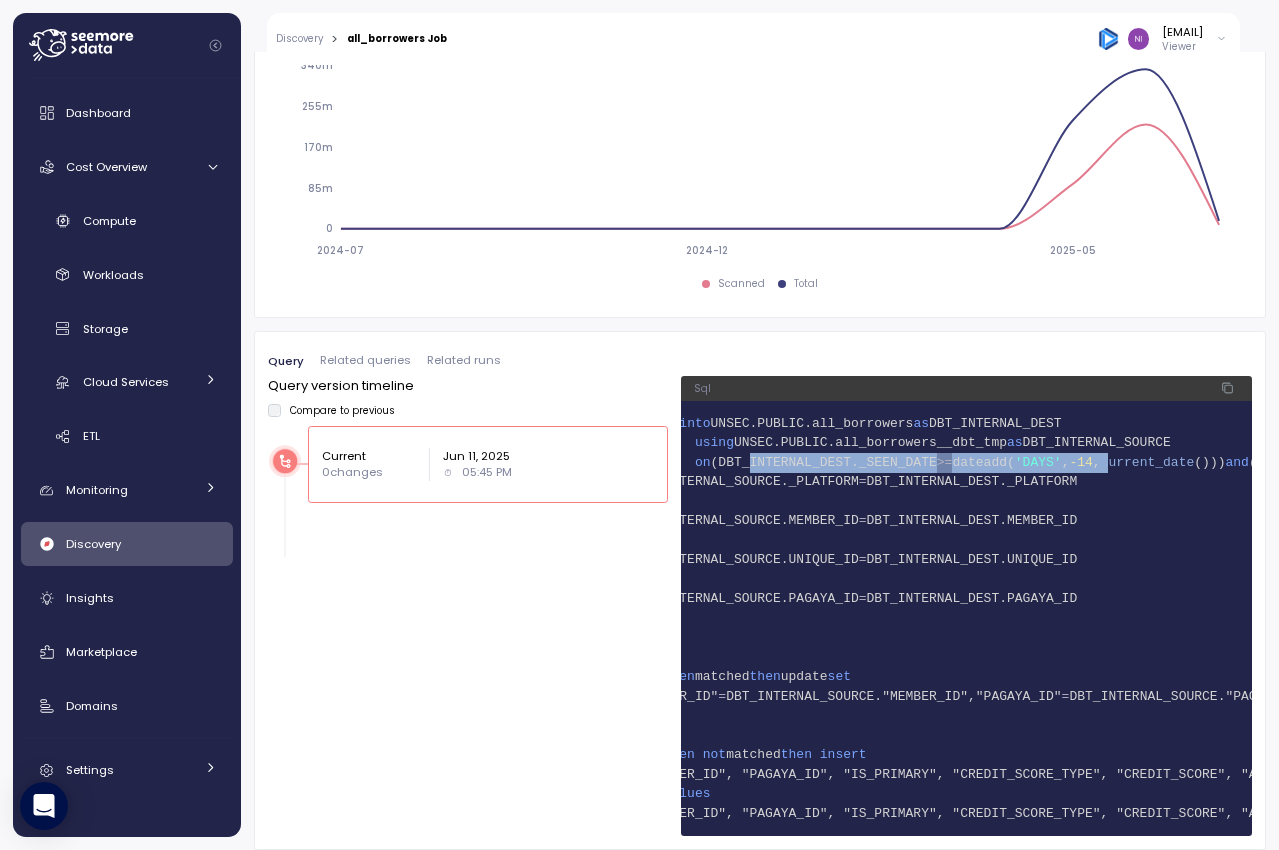 drag, startPoint x: 752, startPoint y: 459, endPoint x: 1147, endPoint y: 468, distance: 395.1025 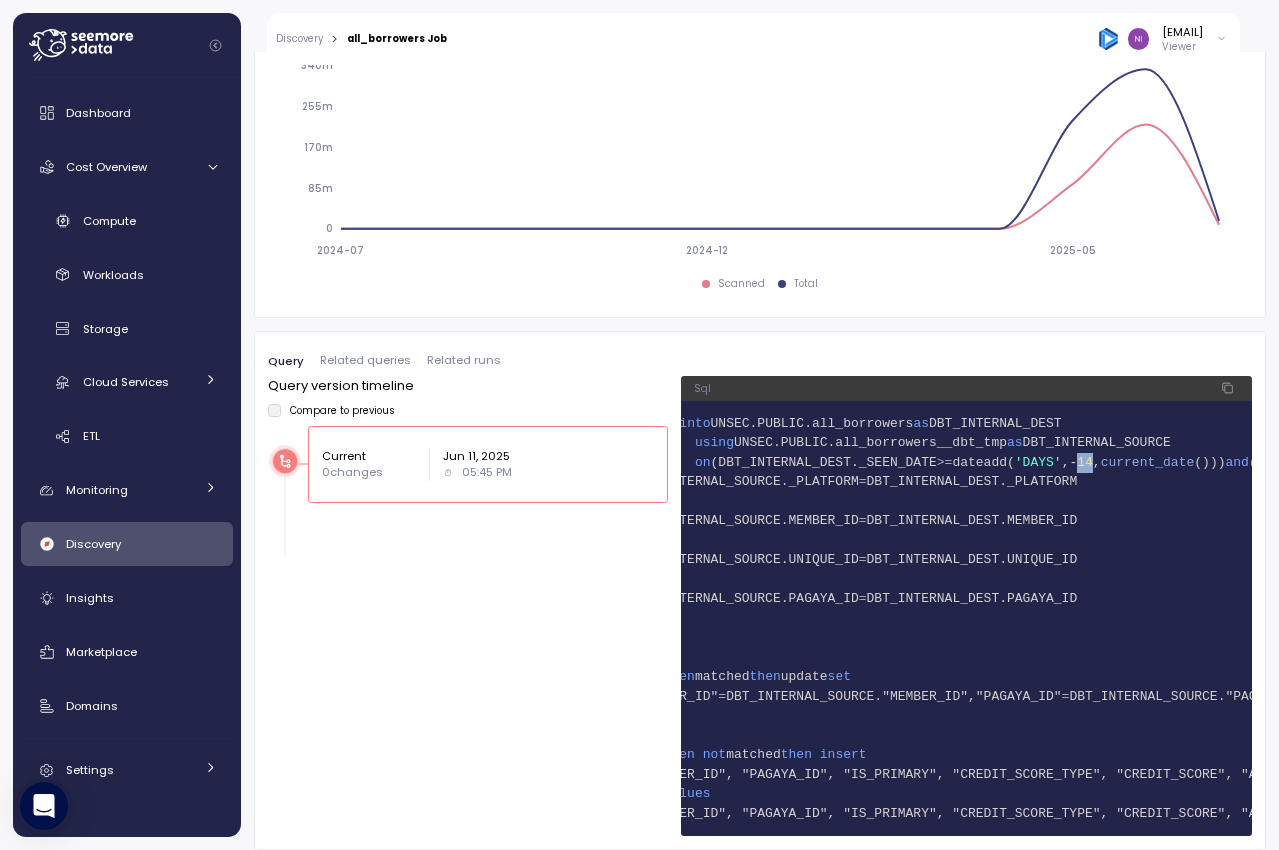 click on "-14" at bounding box center (1080, 462) 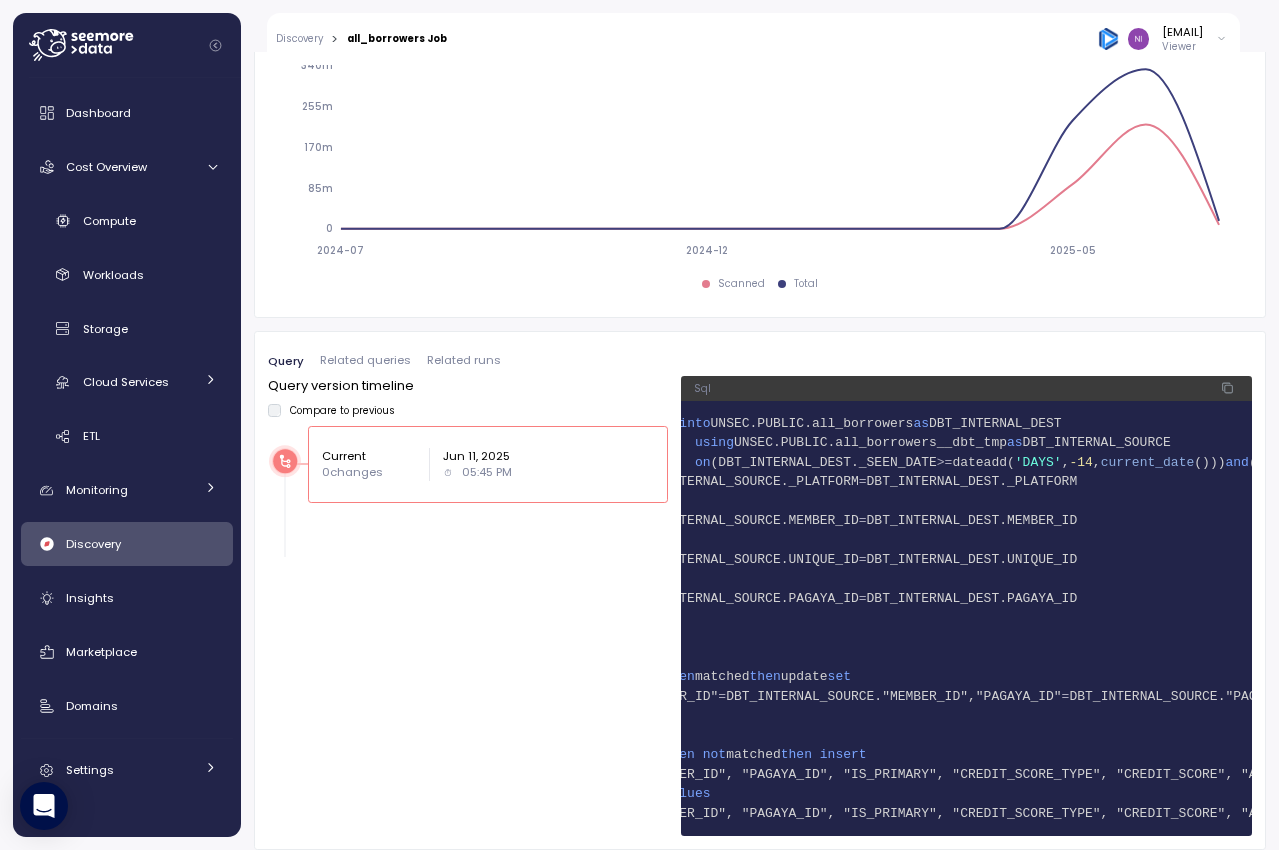 click on "5                 )  and  (" at bounding box center [906, 502] 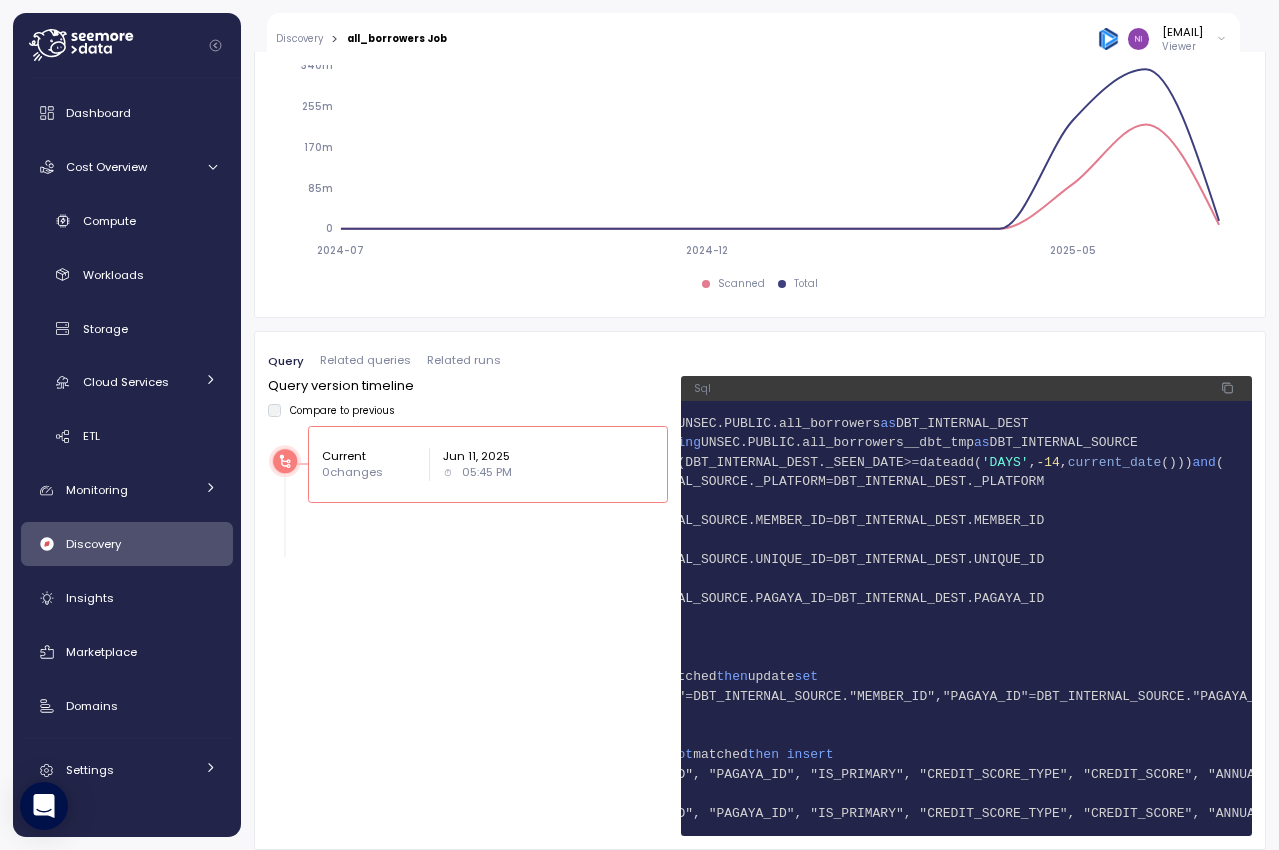 scroll, scrollTop: 0, scrollLeft: 95, axis: horizontal 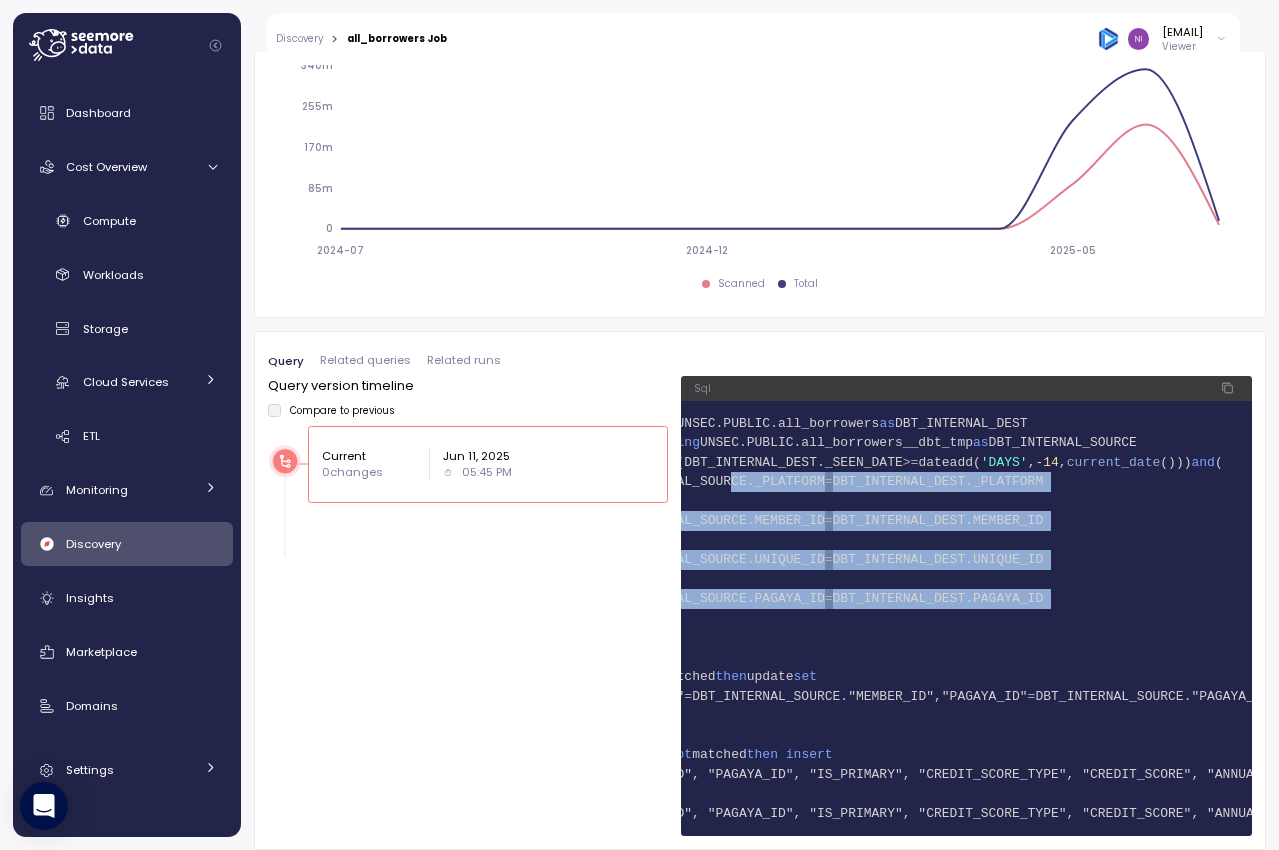 drag, startPoint x: 763, startPoint y: 497, endPoint x: 1039, endPoint y: 638, distance: 309.93063 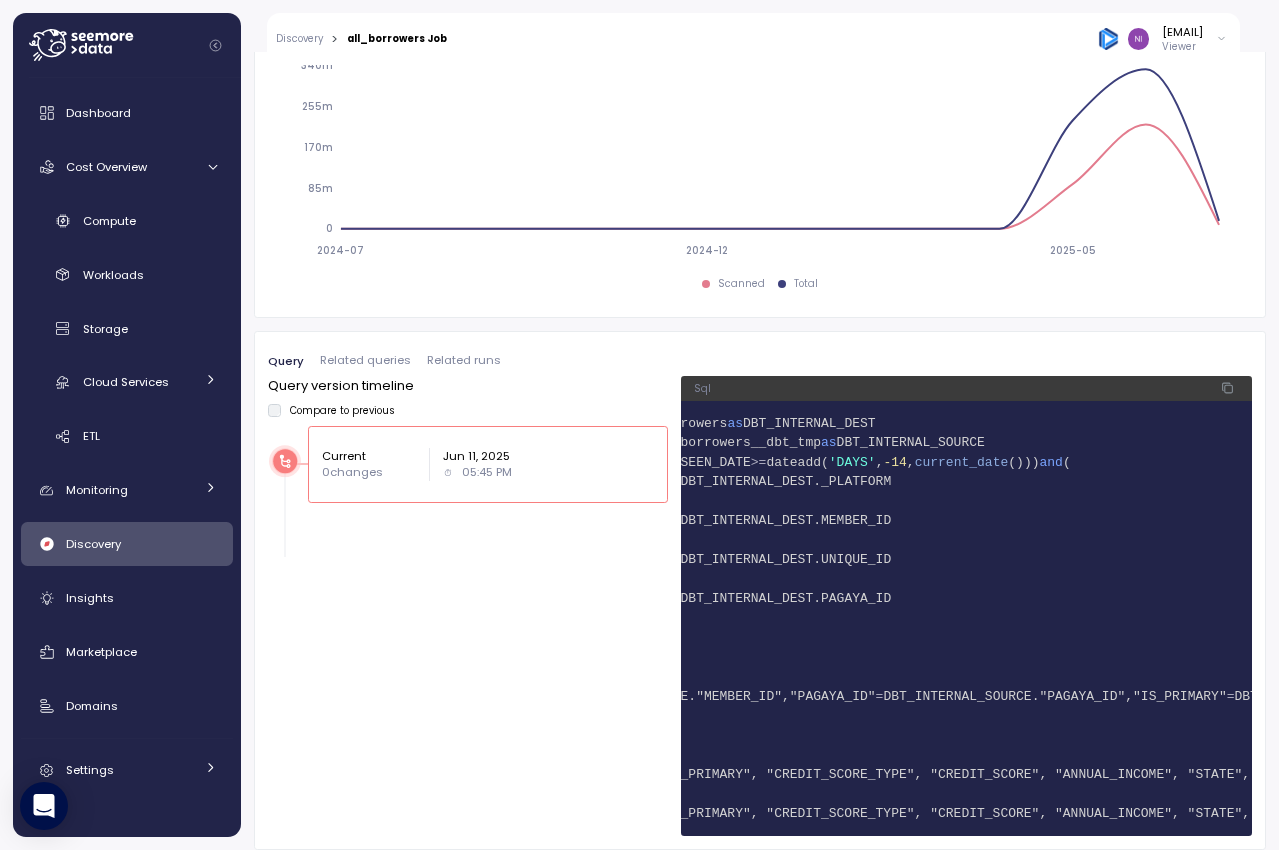 scroll, scrollTop: 0, scrollLeft: 0, axis: both 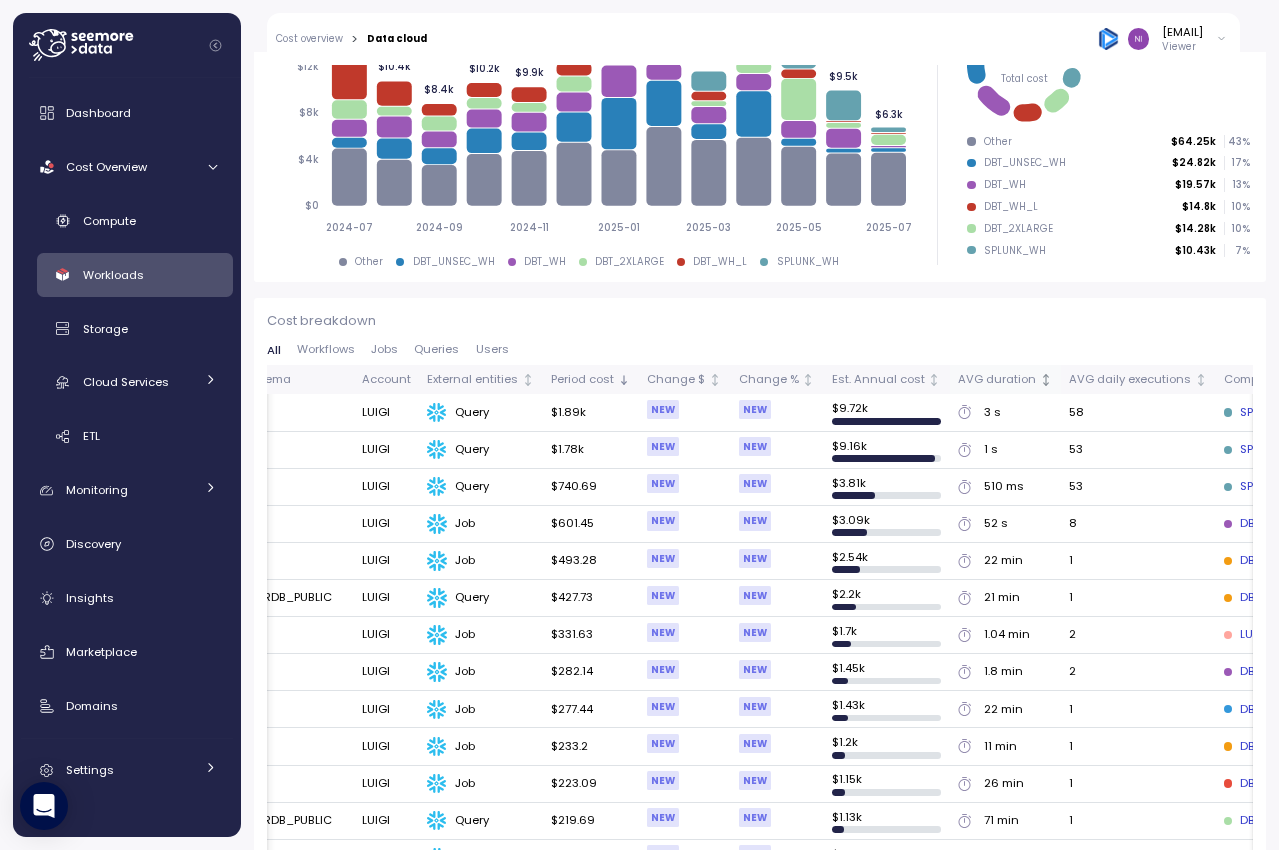 click on "AVG duration" at bounding box center [997, 380] 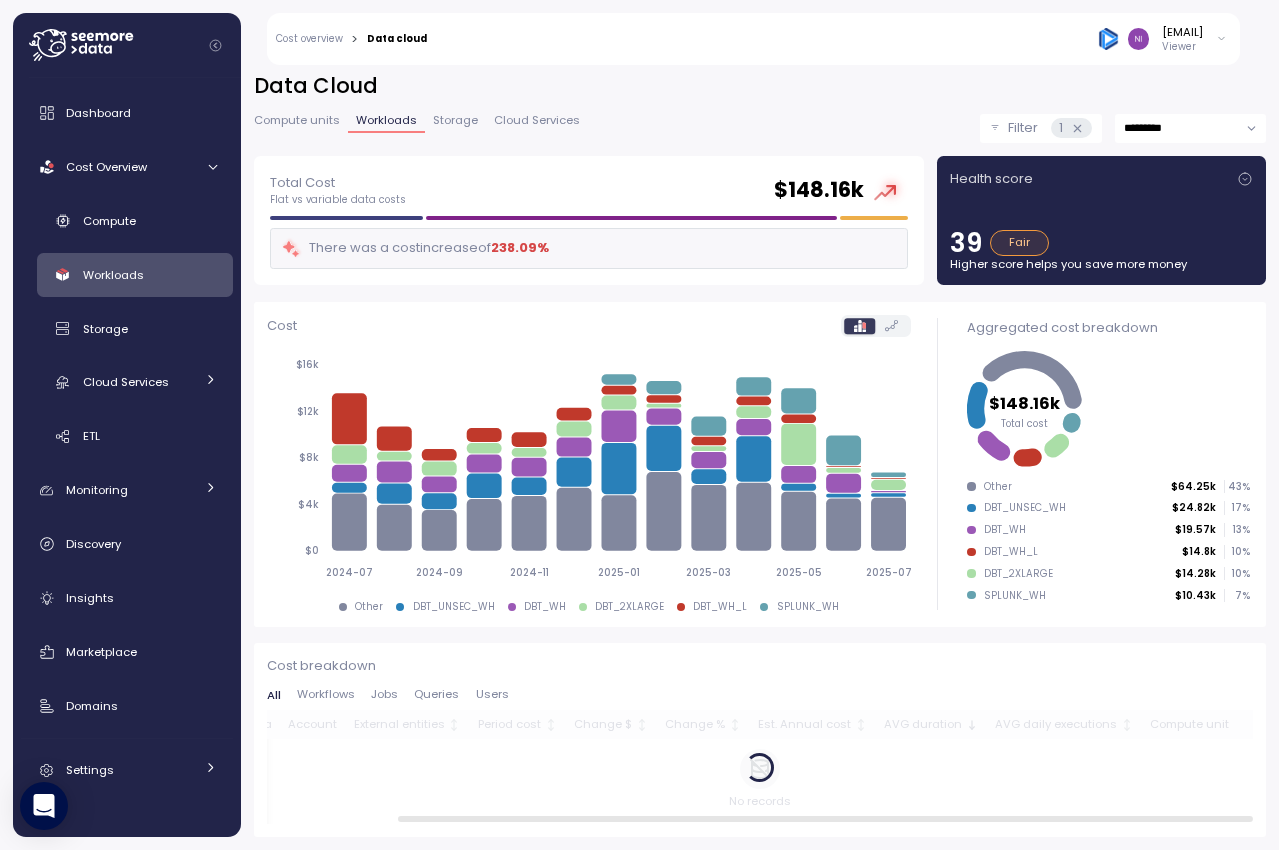 scroll, scrollTop: 0, scrollLeft: 150, axis: horizontal 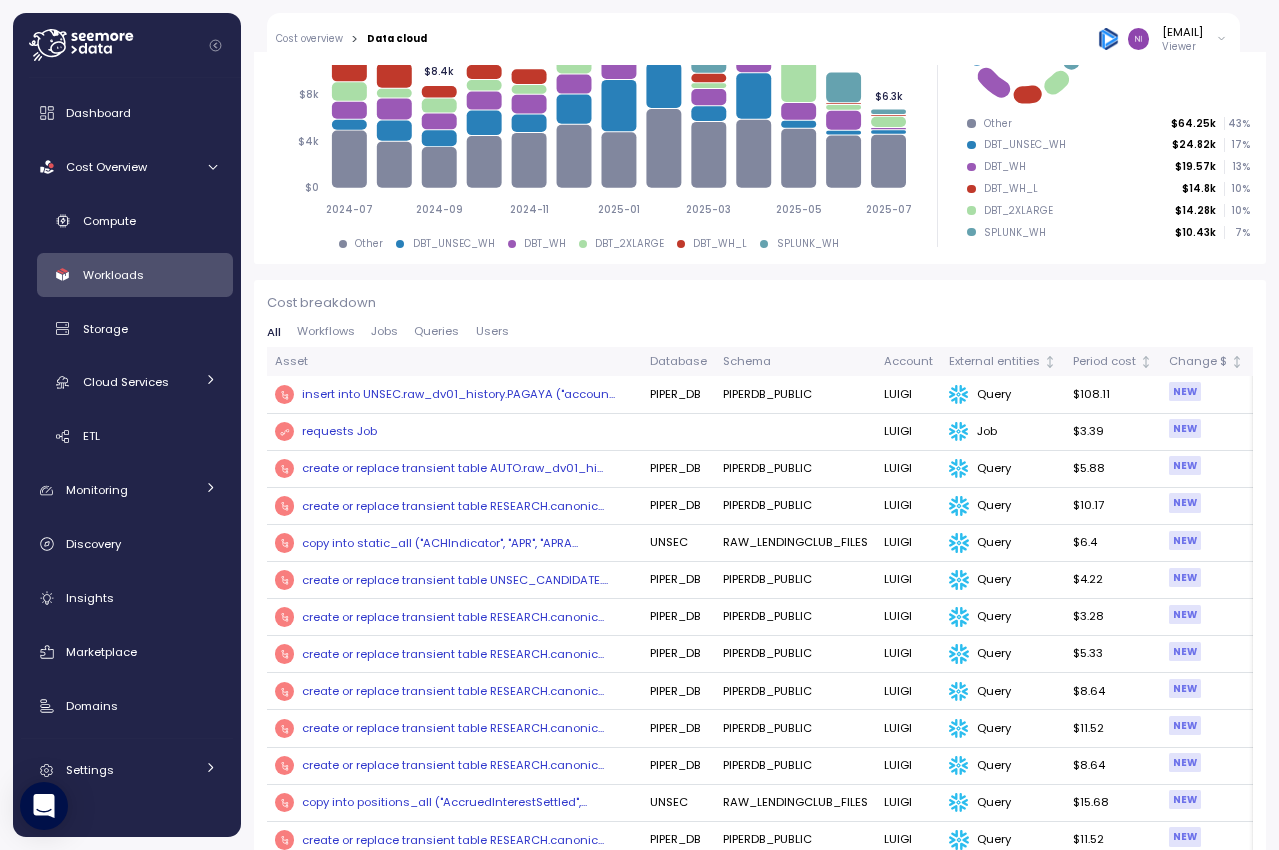 click on "Cost breakdown All Workflows Jobs Queries Users Asset Database Schema Account External entities Period cost Change $ Change % Est. Annual cost AVG duration AVG daily executions Compute unit   insert into UNSEC.raw_dv01_history.PAGAYA ("accoun... PIPER_DB PIPERDB_PUBLIC LUIGI Query $108.11 NEW NEW $ 555.75 193 min 1 DBT_2XLARGE requests Job LUIGI Job $3.39 NEW NEW $ 17.44 191 min 1 LUIGI_WH create or replace transient table AUTO.raw_dv01_hi... PIPER_DB PIPERDB_PUBLIC LUIGI Query $5.88 NEW NEW $ 30.21 168 min 1 DBT_AUTO_WH create or replace transient table RESEARCH.canonic... PIPER_DB PIPERDB_PUBLIC LUIGI Query $10.17 NEW NEW $ 52.28 148 min 1 CRB_CONSENT_ORDER_CLUSTER copy into static_all ("ACHIndicator", "APR", "APRA... UNSEC RAW_LENDINGCLUB_FILES LUIGI Query $6.4 NEW NEW $ 32.92 129 min 1 DBT_WH create or replace transient table UNSEC_CANDIDATE.... PIPER_DB PIPERDB_PUBLIC LUIGI Query $4.22 NEW NEW $ 21.68 125 min 1 LUIGI_DEV_WH create or replace transient table RESEARCH.canonic... PIPER_DB PIPERDB_PUBLIC NEW" at bounding box center [760, 1262] 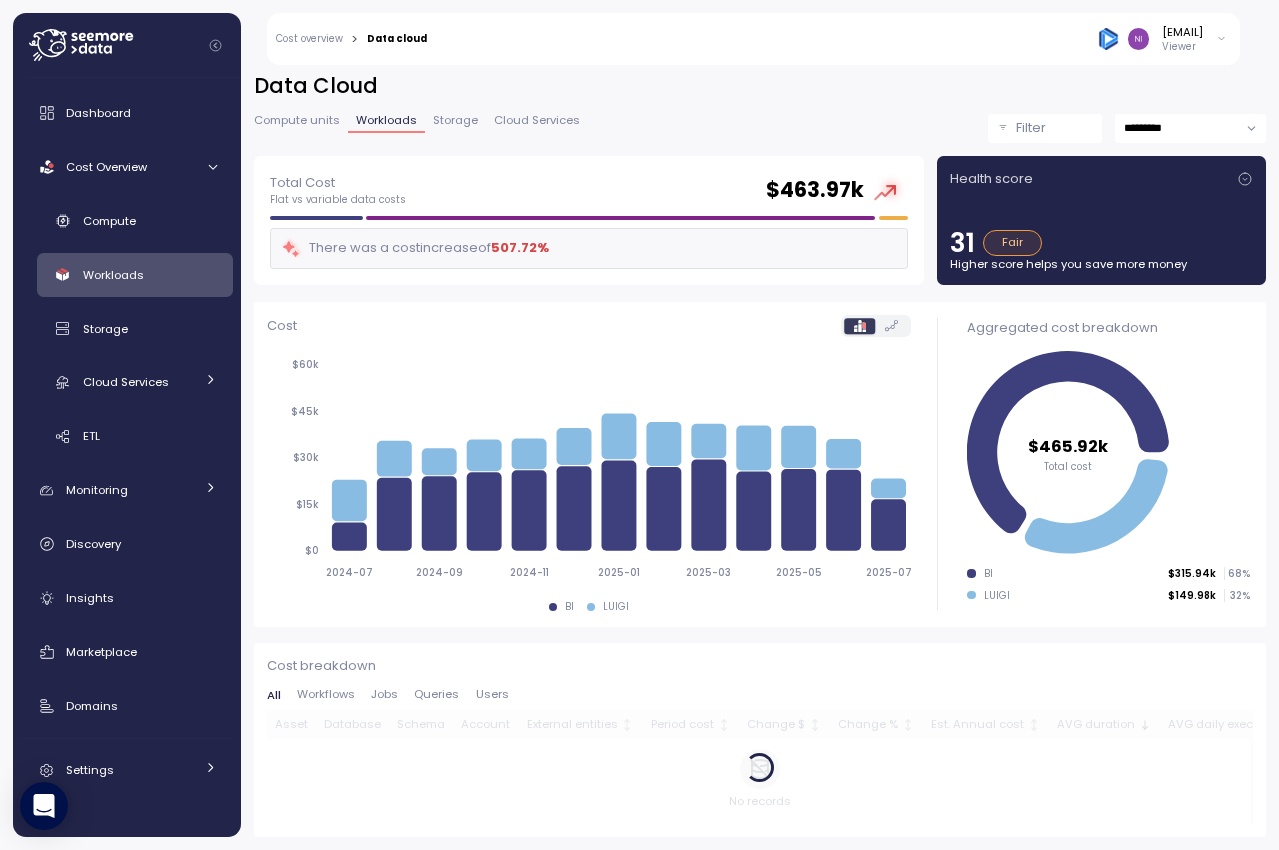 scroll, scrollTop: 6, scrollLeft: 0, axis: vertical 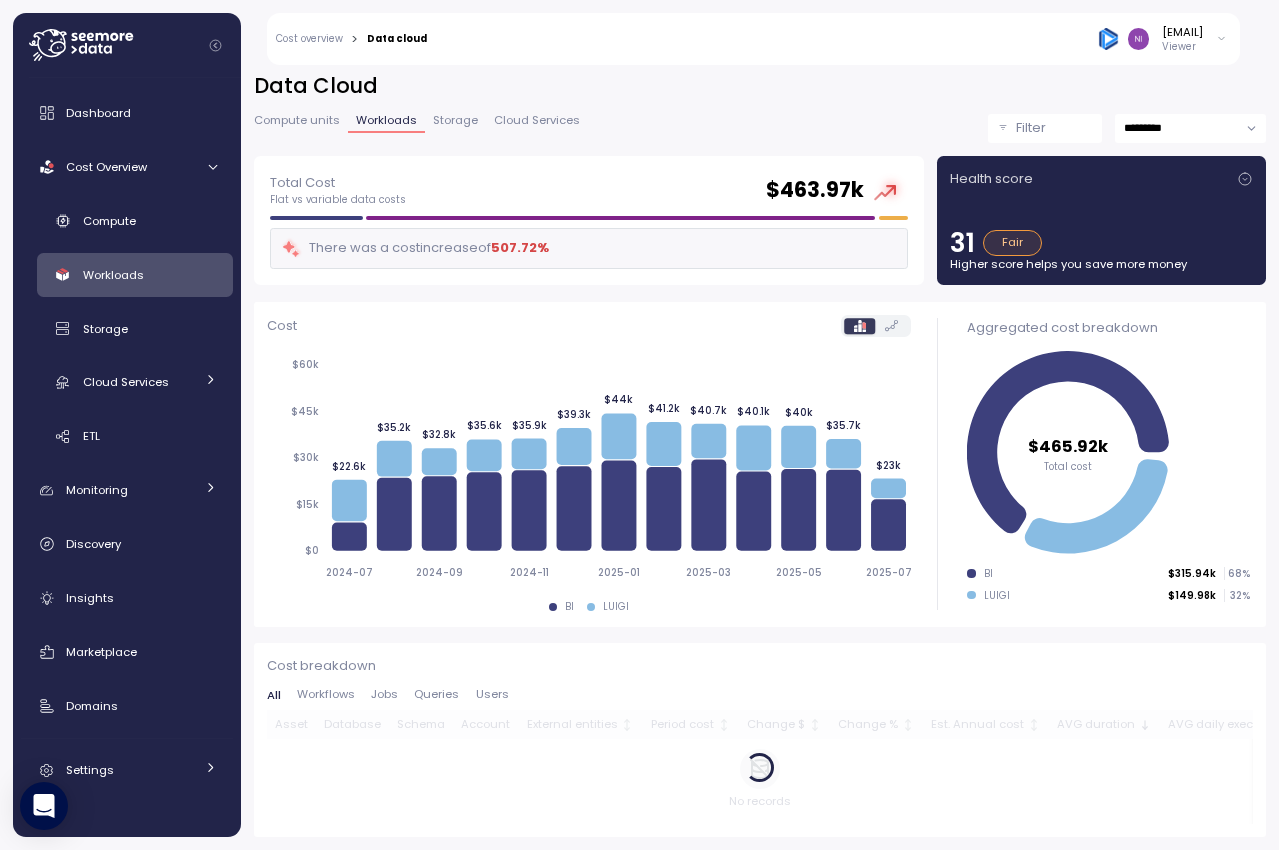click on "*********" at bounding box center (1190, 128) 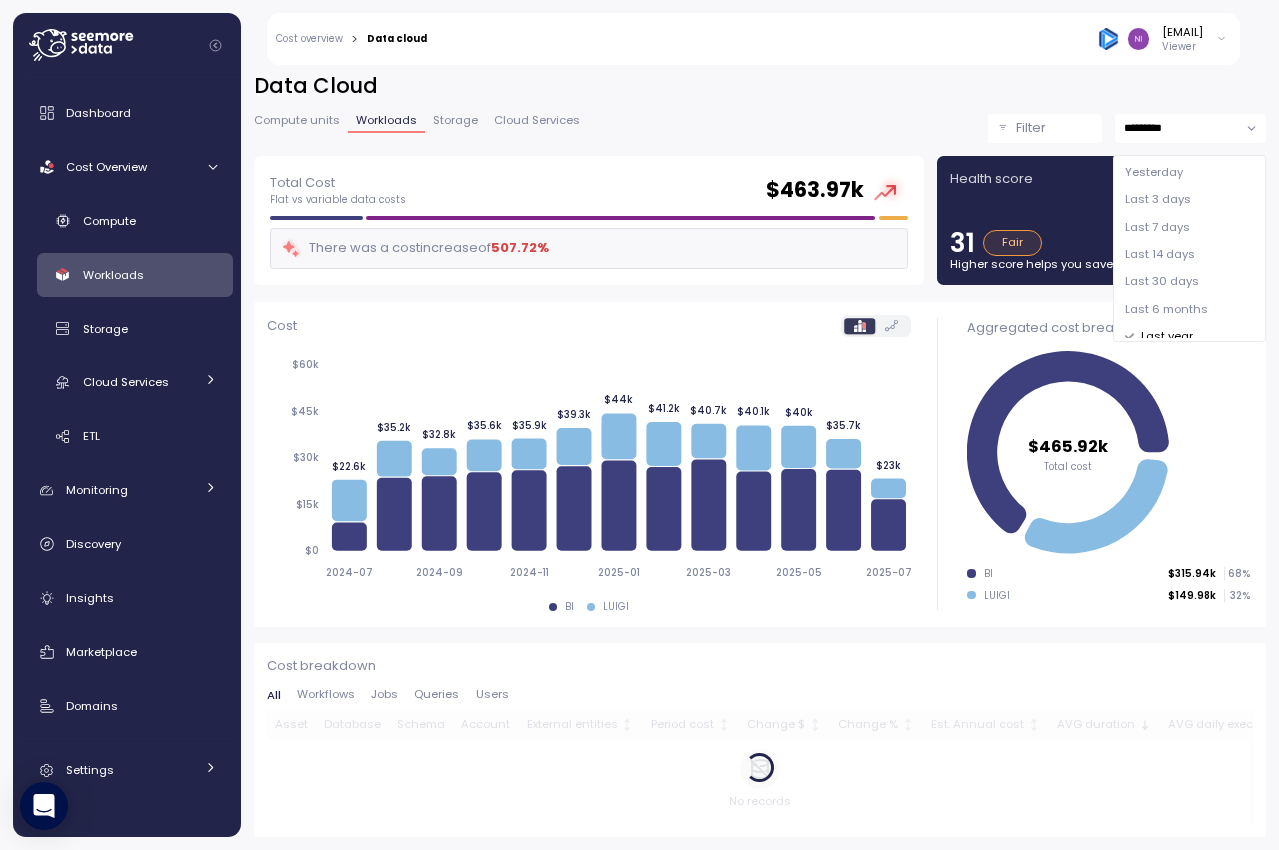 scroll, scrollTop: 2, scrollLeft: 0, axis: vertical 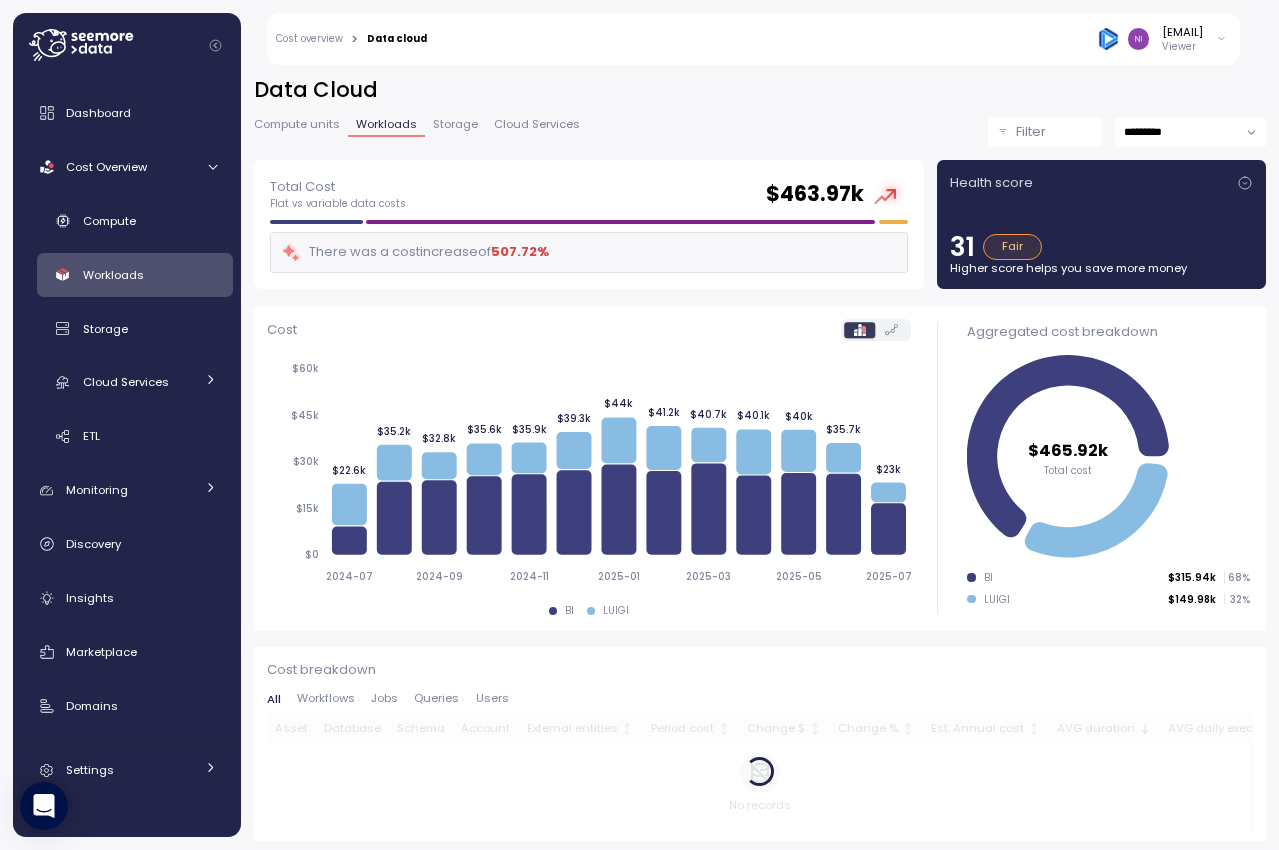 click on "Data Cloud" at bounding box center (760, 90) 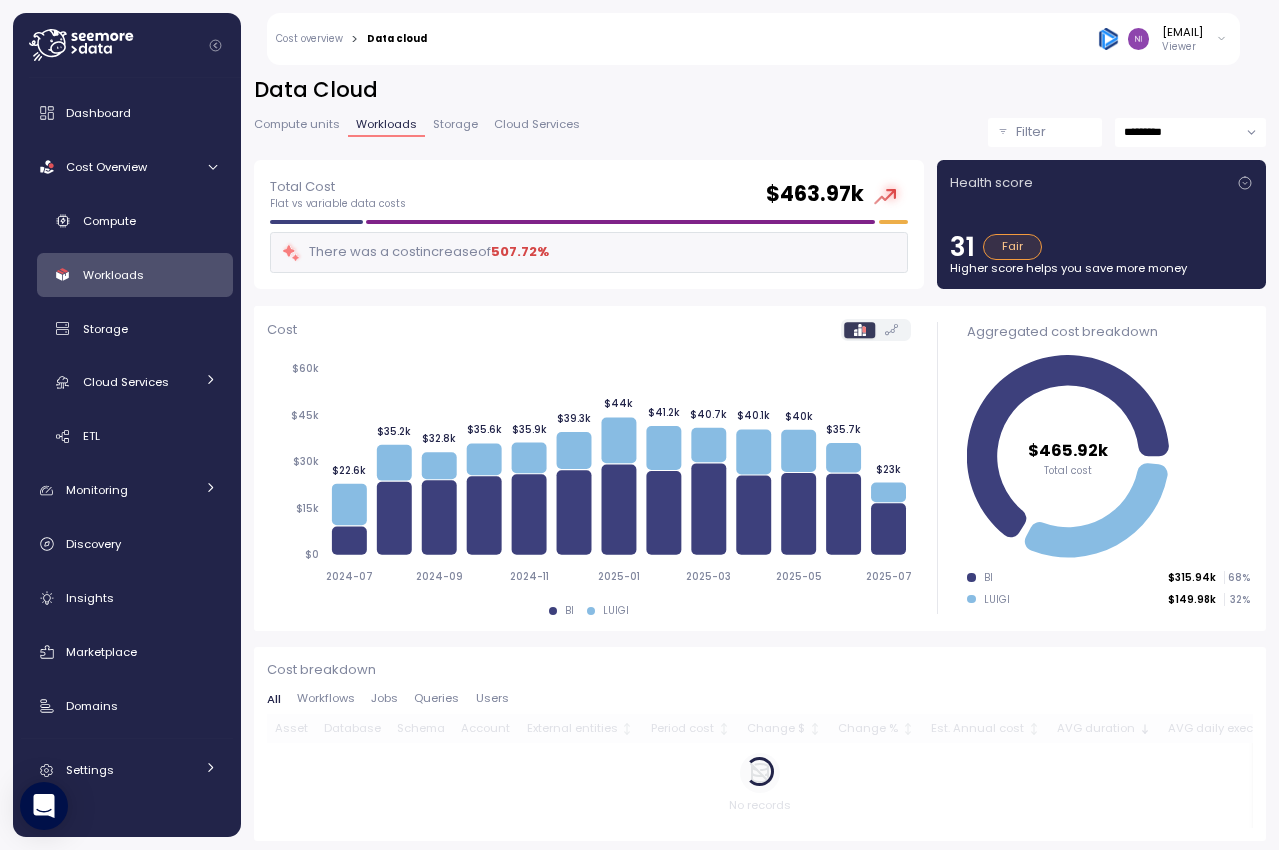 click on "Data Cloud" at bounding box center (760, 90) 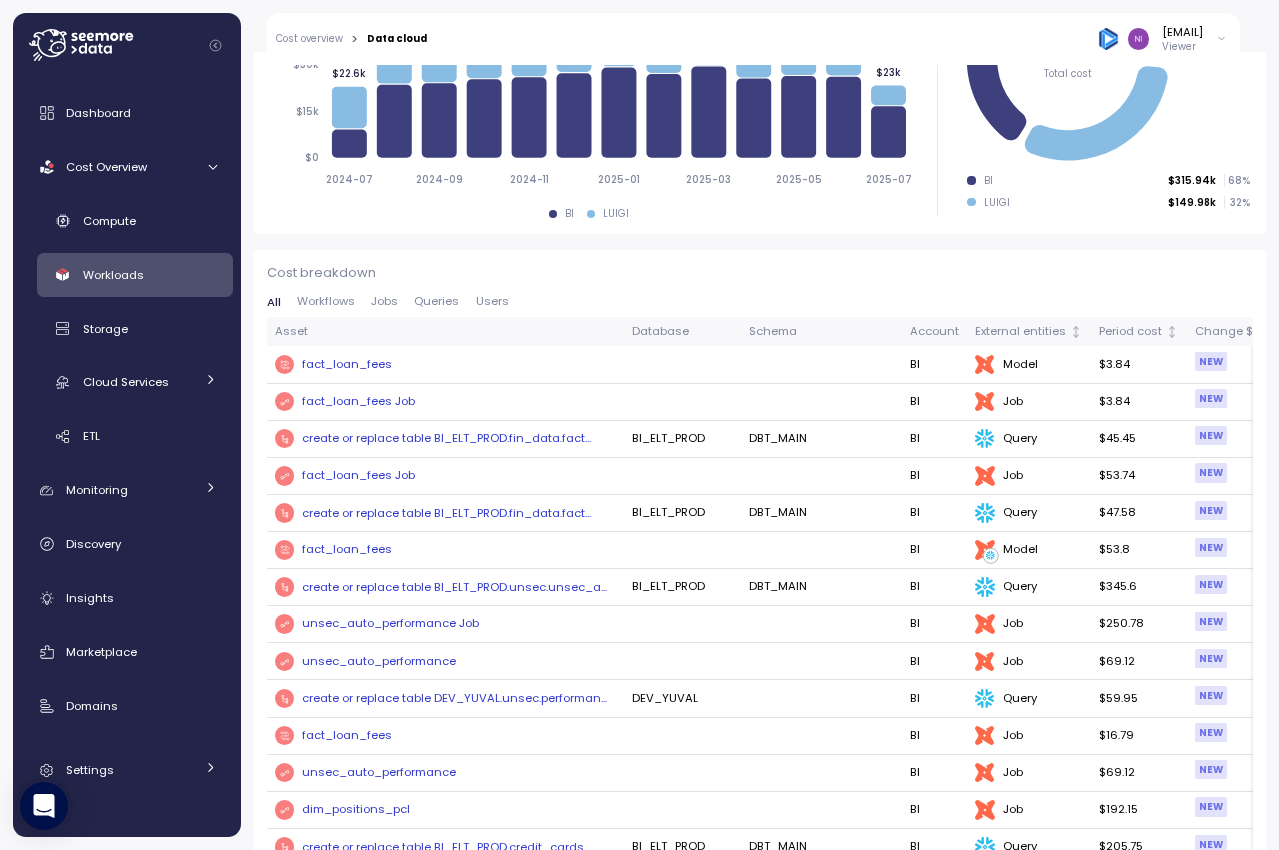 scroll, scrollTop: 420, scrollLeft: 0, axis: vertical 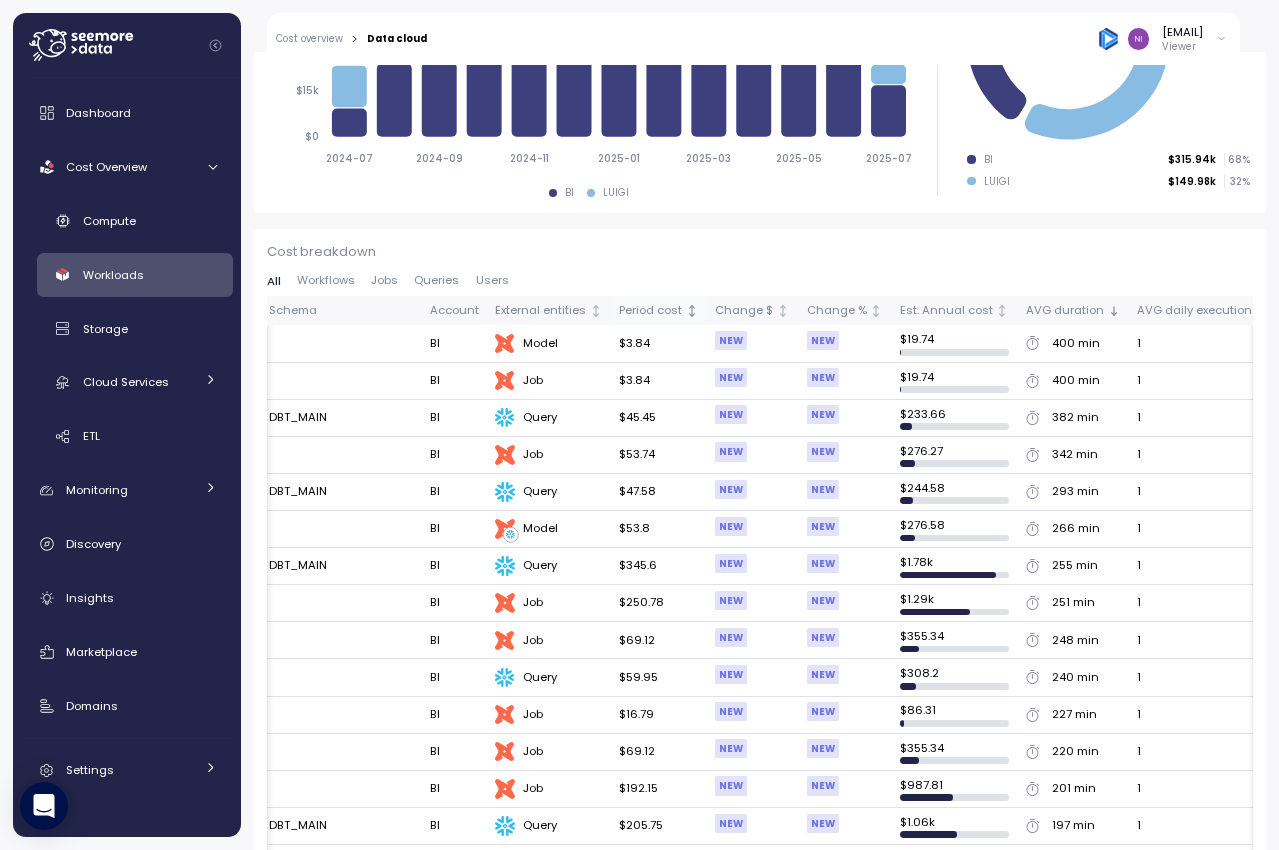 click on "Period cost" at bounding box center (650, 311) 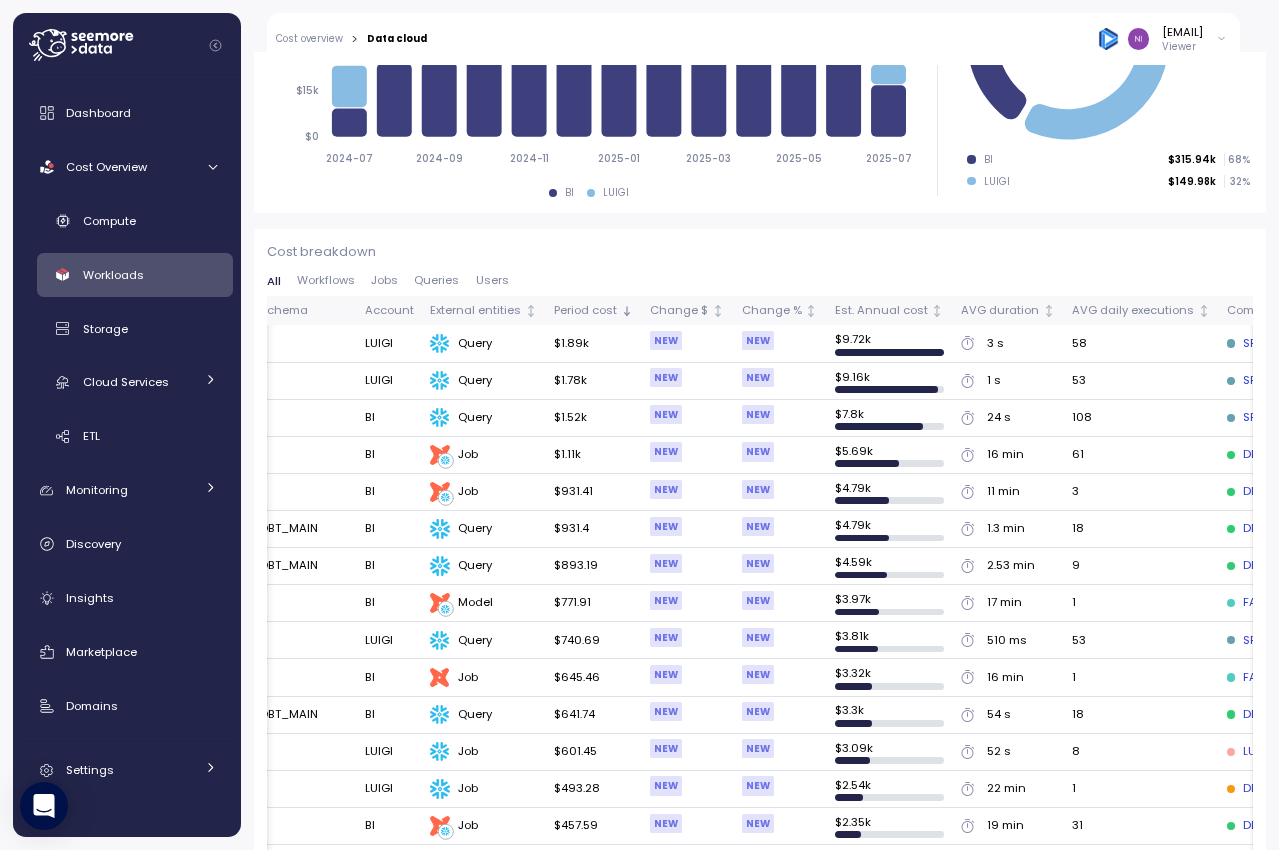scroll, scrollTop: 0, scrollLeft: 0, axis: both 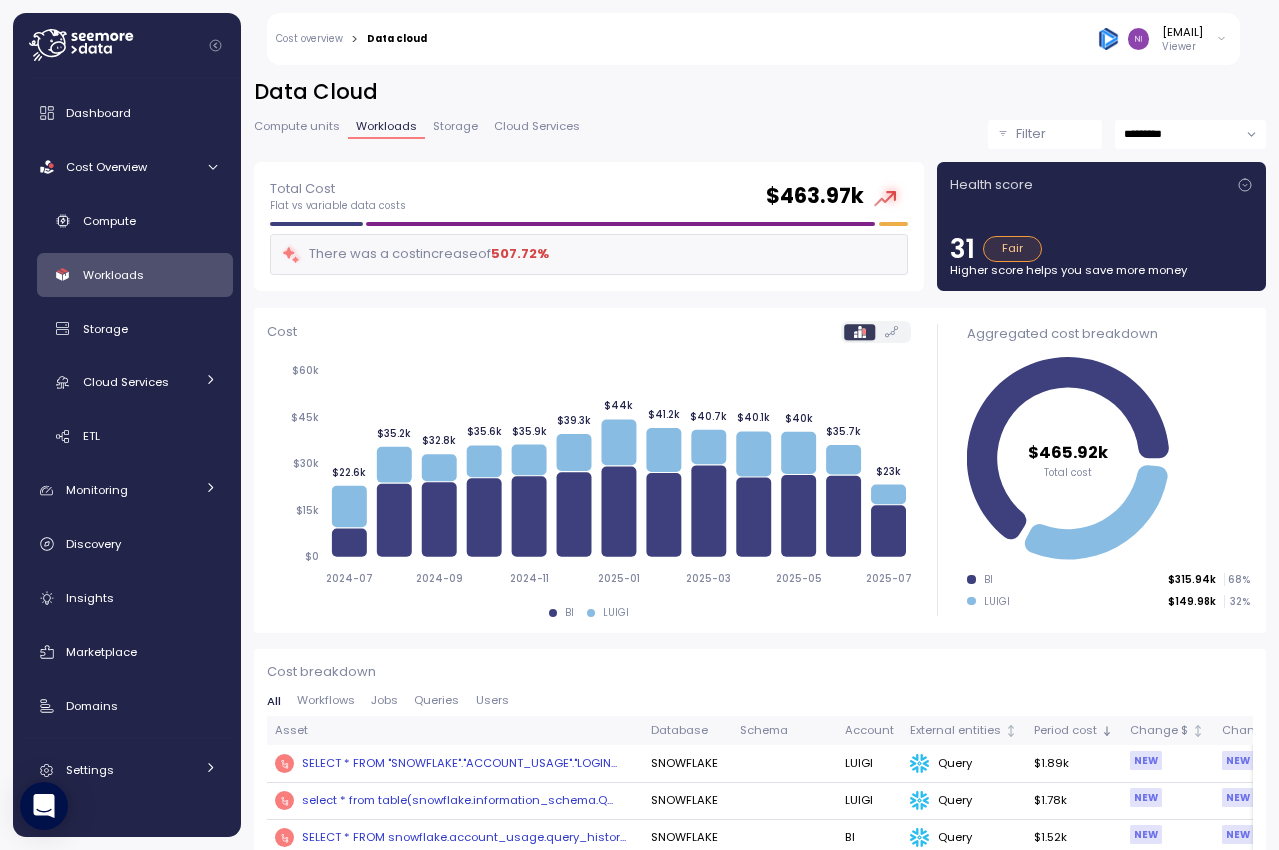 click on "Filter" at bounding box center [1054, 134] 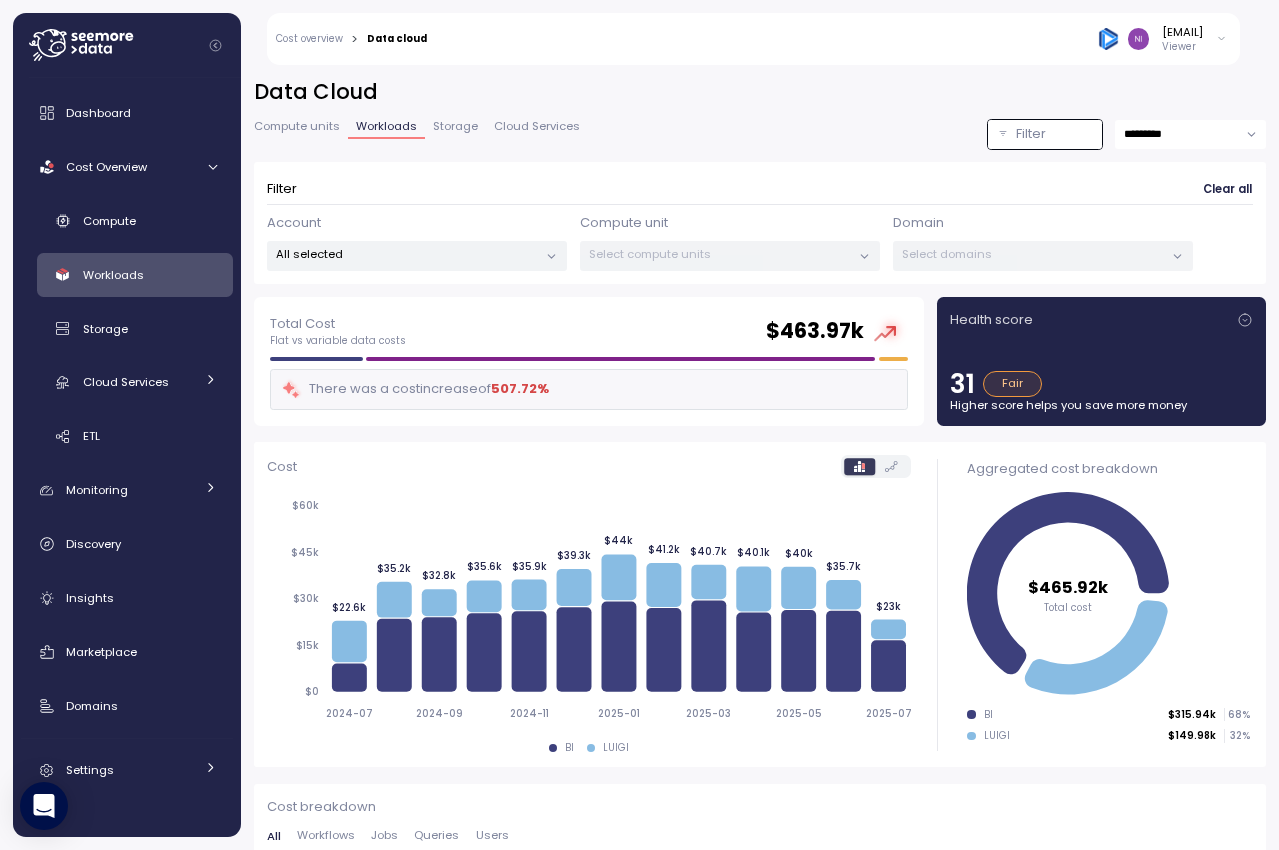 click on "All selected" at bounding box center [407, 254] 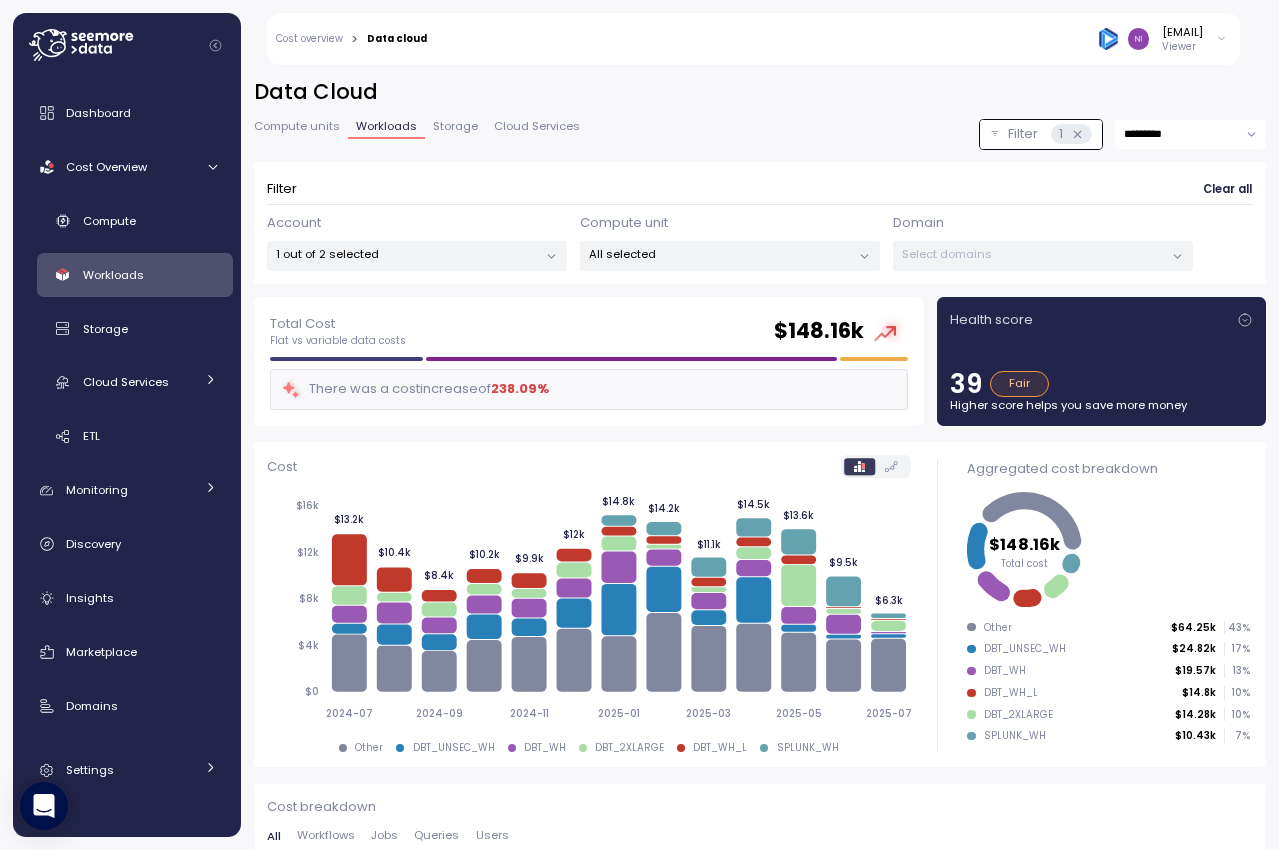click on "Data Cloud" at bounding box center (760, 92) 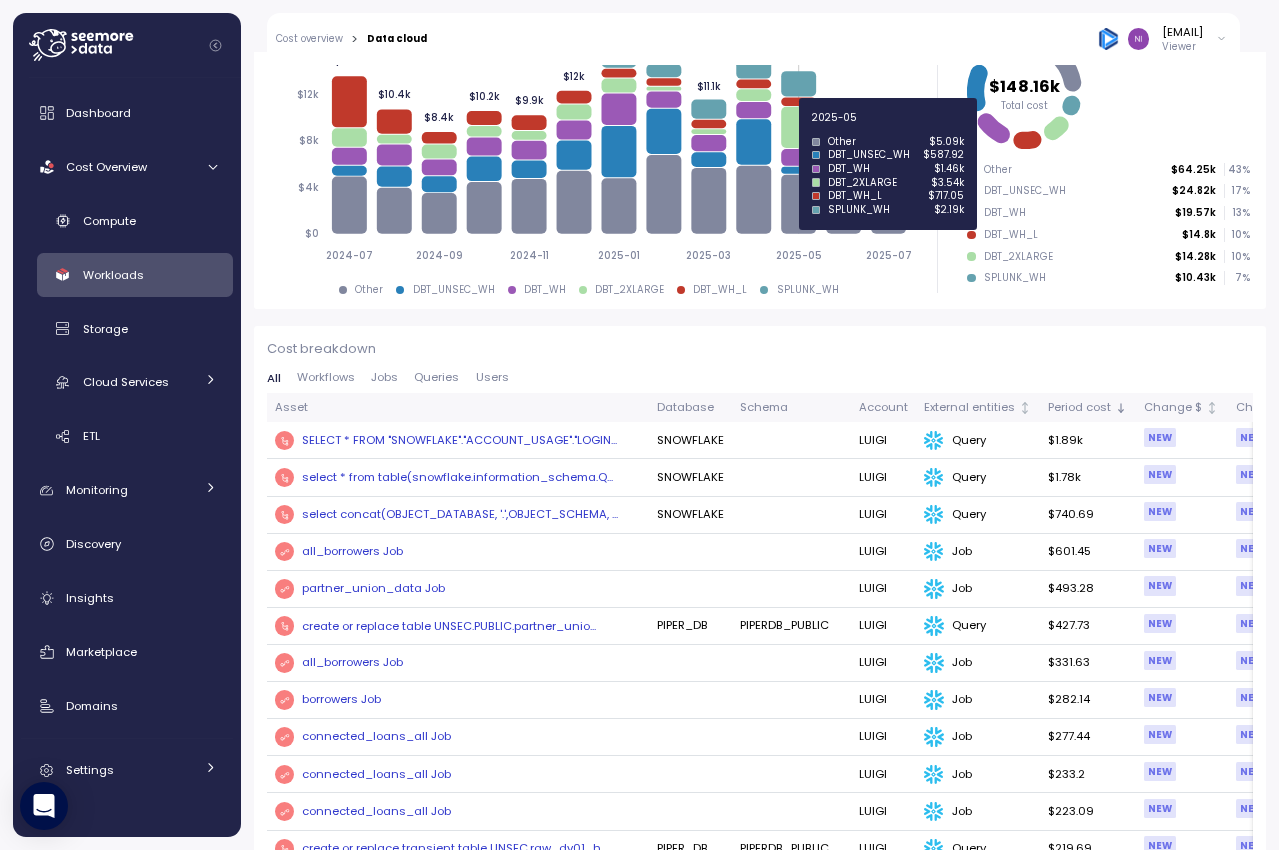 scroll, scrollTop: 489, scrollLeft: 0, axis: vertical 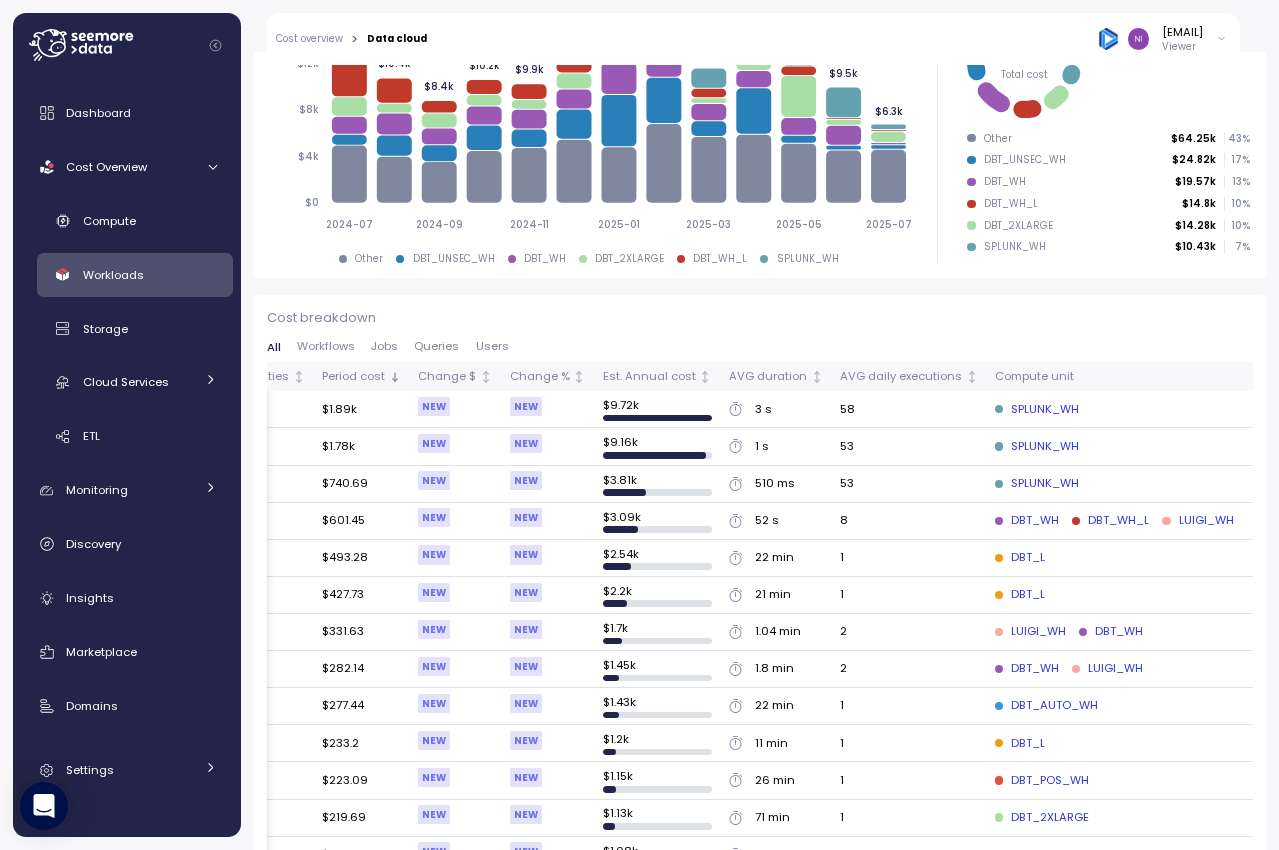 click on "8" at bounding box center [909, 521] 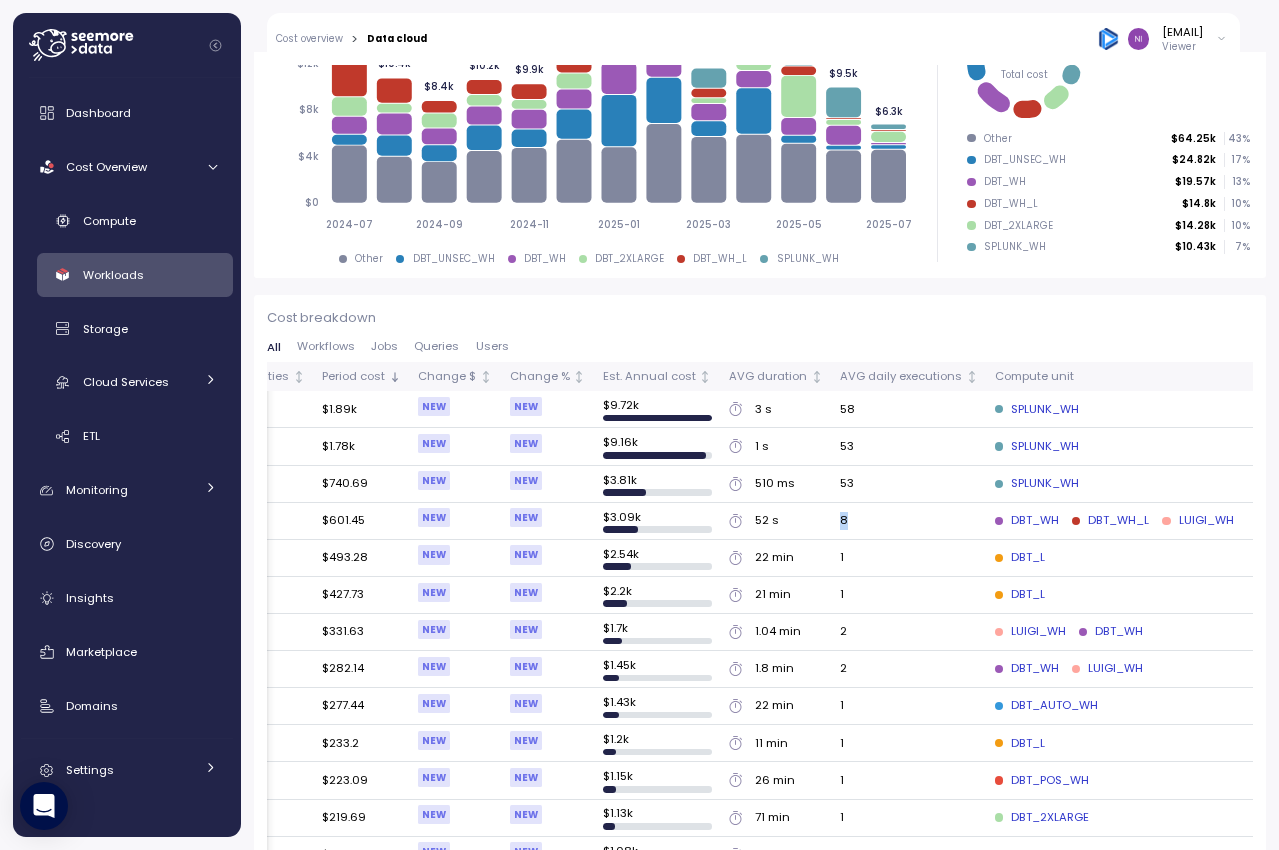 click on "8" at bounding box center [909, 521] 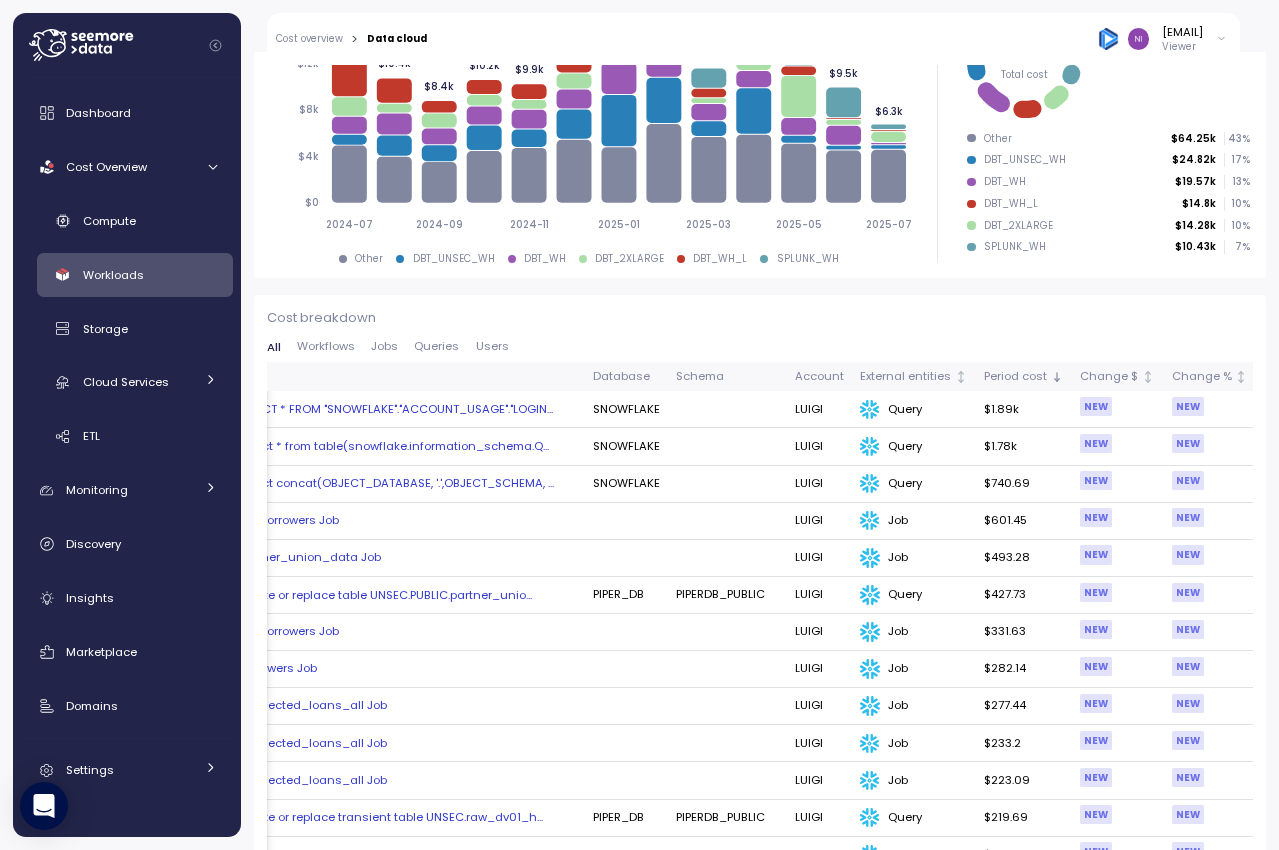 scroll, scrollTop: 0, scrollLeft: 0, axis: both 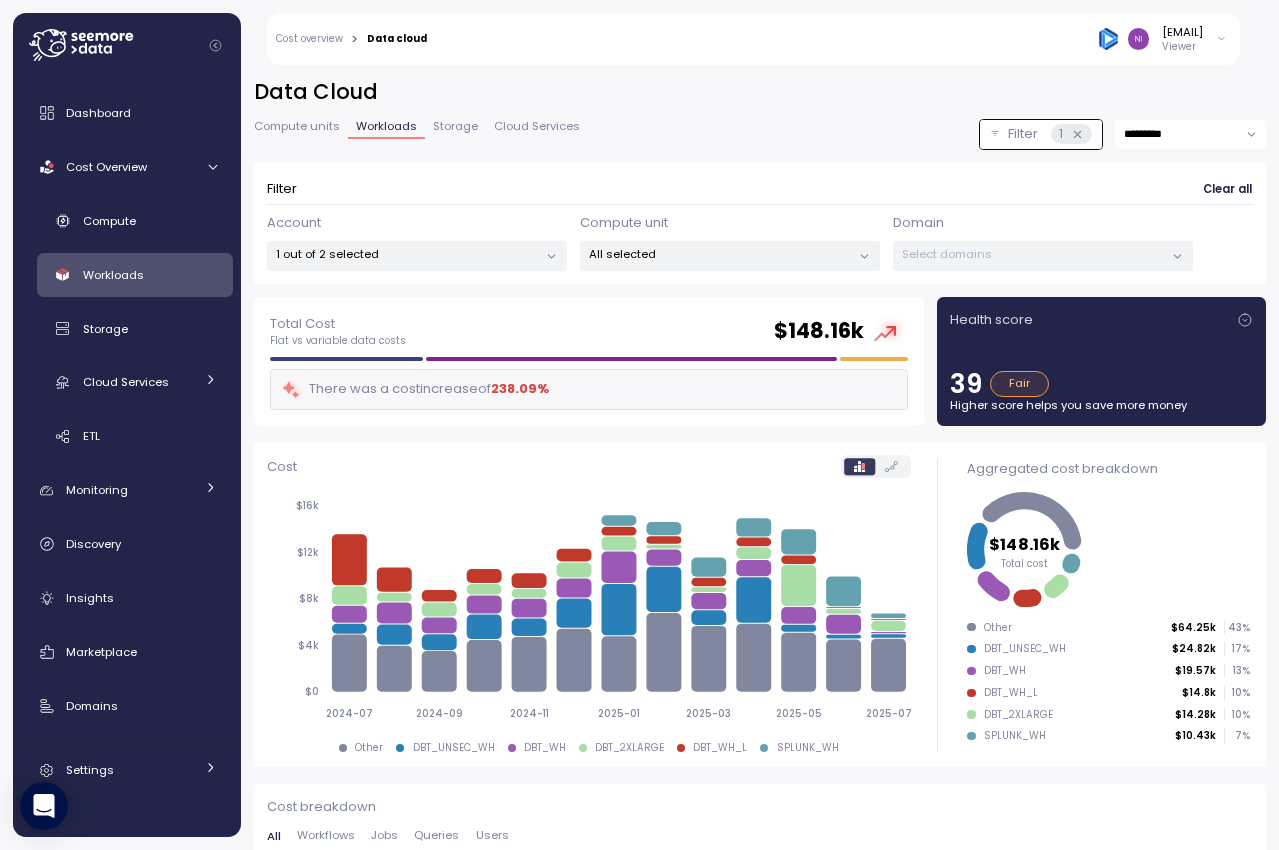 click on "*********" at bounding box center (1190, 134) 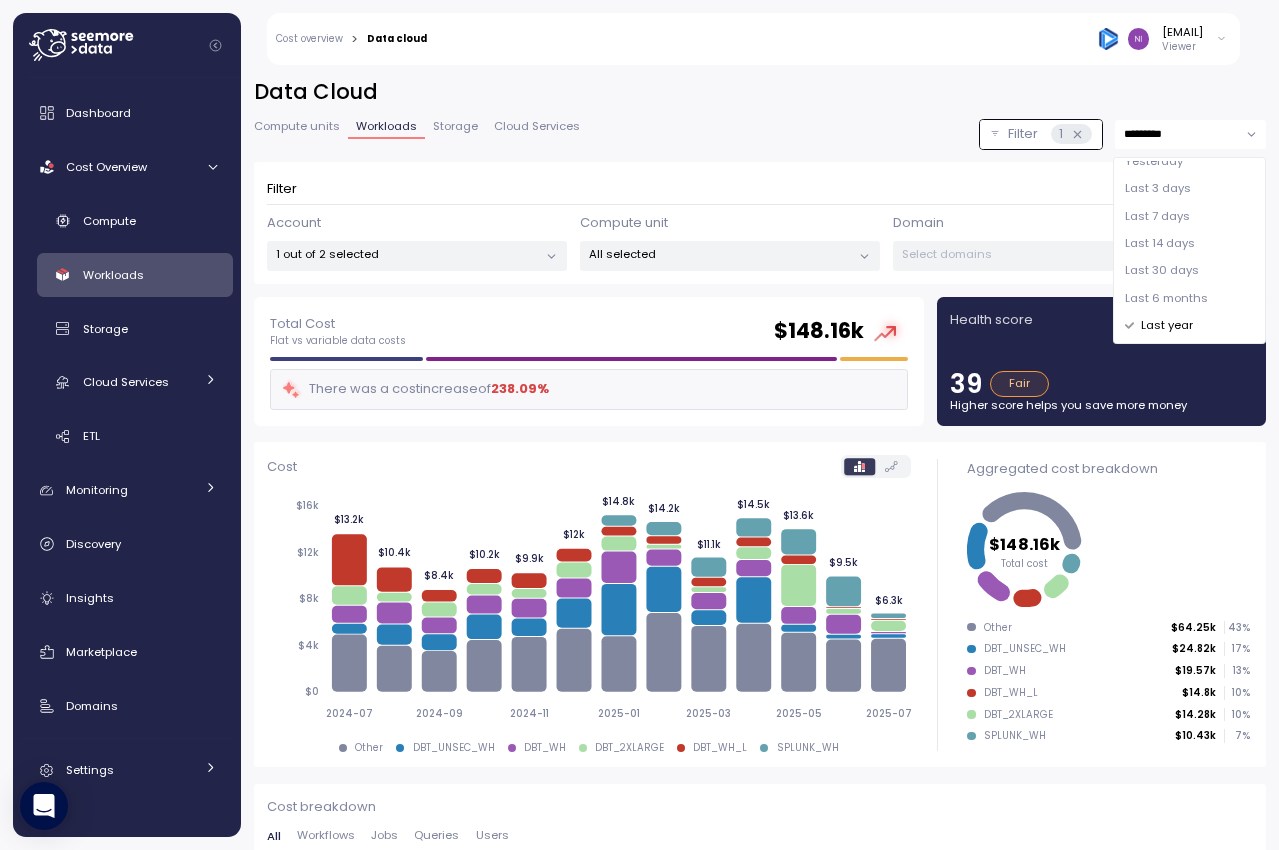 scroll, scrollTop: 0, scrollLeft: 0, axis: both 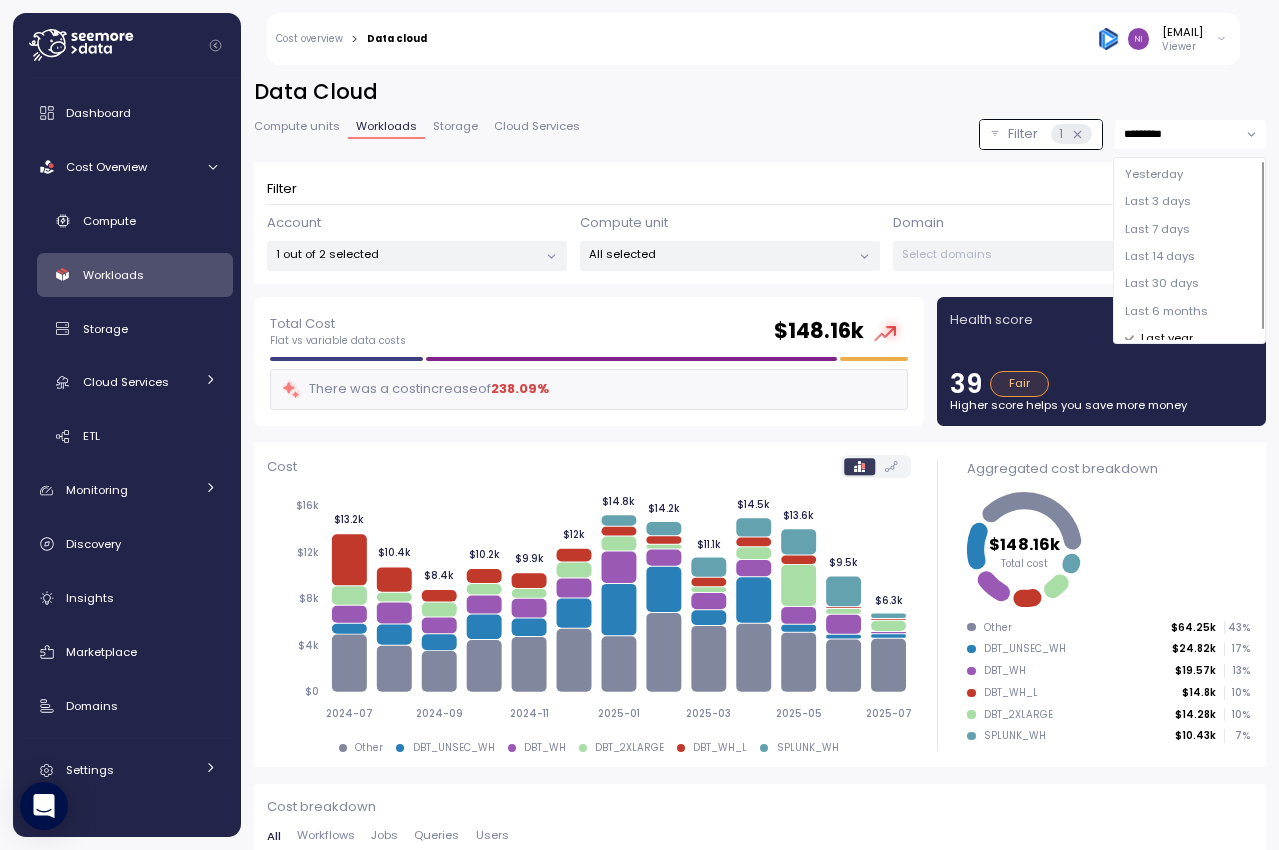 click on "Last 7 days" at bounding box center [1157, 230] 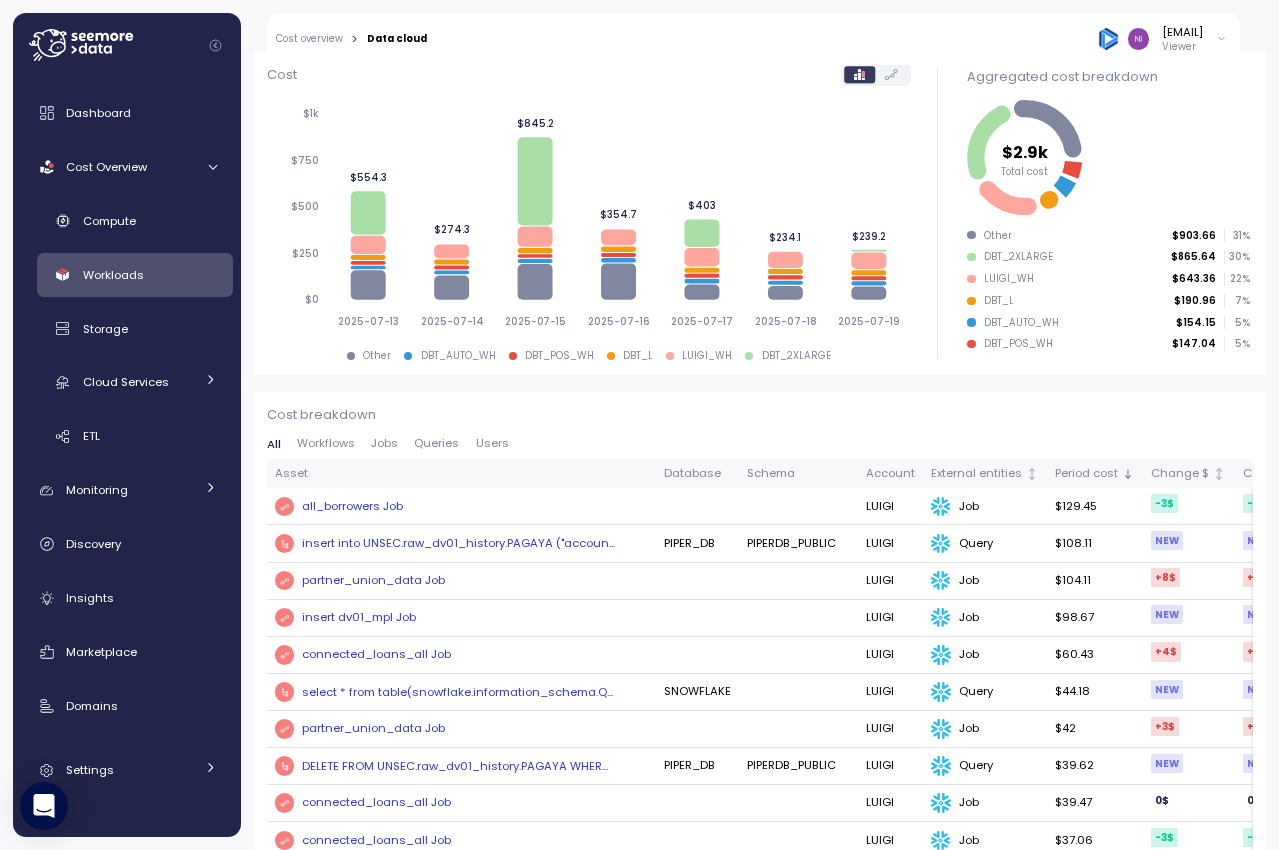 scroll, scrollTop: 399, scrollLeft: 0, axis: vertical 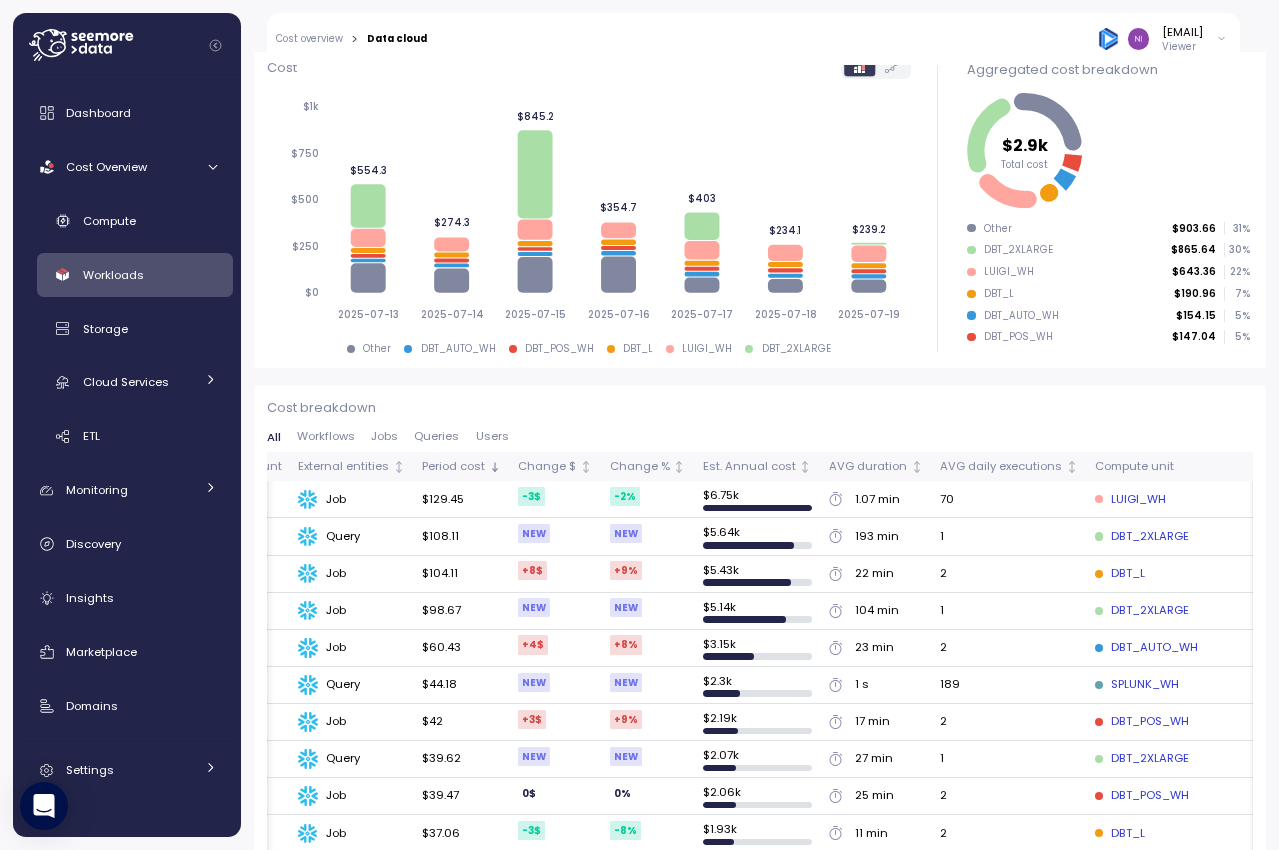 click on "70" at bounding box center [1009, 499] 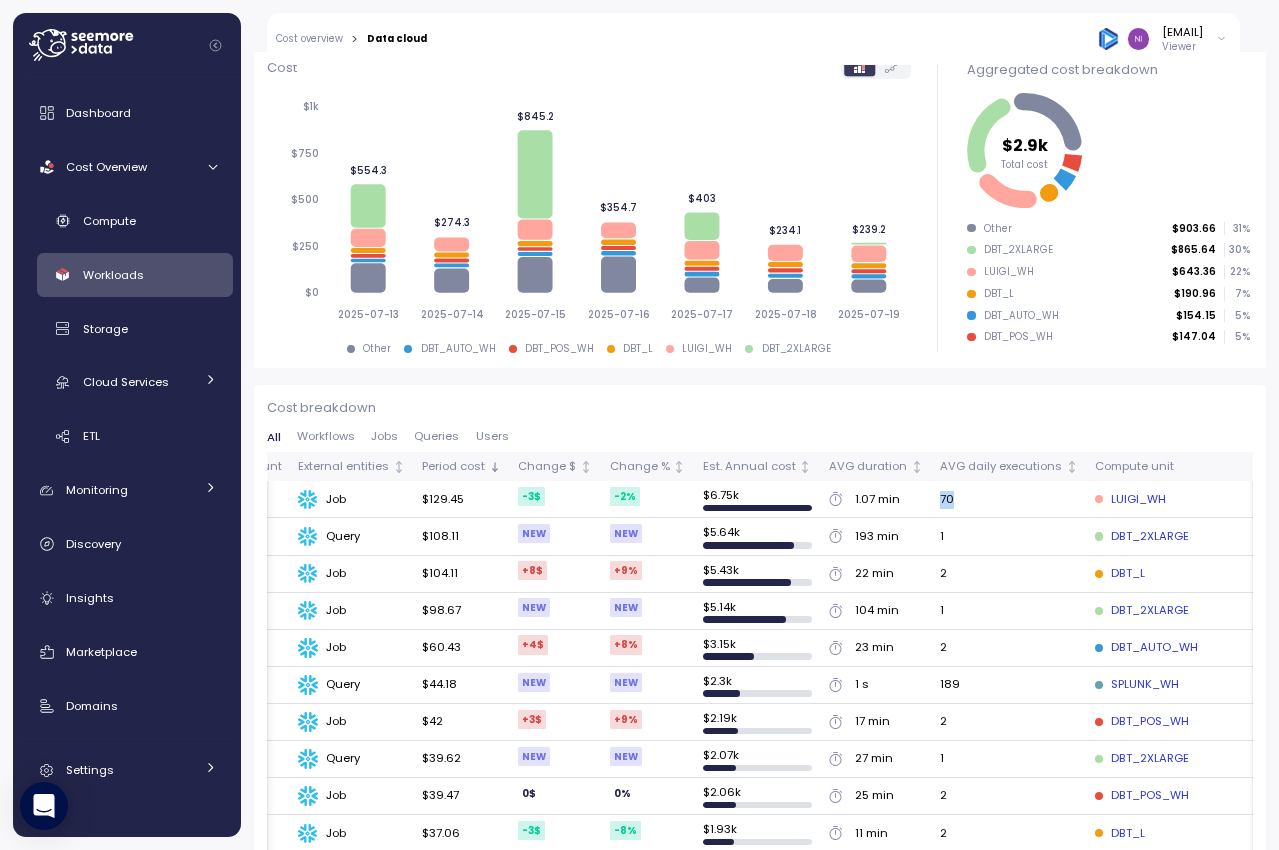 click on "70" at bounding box center [1009, 499] 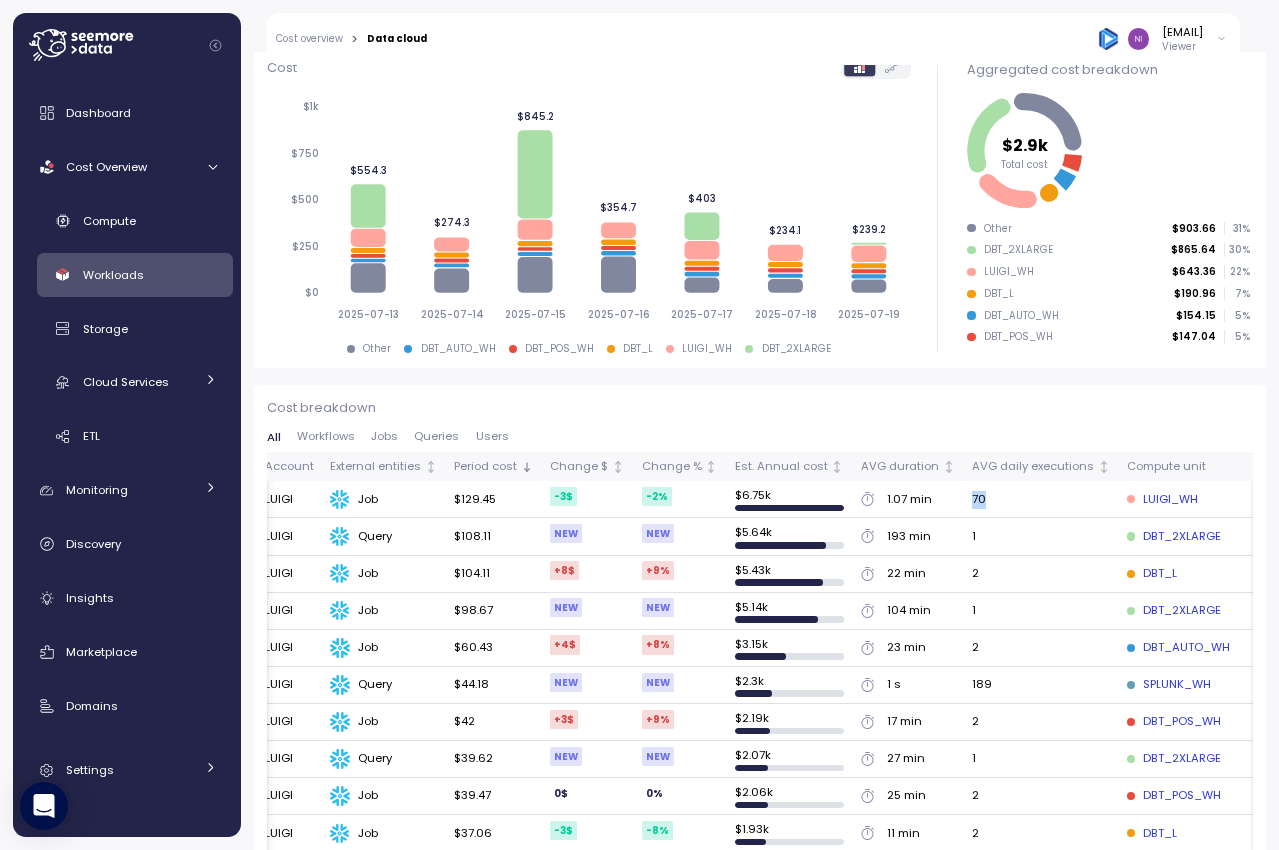 scroll, scrollTop: 0, scrollLeft: 594, axis: horizontal 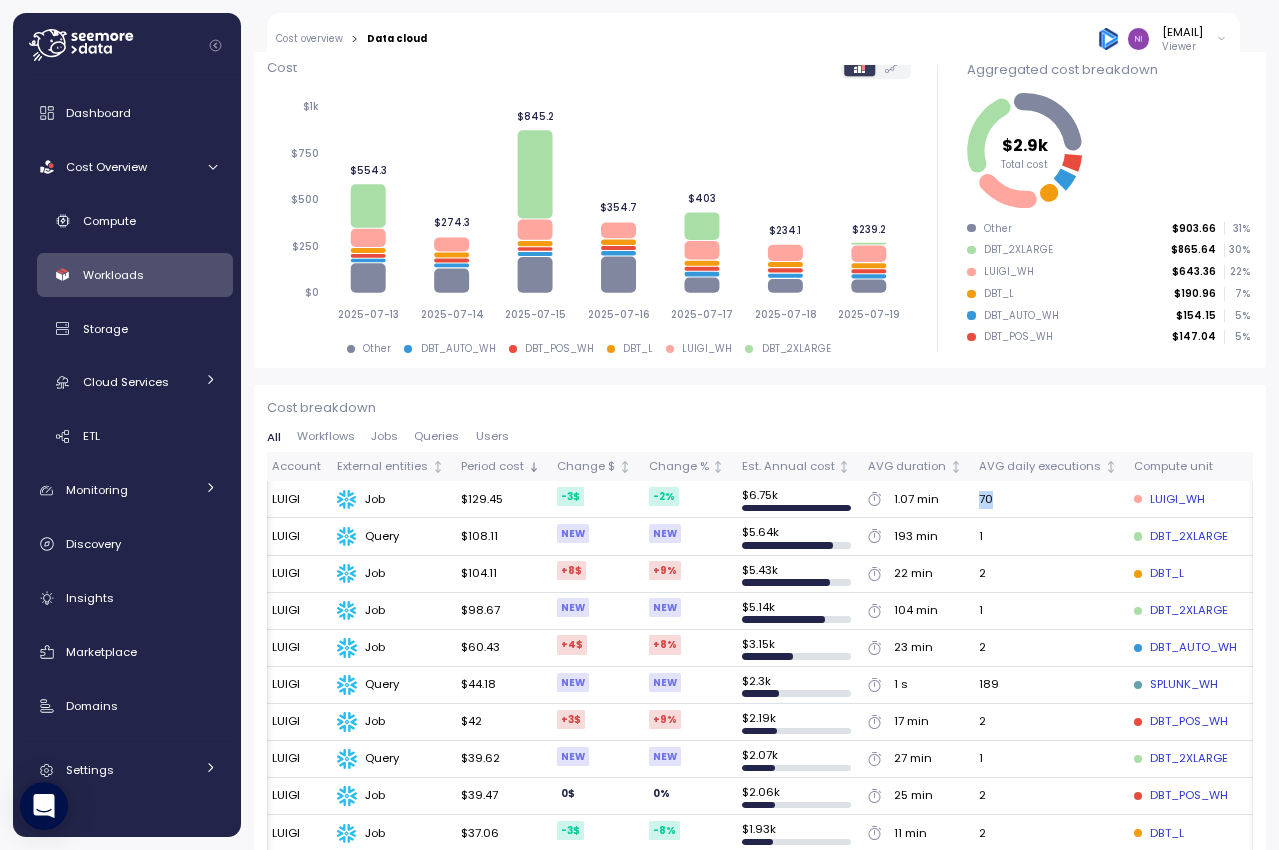 click on "70" at bounding box center (1048, 499) 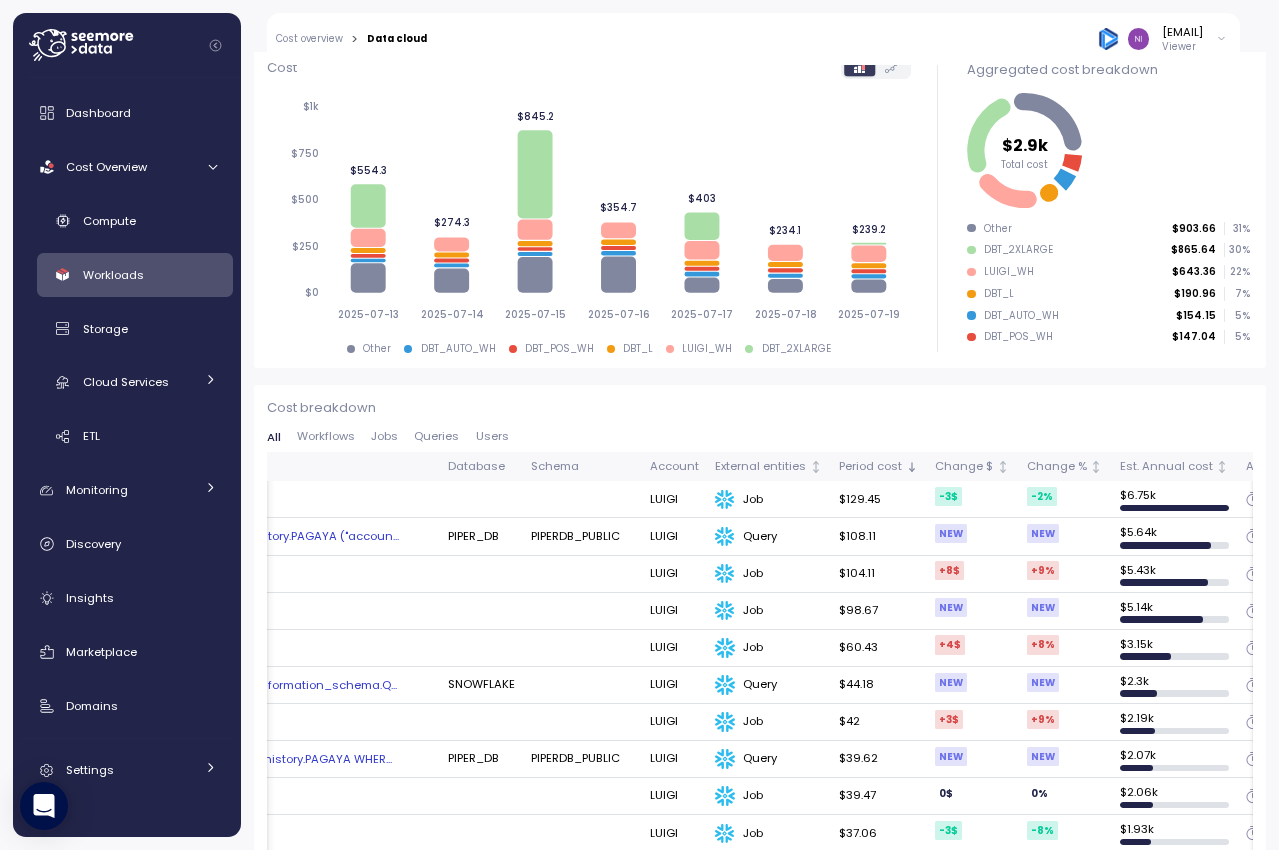 scroll, scrollTop: 0, scrollLeft: 0, axis: both 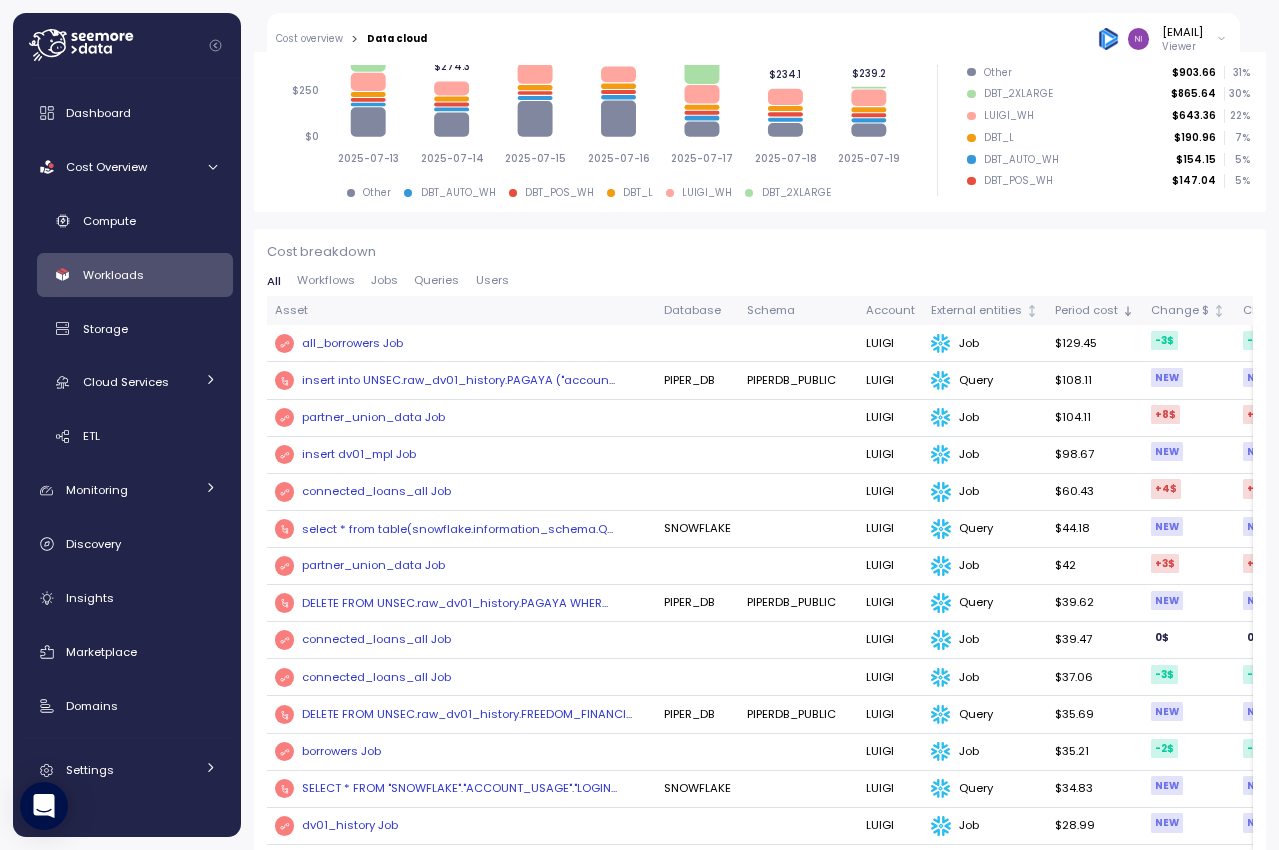 click on "All Workflows Jobs Queries Users" at bounding box center [760, 286] 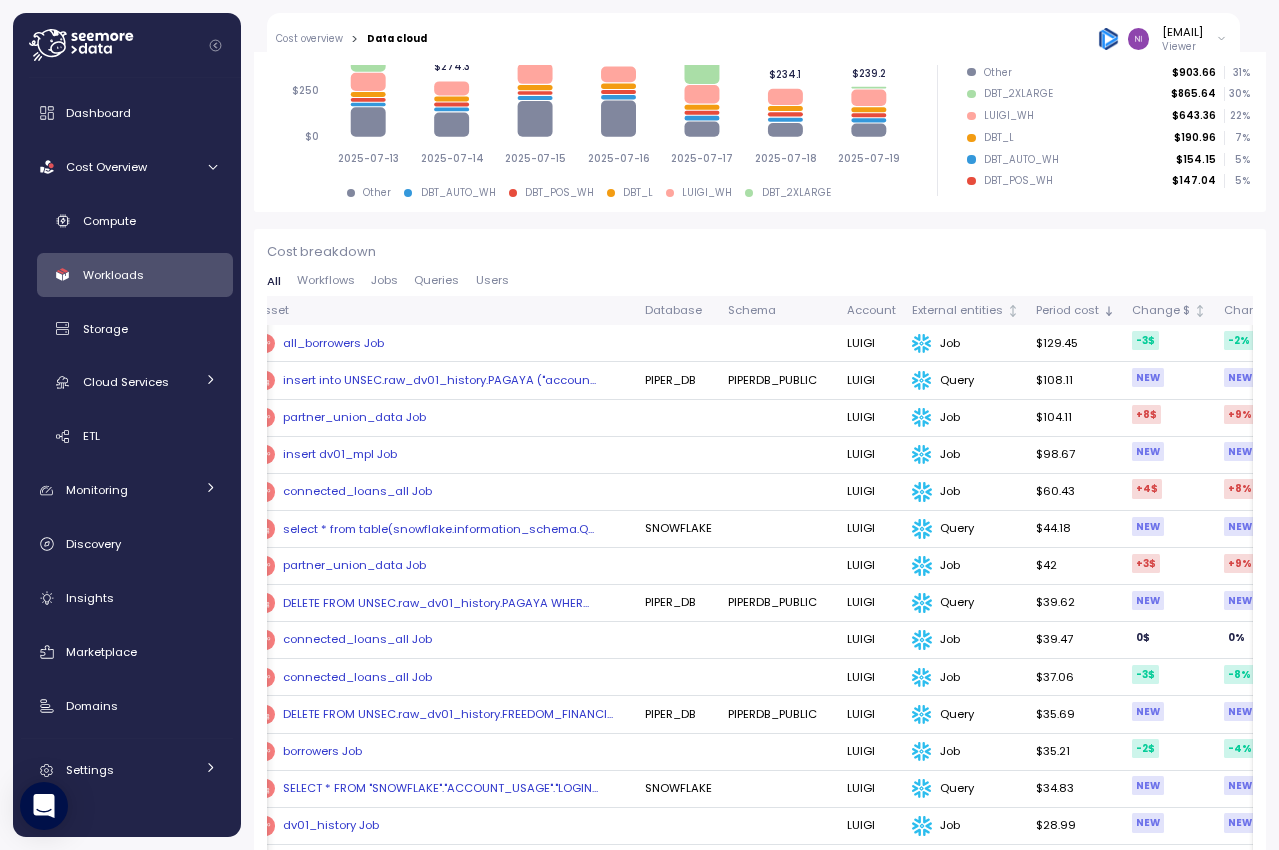scroll, scrollTop: 0, scrollLeft: 0, axis: both 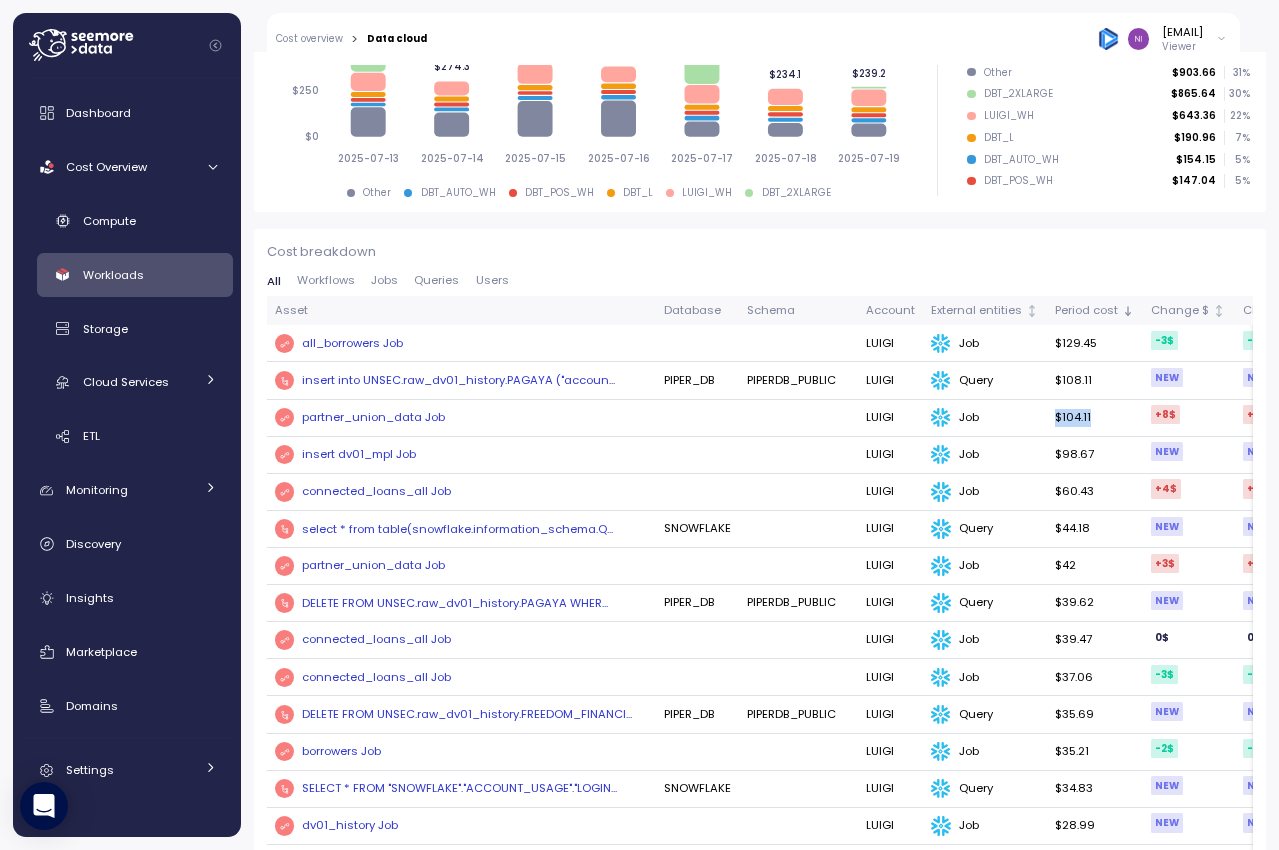 drag, startPoint x: 1086, startPoint y: 411, endPoint x: 1041, endPoint y: 413, distance: 45.044422 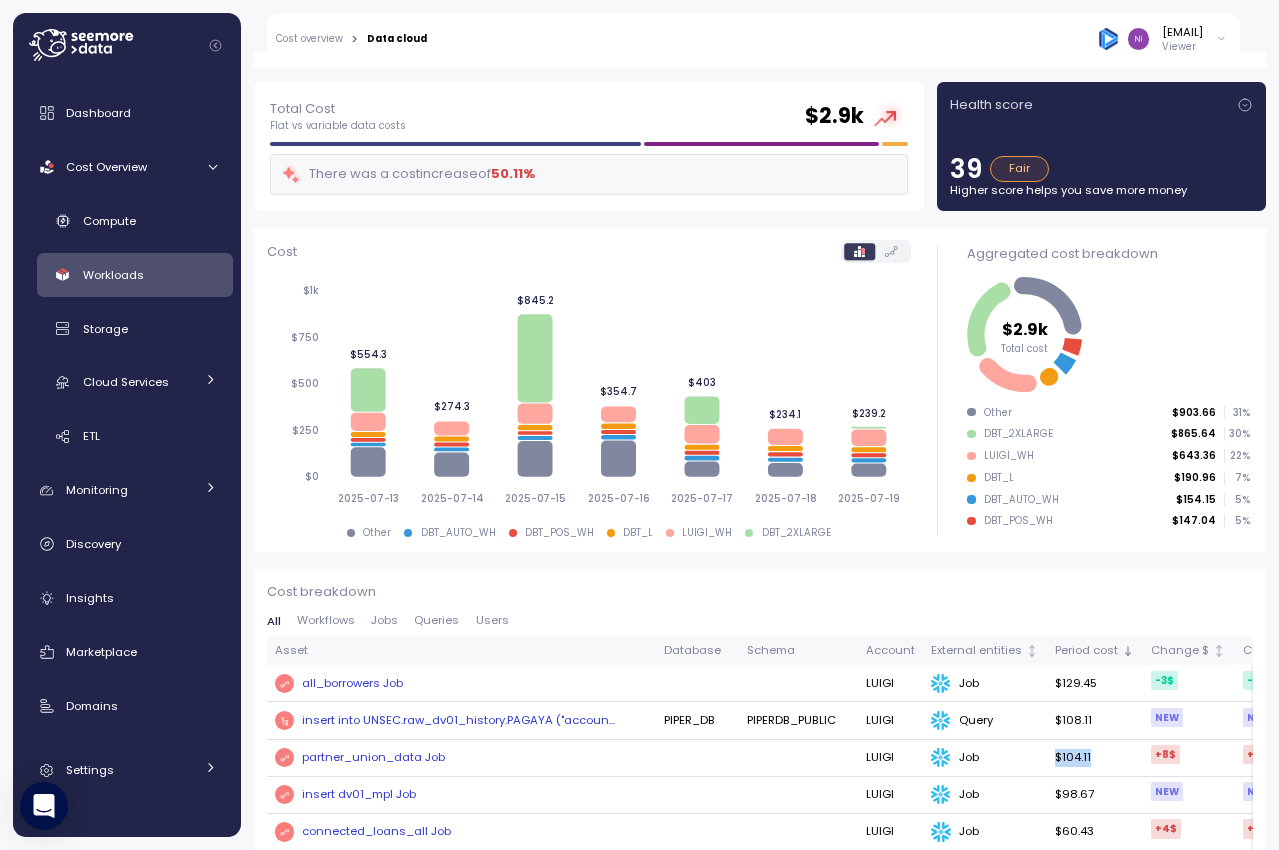 scroll, scrollTop: 0, scrollLeft: 0, axis: both 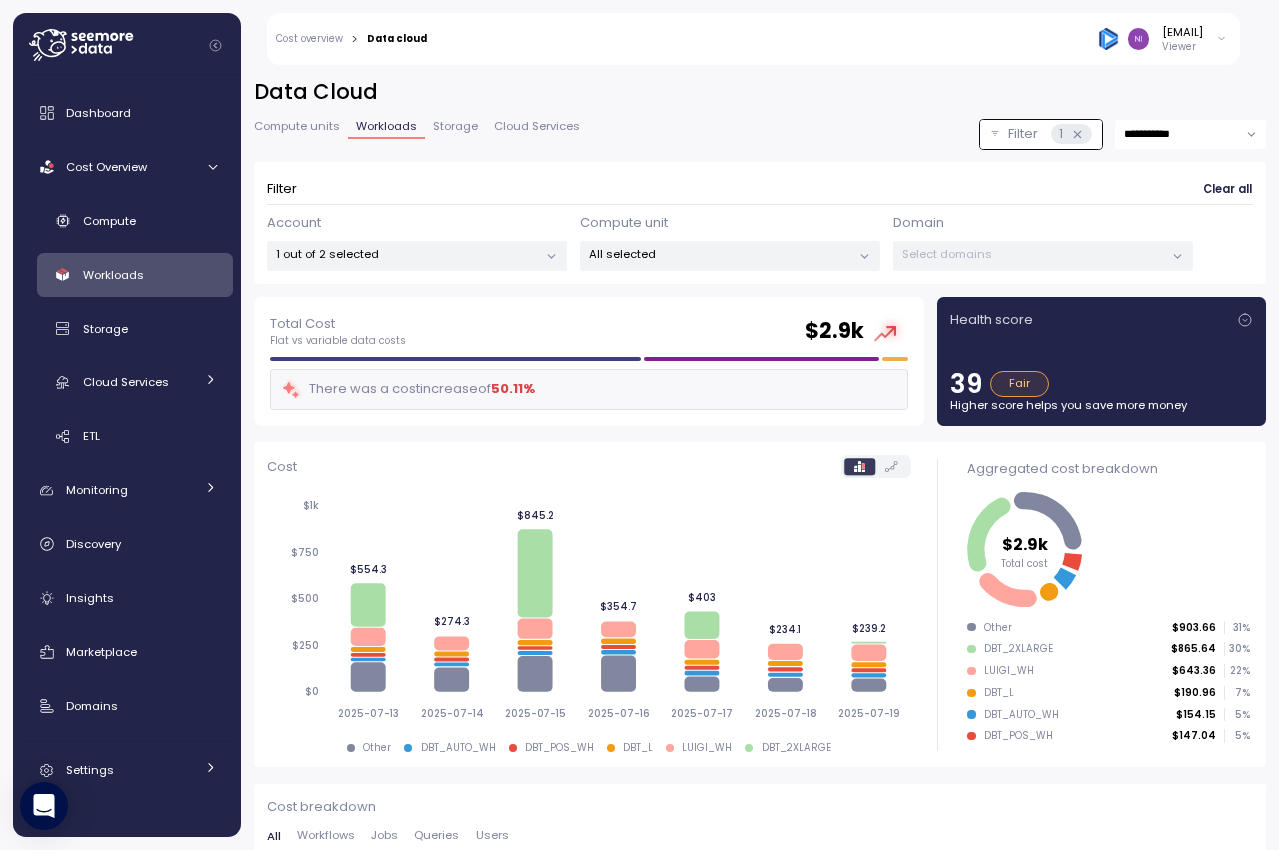 click on "**********" at bounding box center (1190, 134) 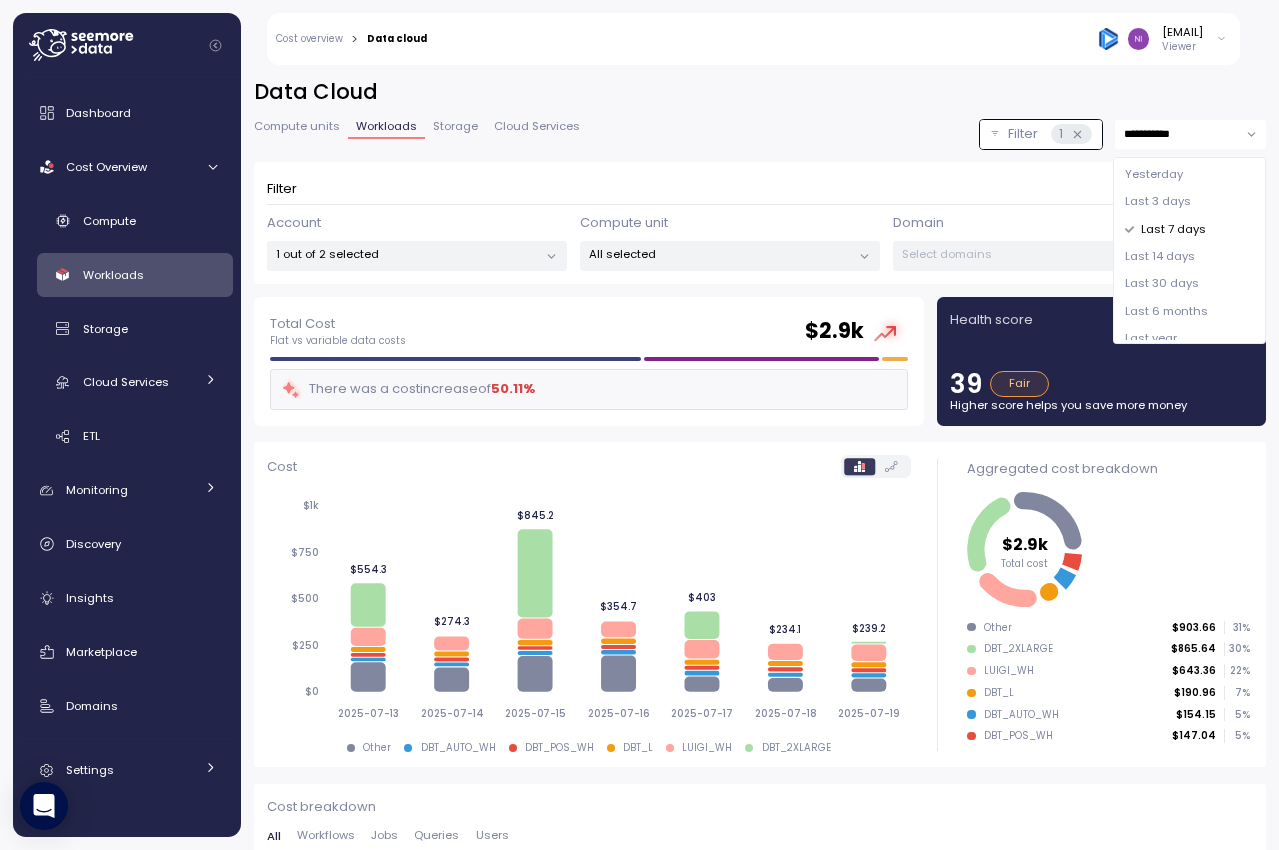 scroll, scrollTop: 13, scrollLeft: 0, axis: vertical 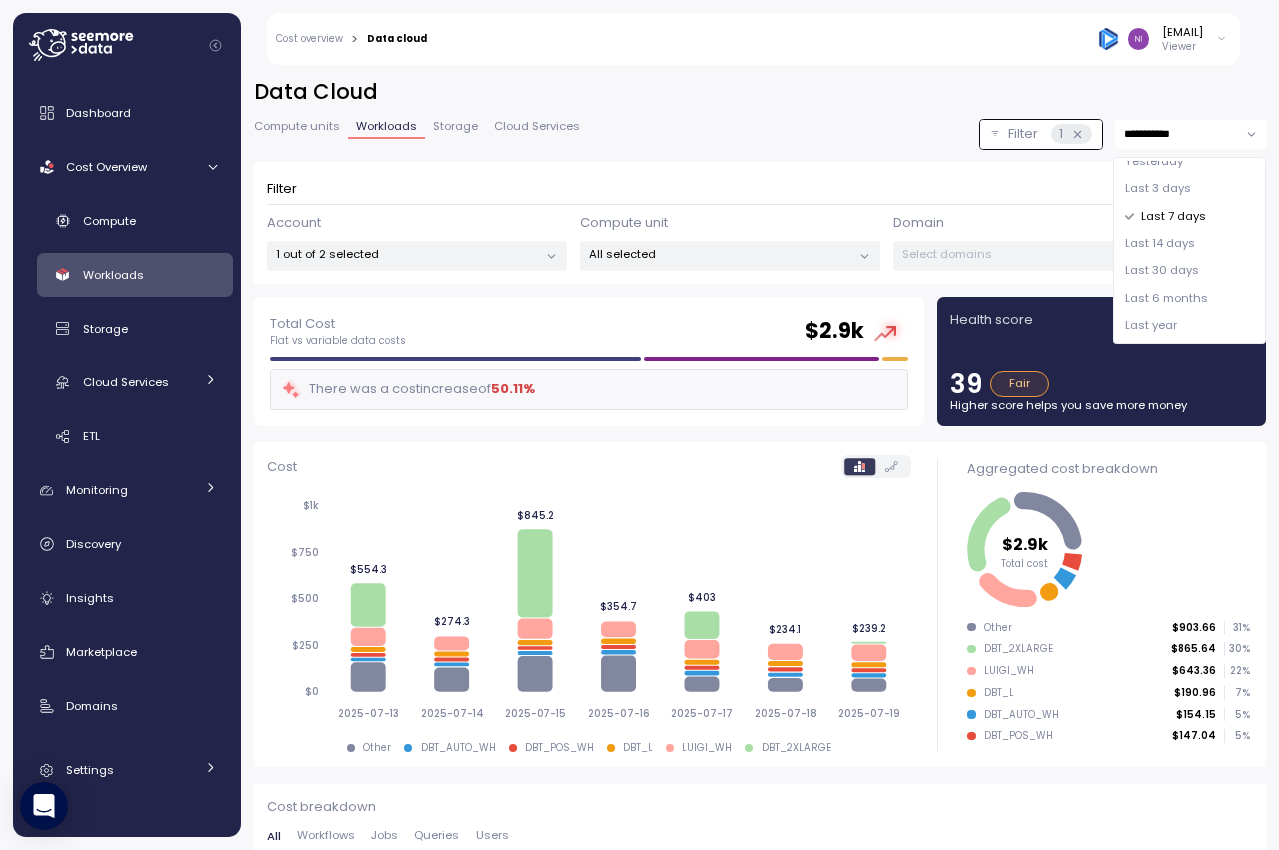click on "Last 30 days" at bounding box center (1162, 271) 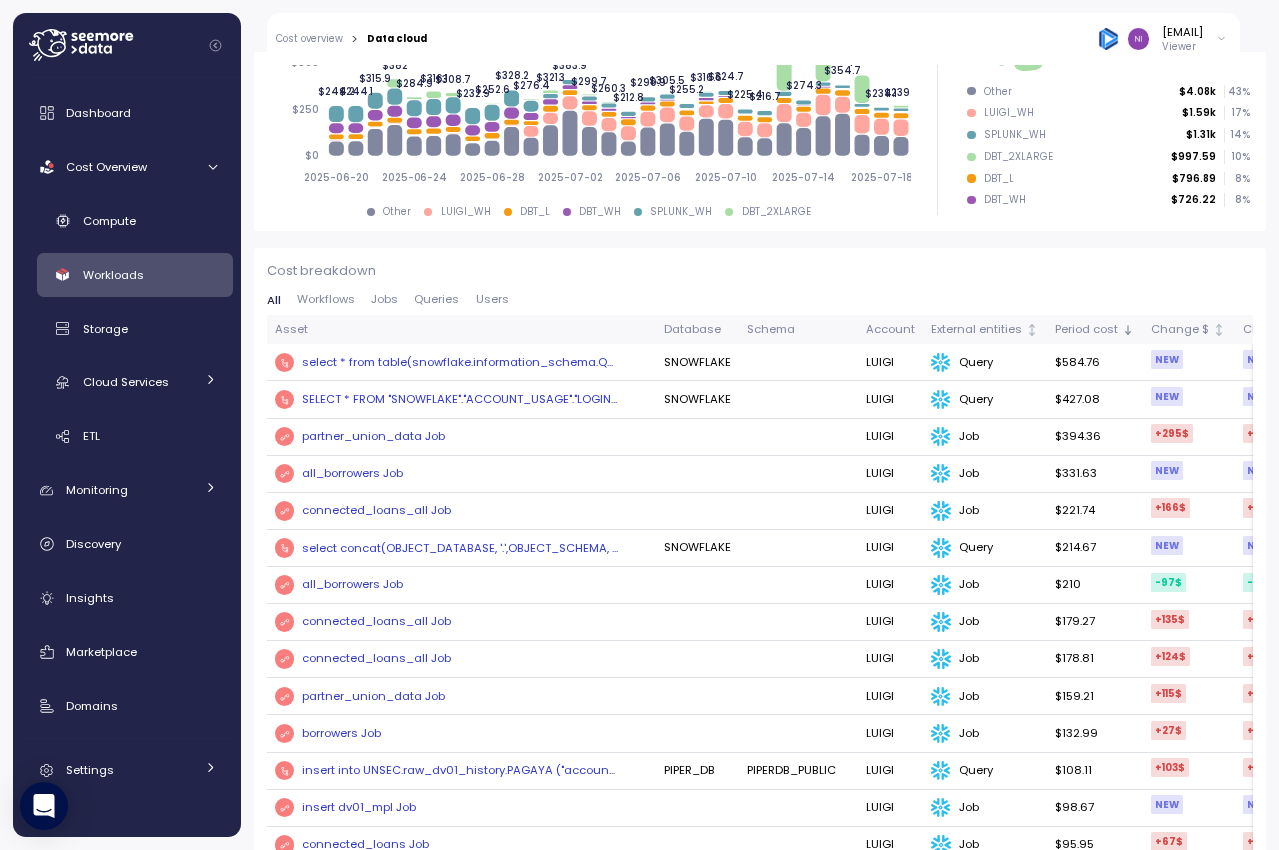 scroll, scrollTop: 545, scrollLeft: 0, axis: vertical 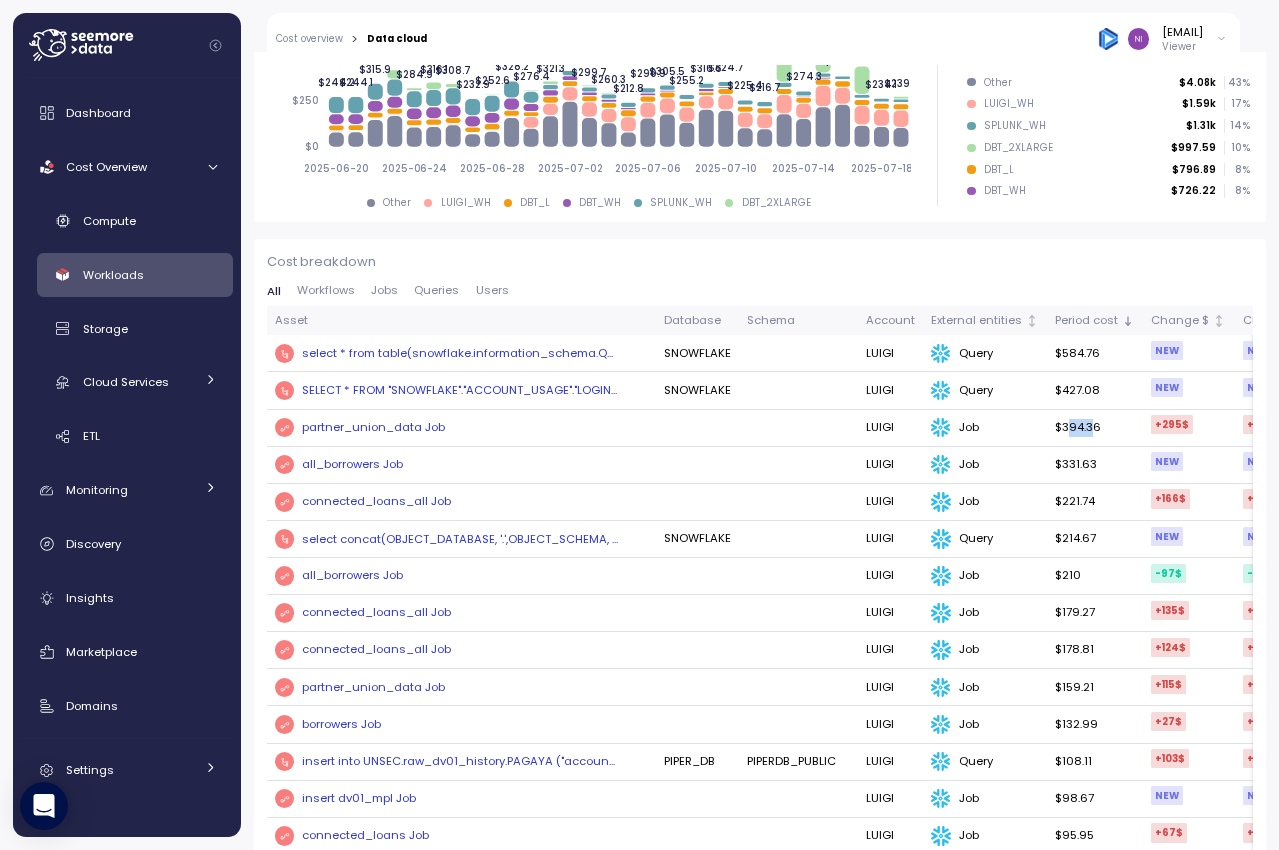 drag, startPoint x: 1083, startPoint y: 428, endPoint x: 1056, endPoint y: 427, distance: 27.018513 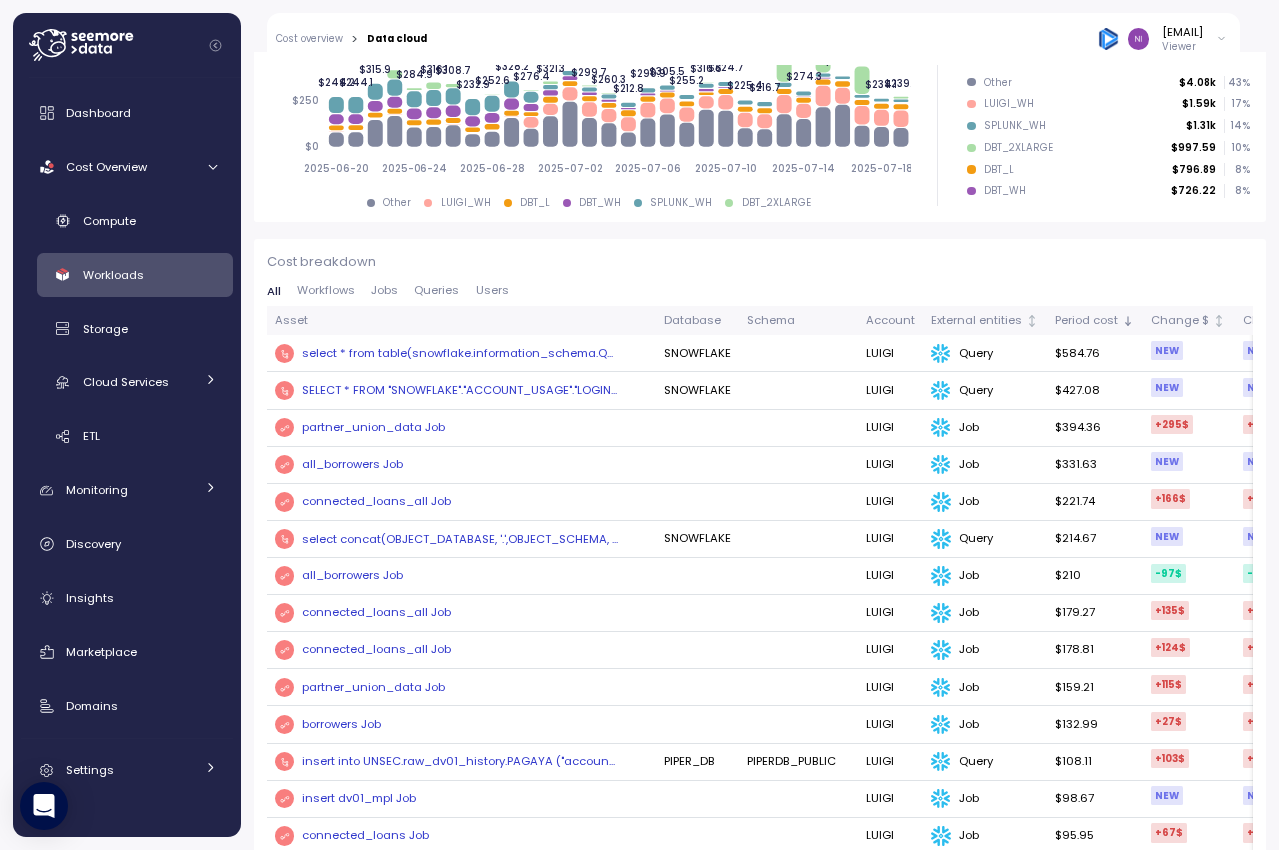 click on "$394.36" at bounding box center [1095, 428] 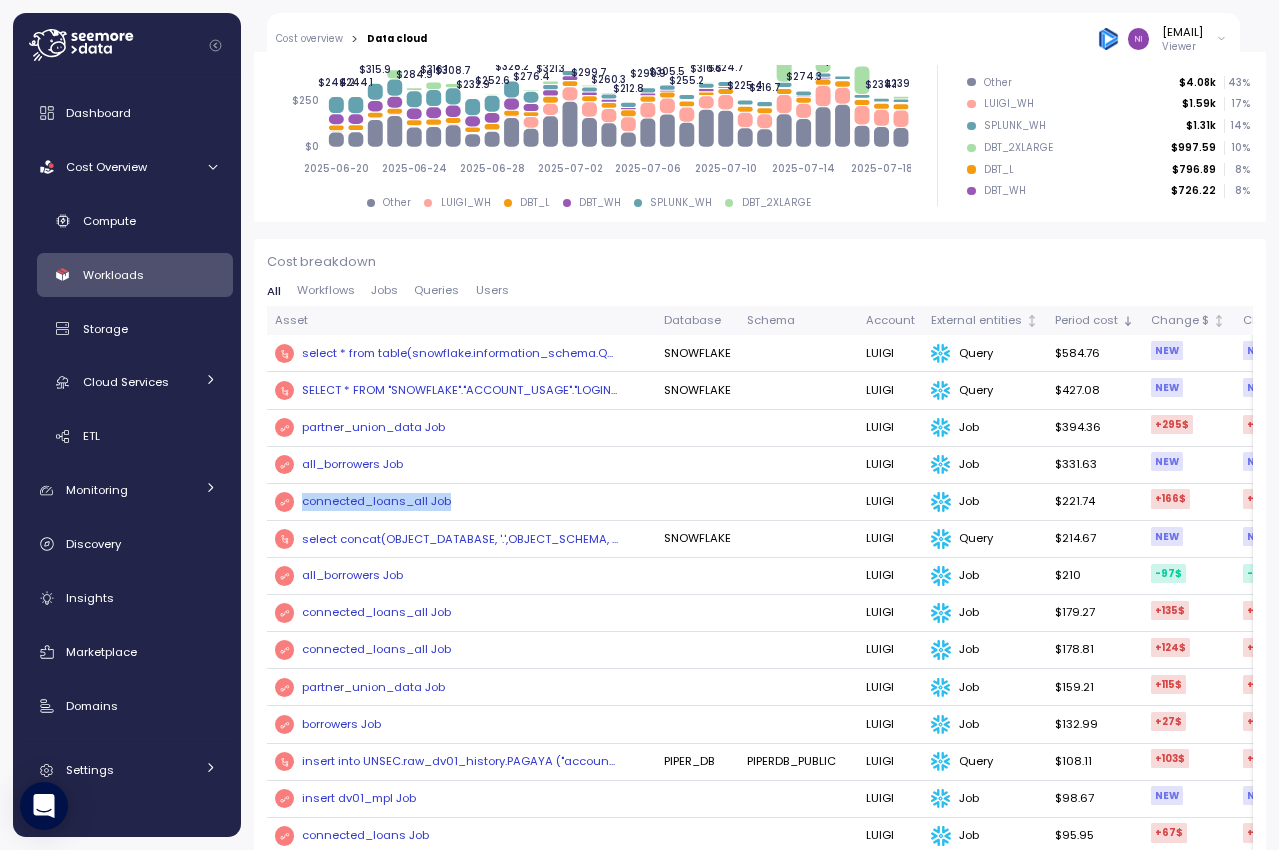 scroll, scrollTop: 534, scrollLeft: 0, axis: vertical 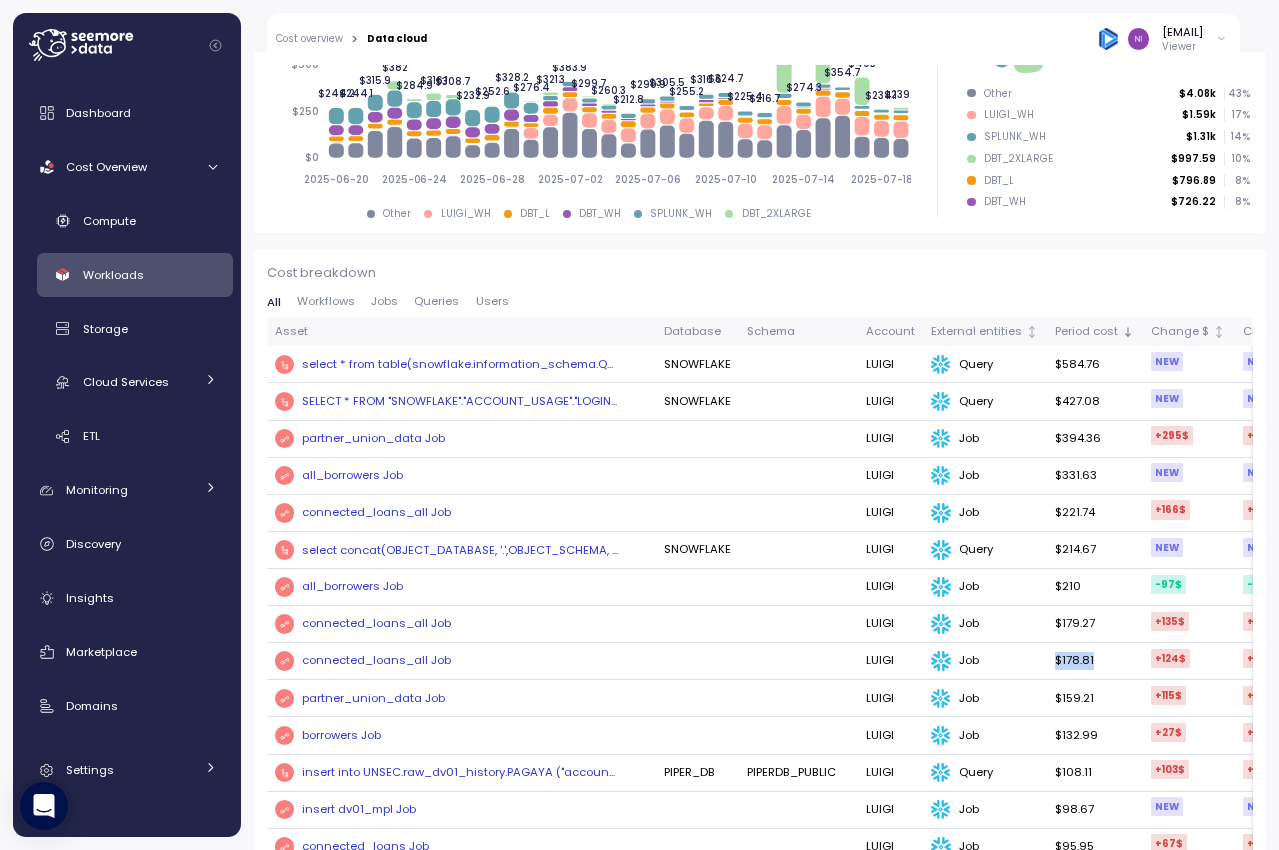 drag, startPoint x: 1068, startPoint y: 659, endPoint x: 1042, endPoint y: 660, distance: 26.019224 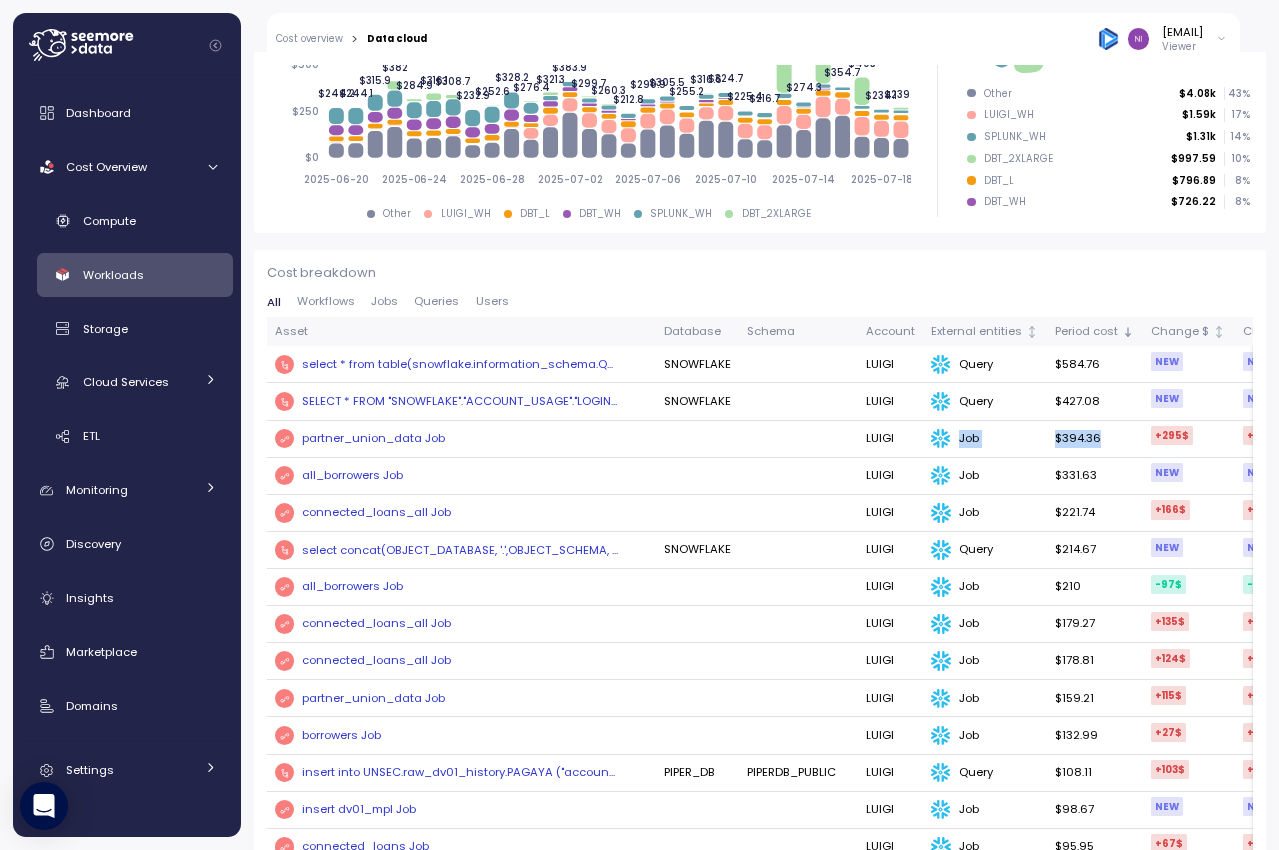 drag, startPoint x: 1090, startPoint y: 438, endPoint x: 1029, endPoint y: 437, distance: 61.008198 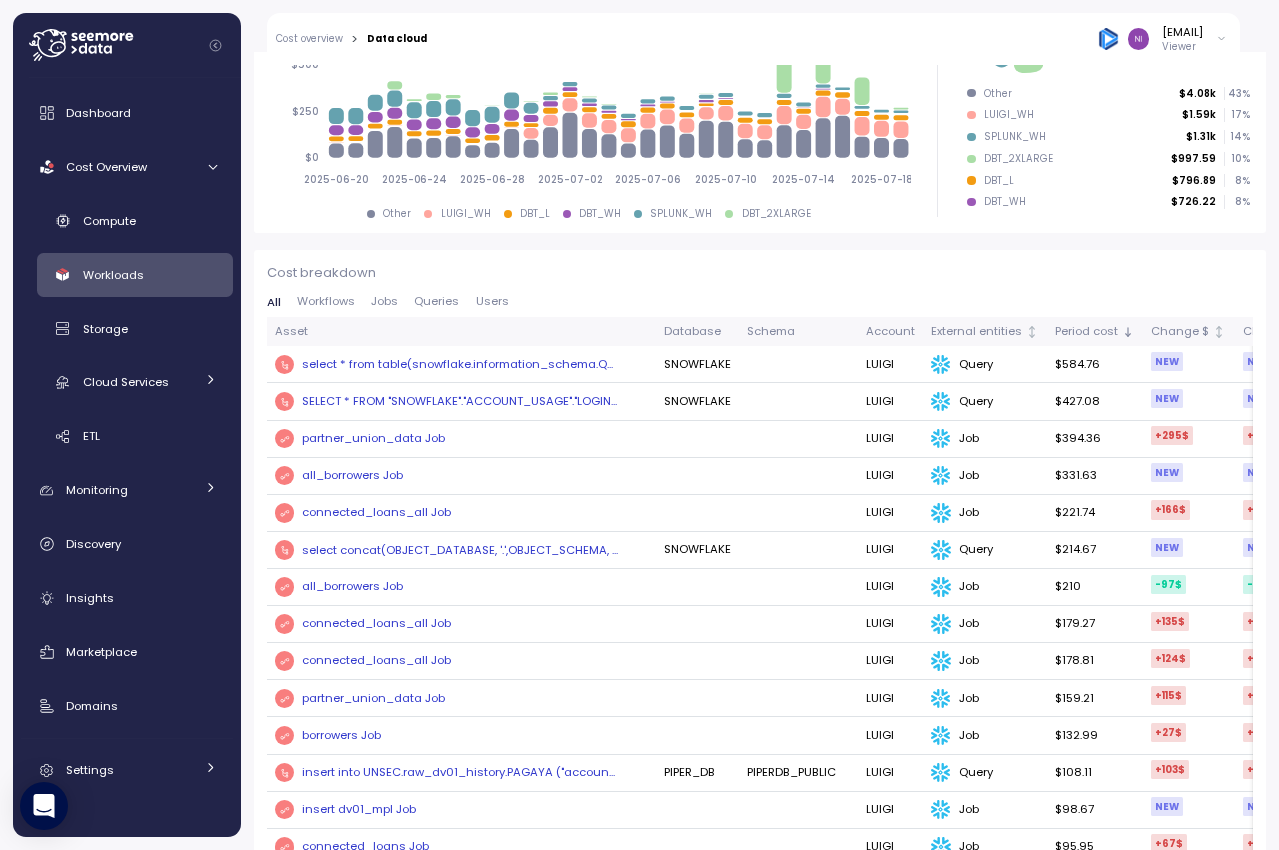 click on "all_borrowers Job" at bounding box center (461, 476) 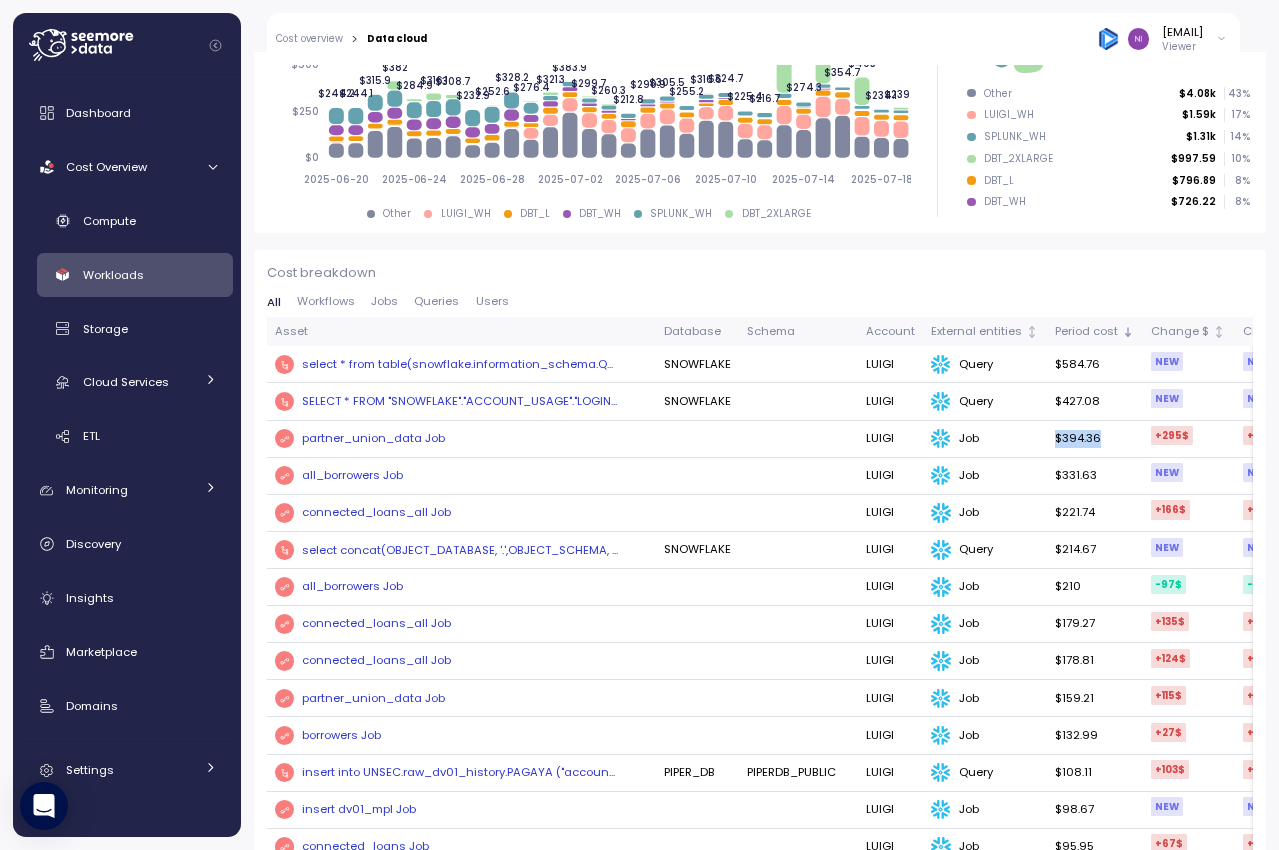 drag, startPoint x: 1088, startPoint y: 436, endPoint x: 1040, endPoint y: 437, distance: 48.010414 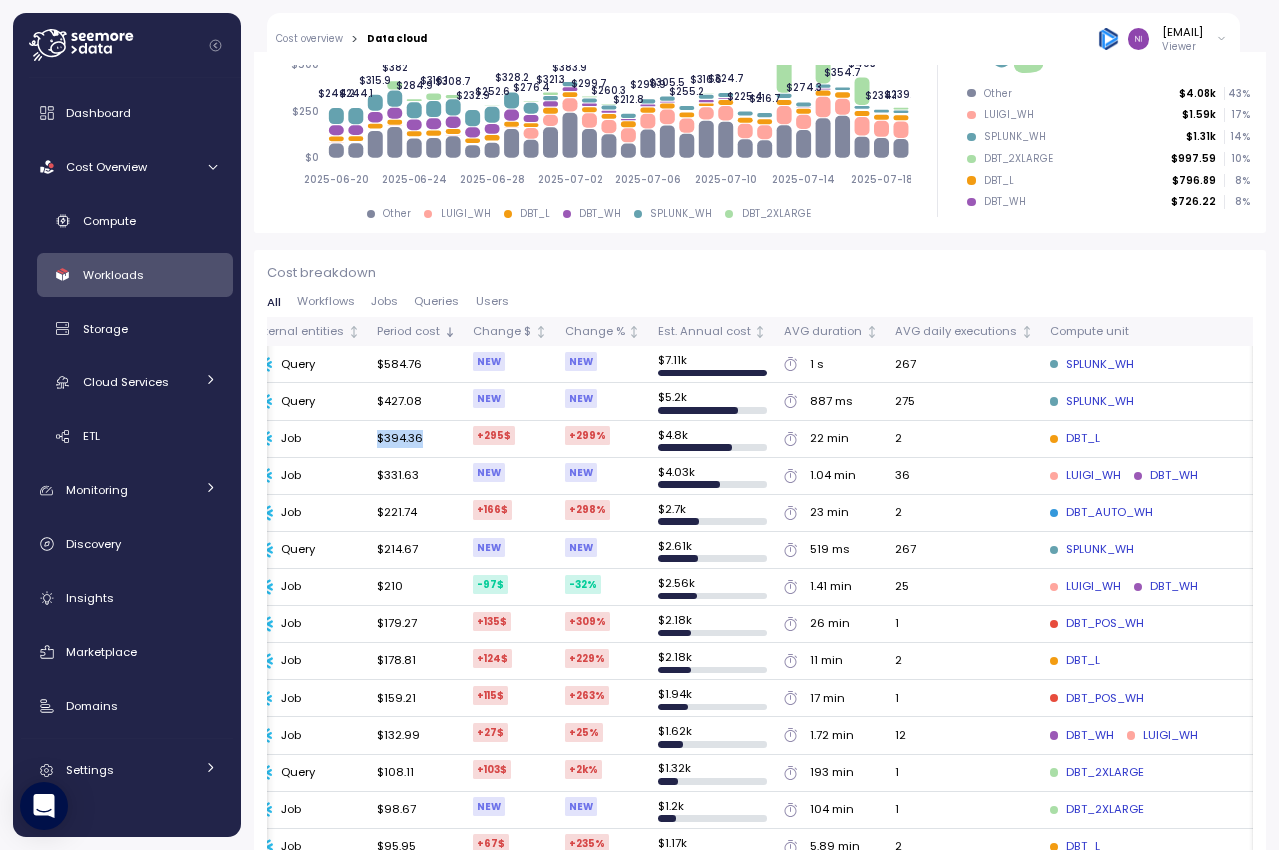 scroll, scrollTop: 0, scrollLeft: 681, axis: horizontal 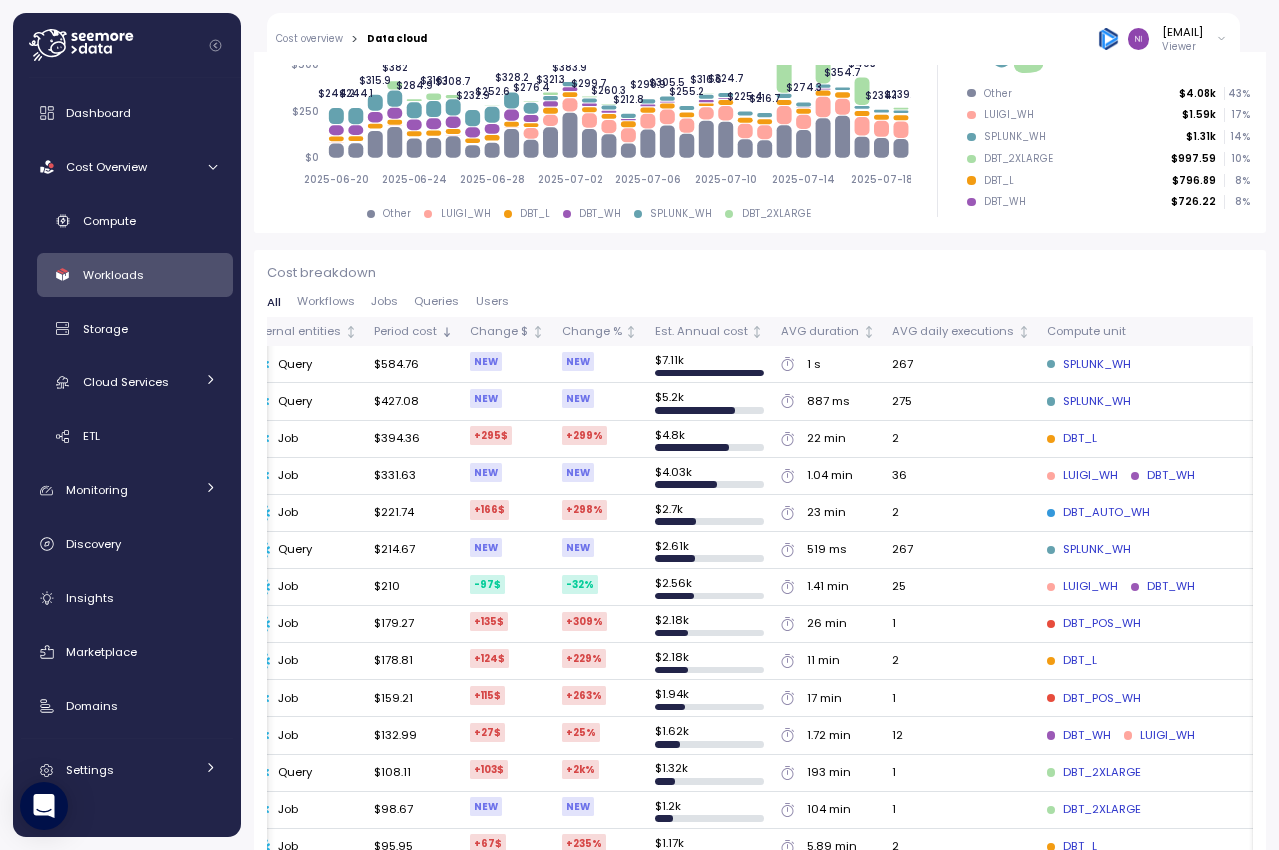 click on "SPLUNK_WH" at bounding box center (1183, 365) 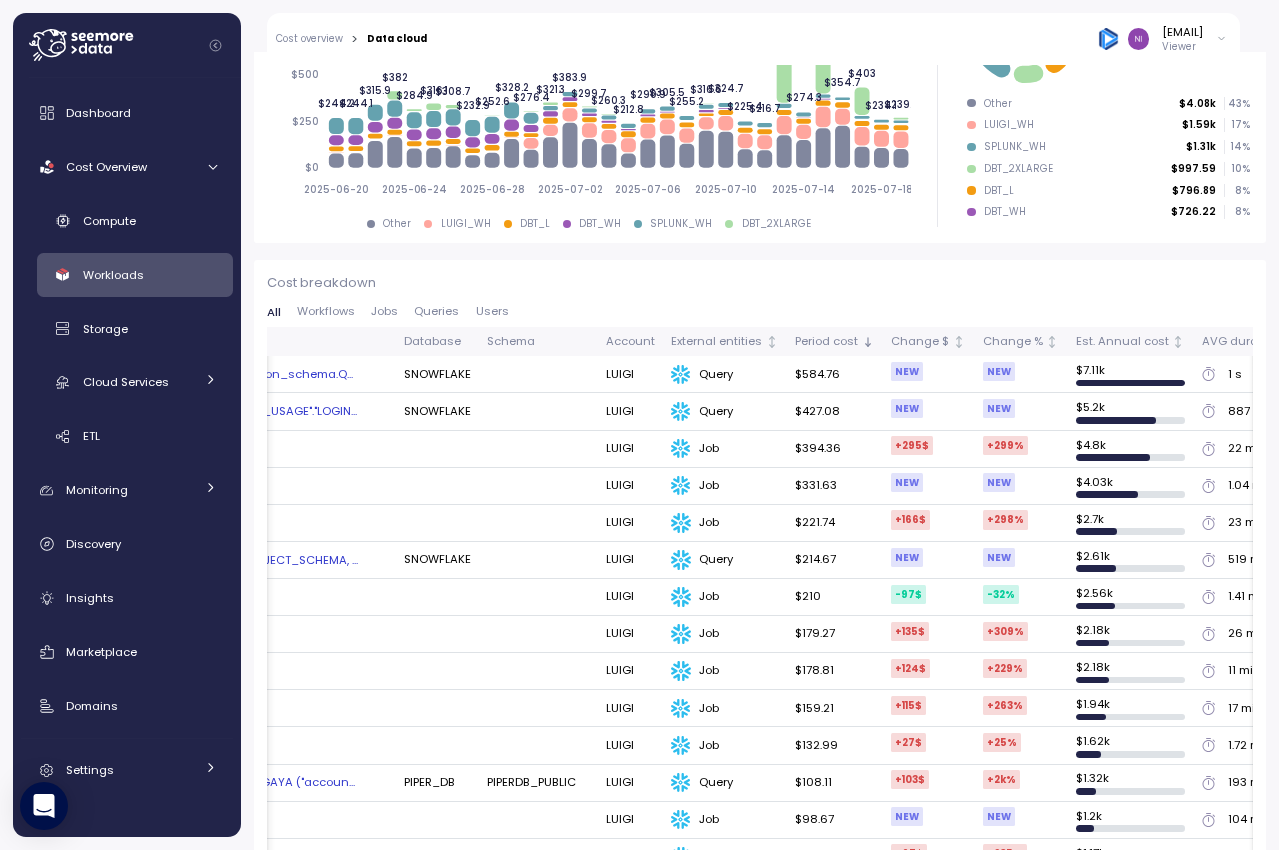 scroll, scrollTop: 0, scrollLeft: 0, axis: both 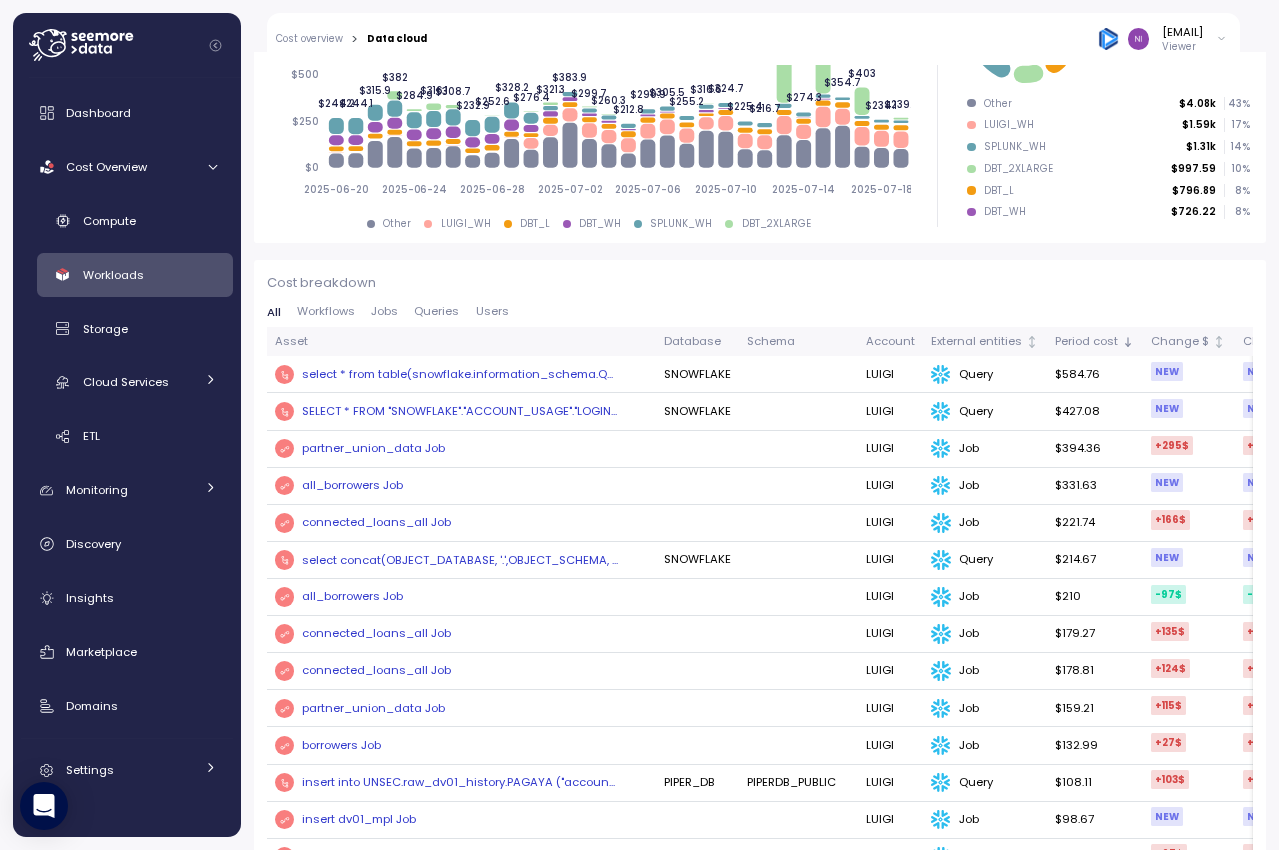 click on "all_borrowers Job" at bounding box center (461, 486) 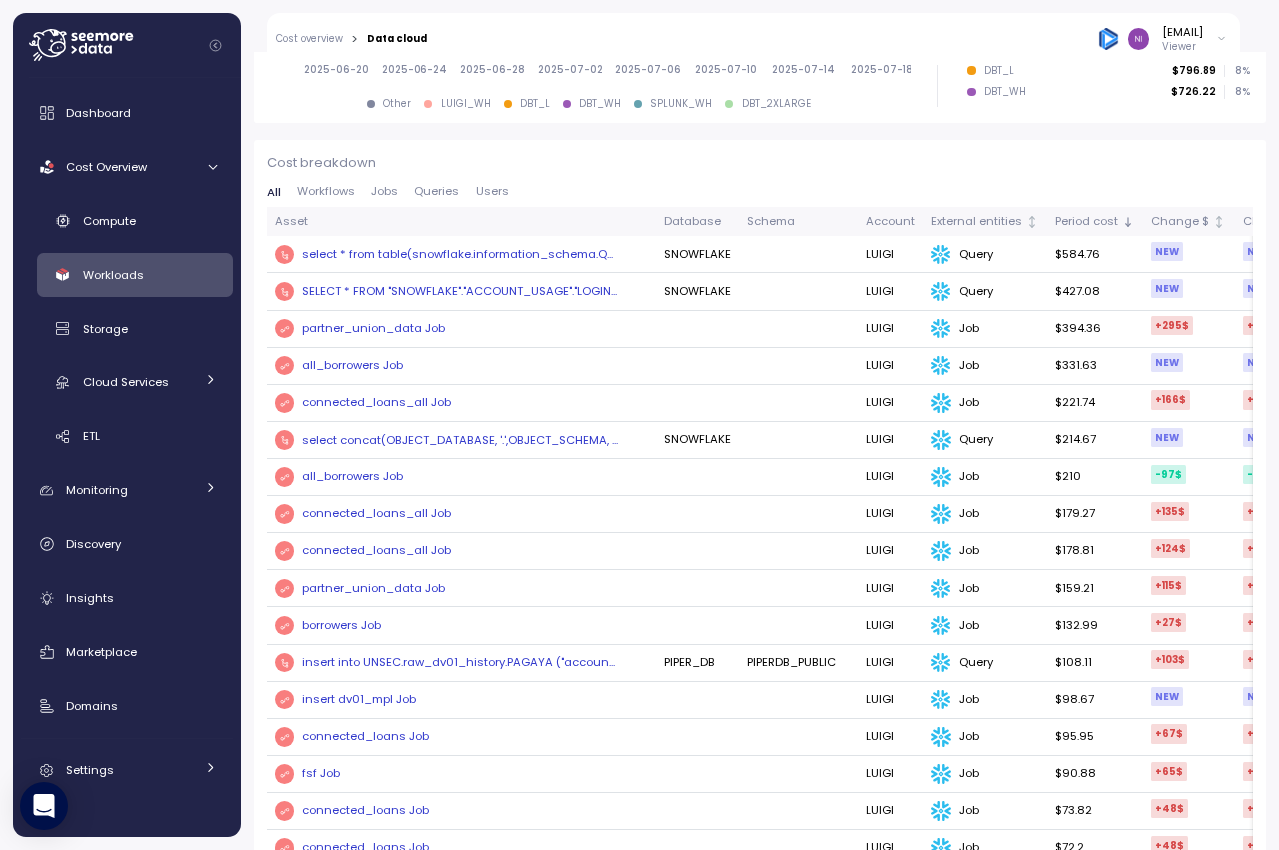 scroll, scrollTop: 643, scrollLeft: 0, axis: vertical 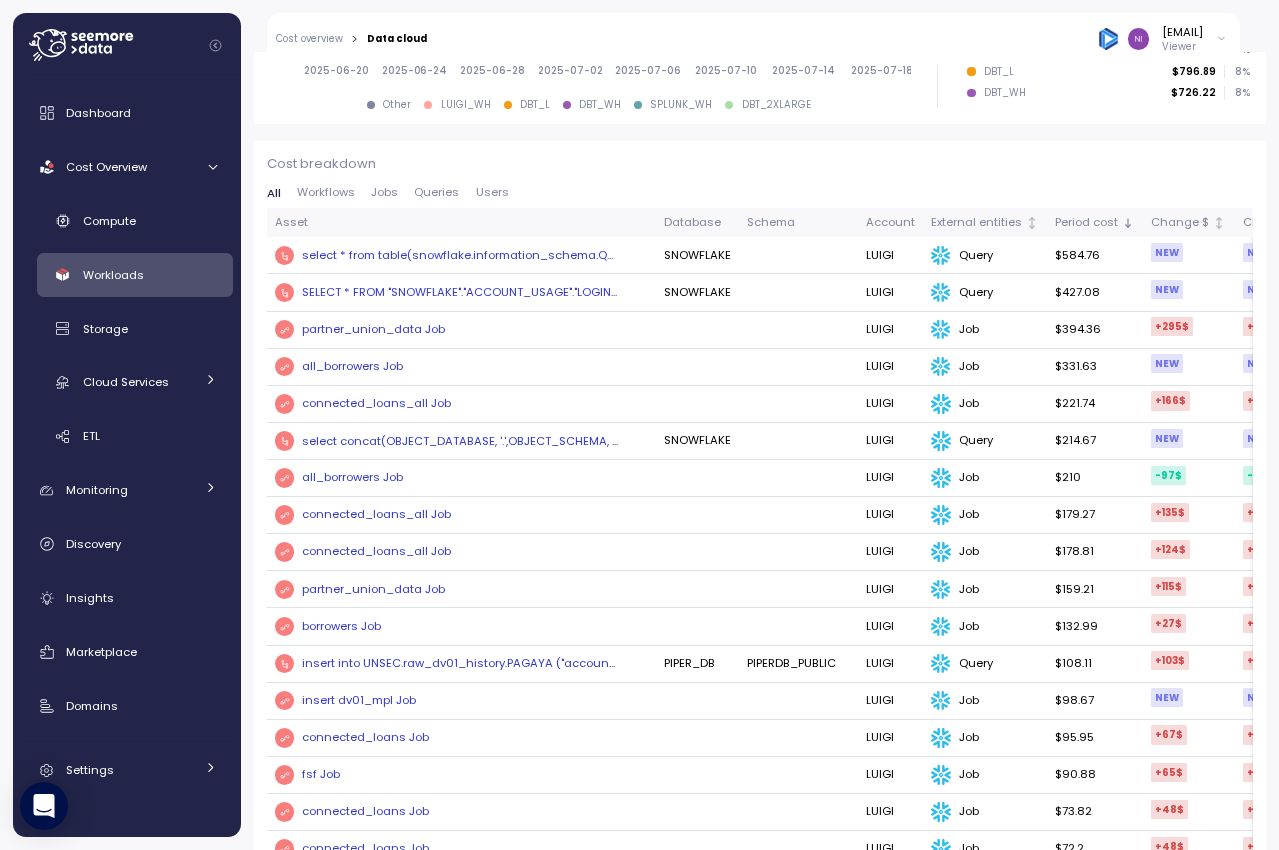 click on "all_borrowers Job" at bounding box center (461, 367) 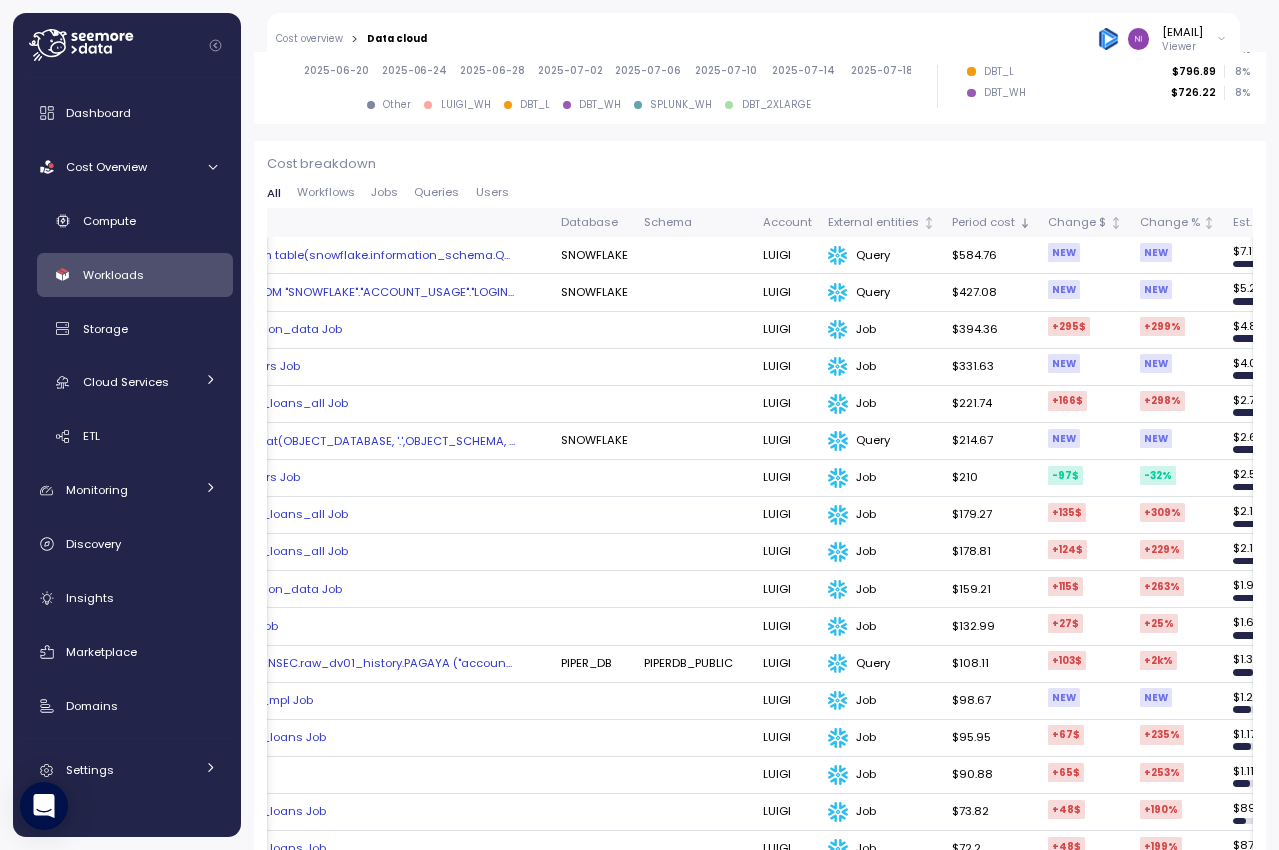 scroll, scrollTop: 0, scrollLeft: 0, axis: both 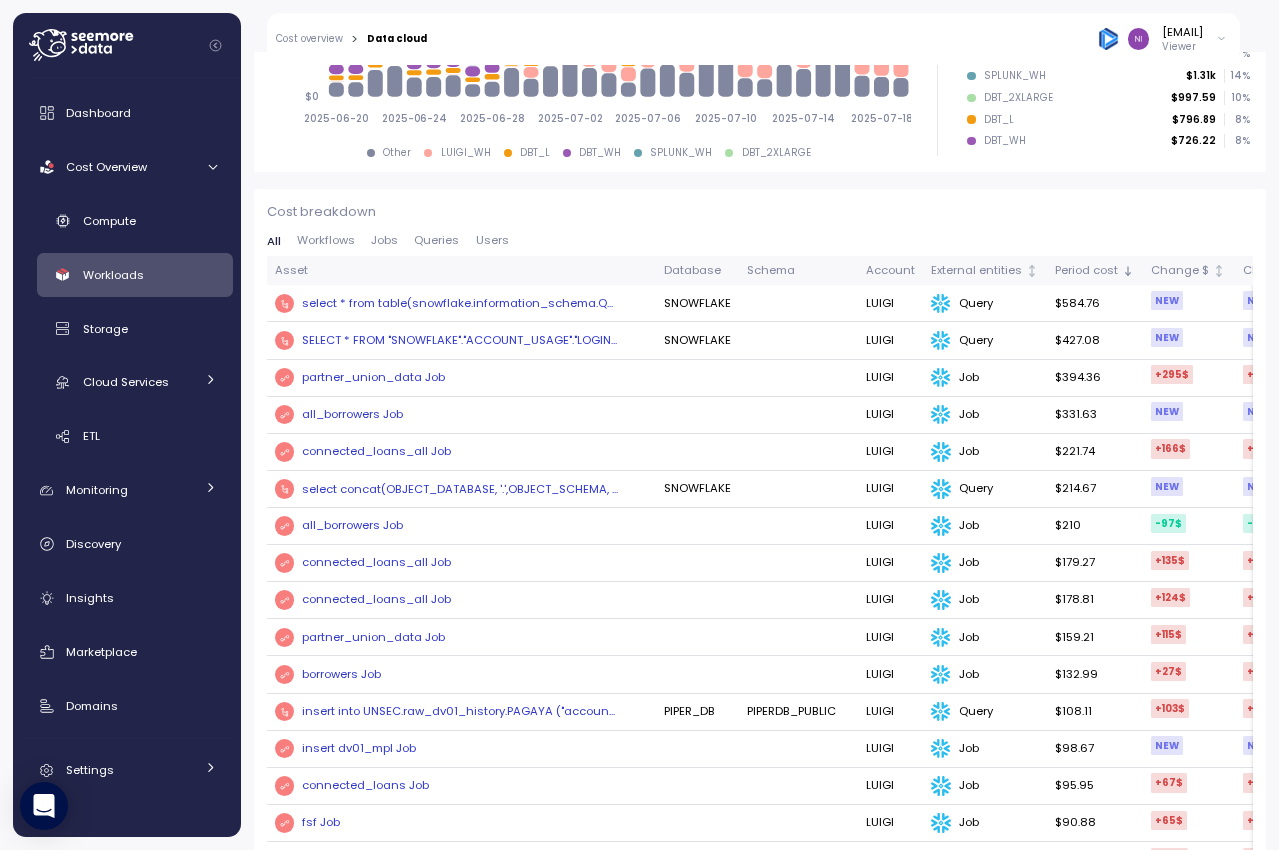 click on "Users" at bounding box center [492, 240] 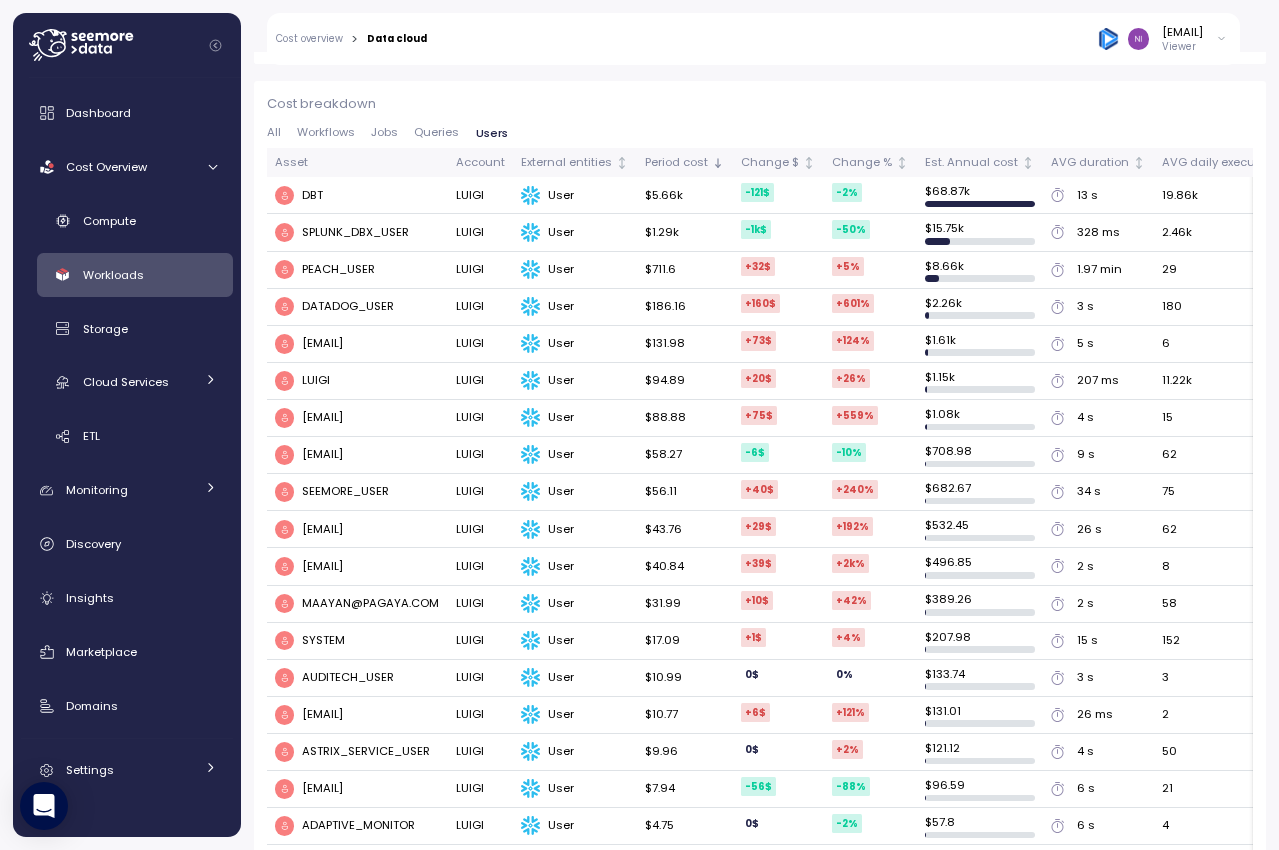 scroll, scrollTop: 720, scrollLeft: 0, axis: vertical 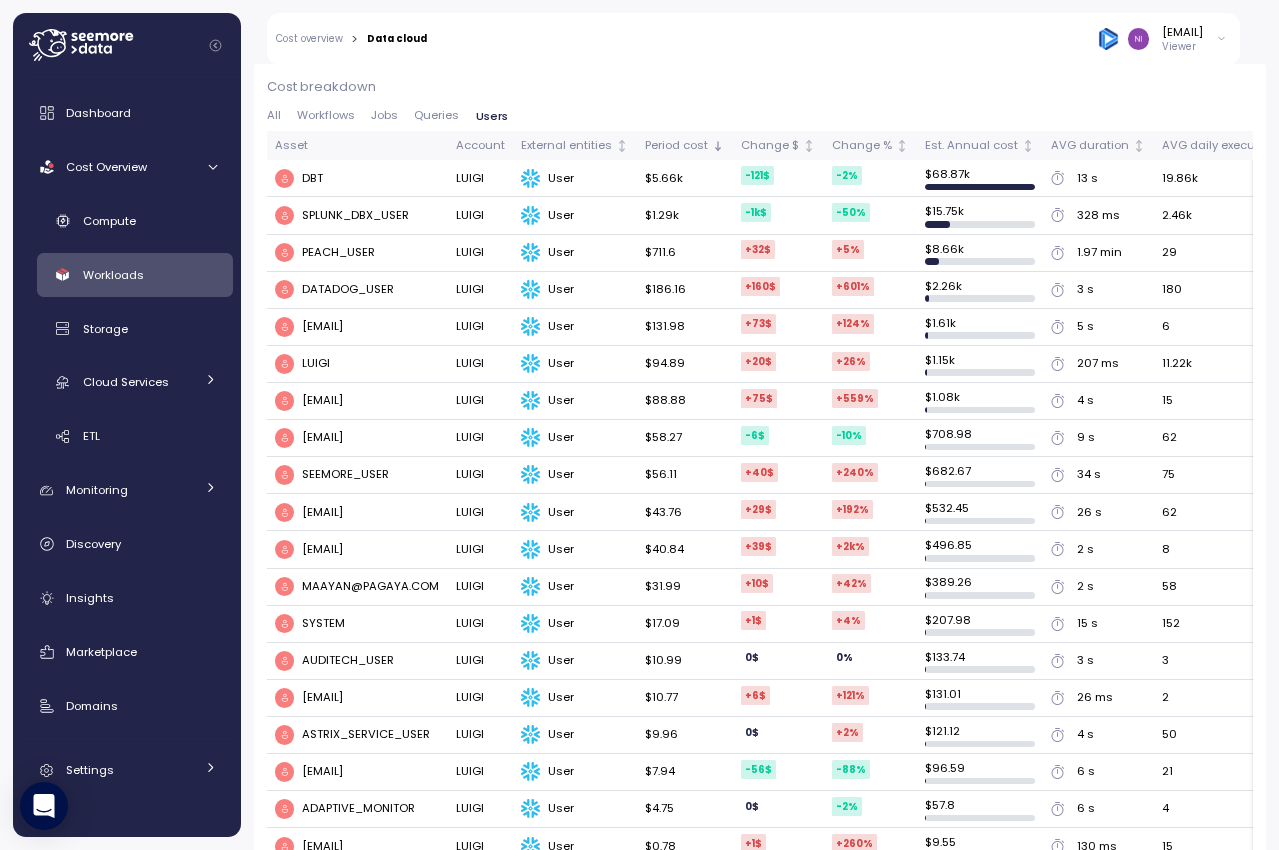drag, startPoint x: 327, startPoint y: 324, endPoint x: 641, endPoint y: 321, distance: 314.01434 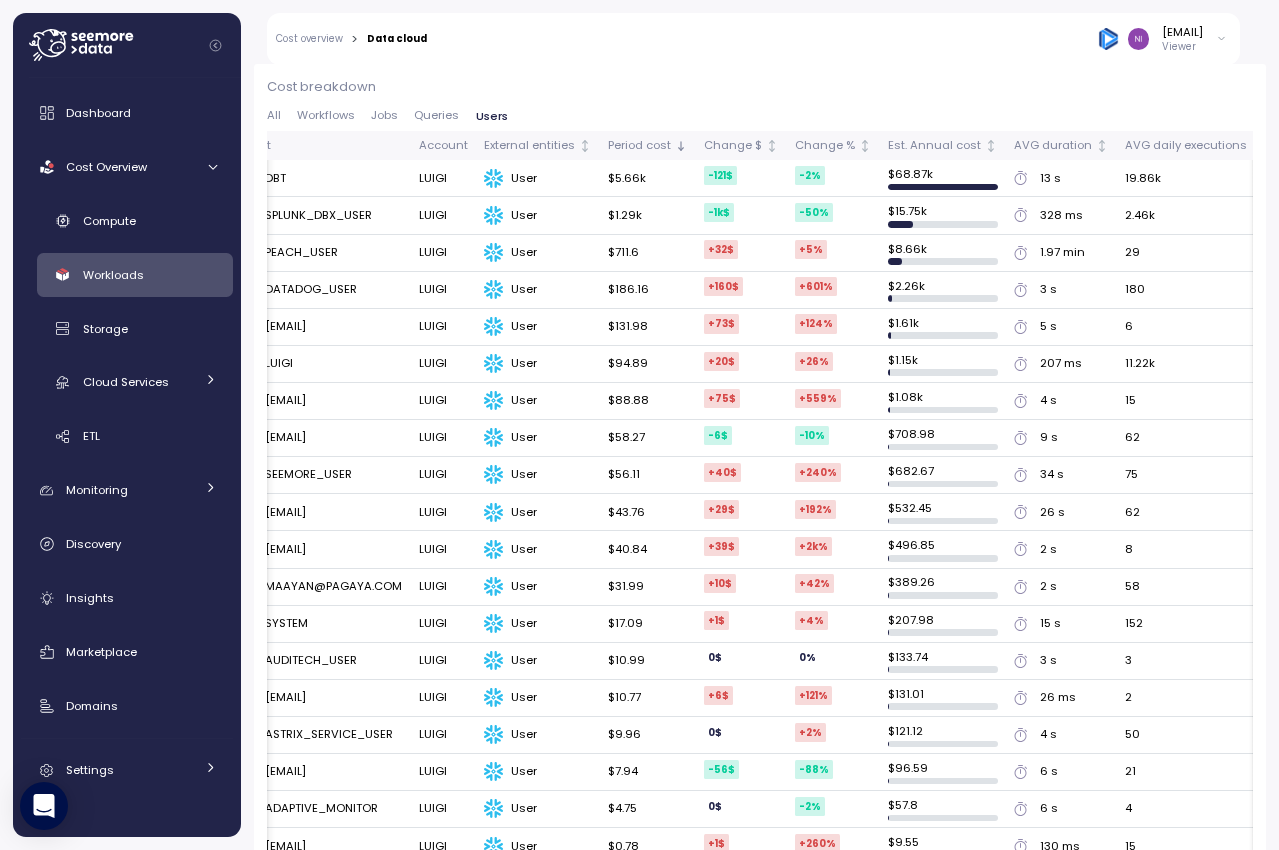 scroll, scrollTop: 0, scrollLeft: 34, axis: horizontal 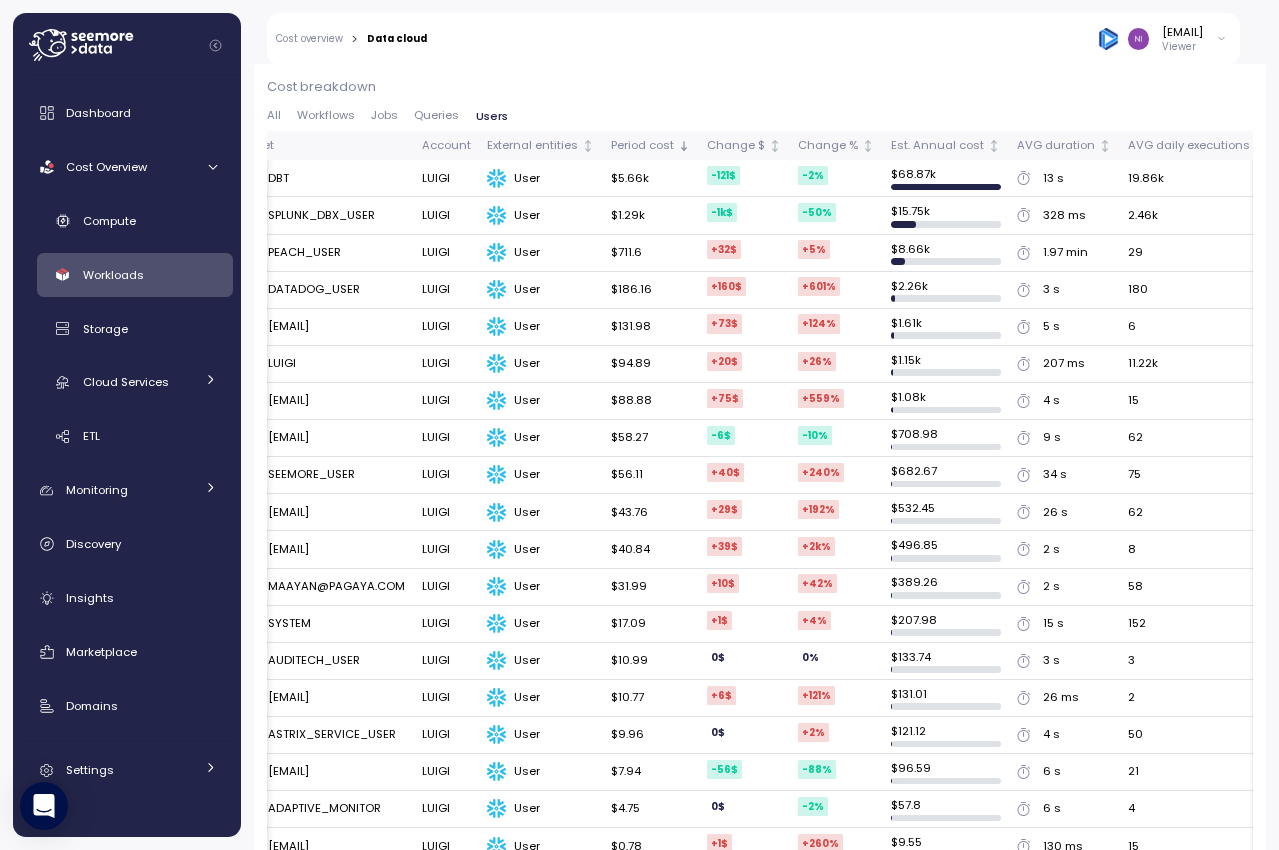 click on "LUIGI" at bounding box center (323, 364) 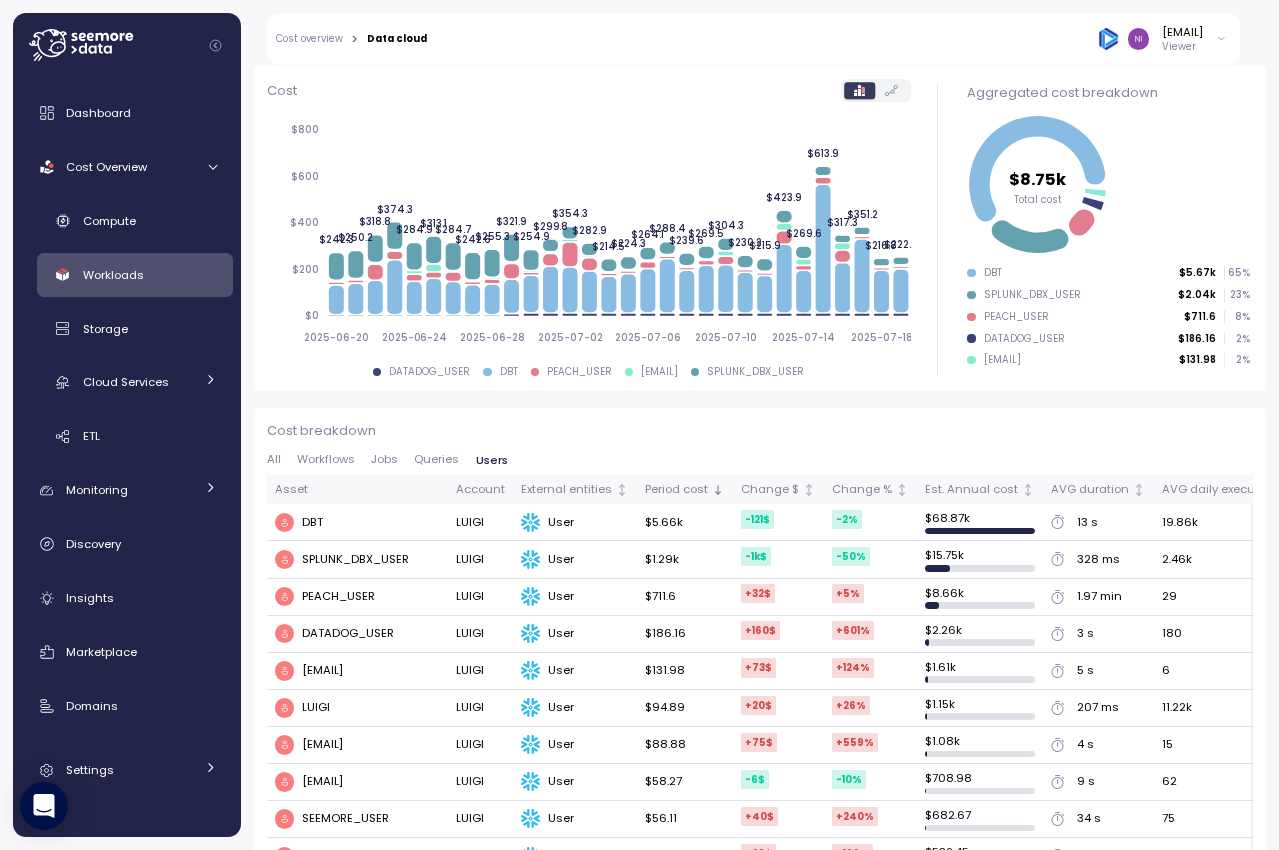 scroll, scrollTop: 377, scrollLeft: 0, axis: vertical 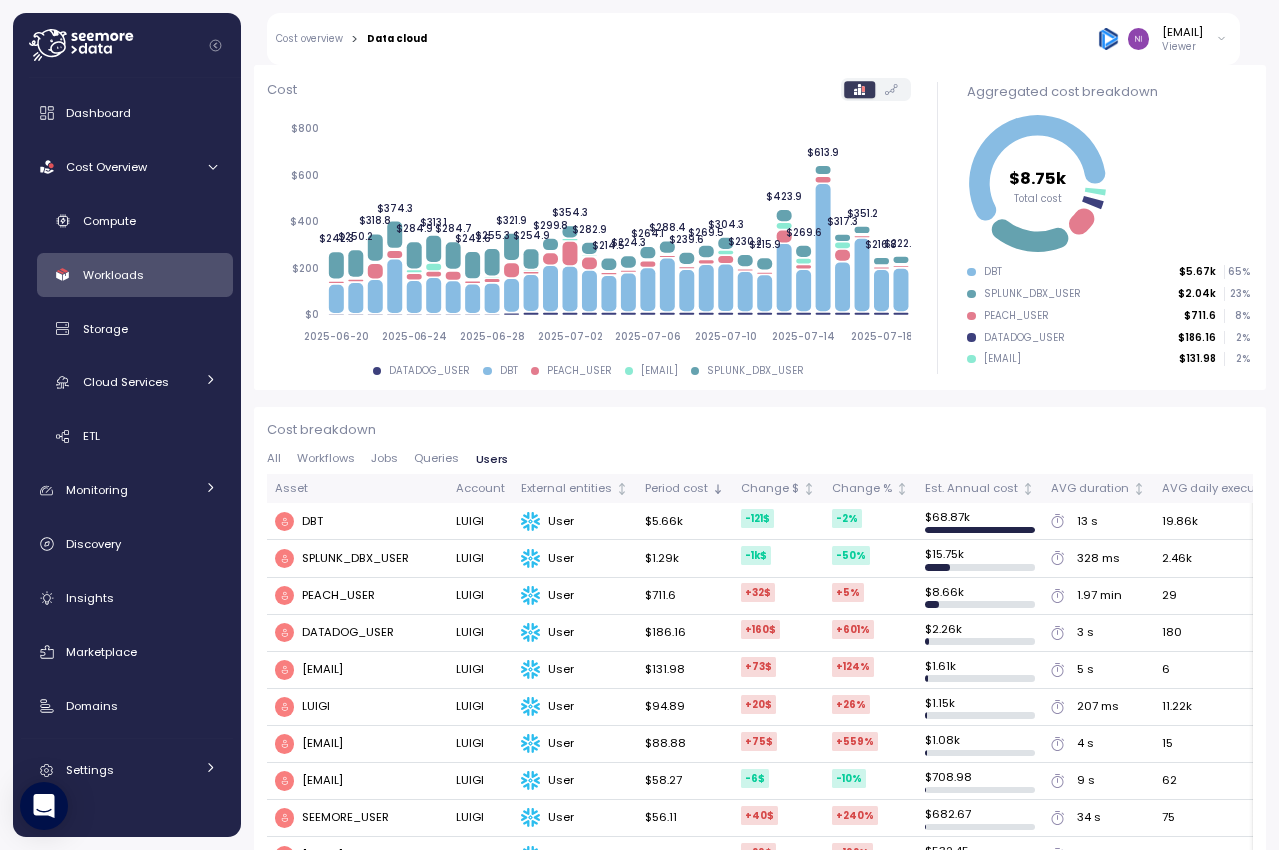 click on "Jobs" at bounding box center (384, 458) 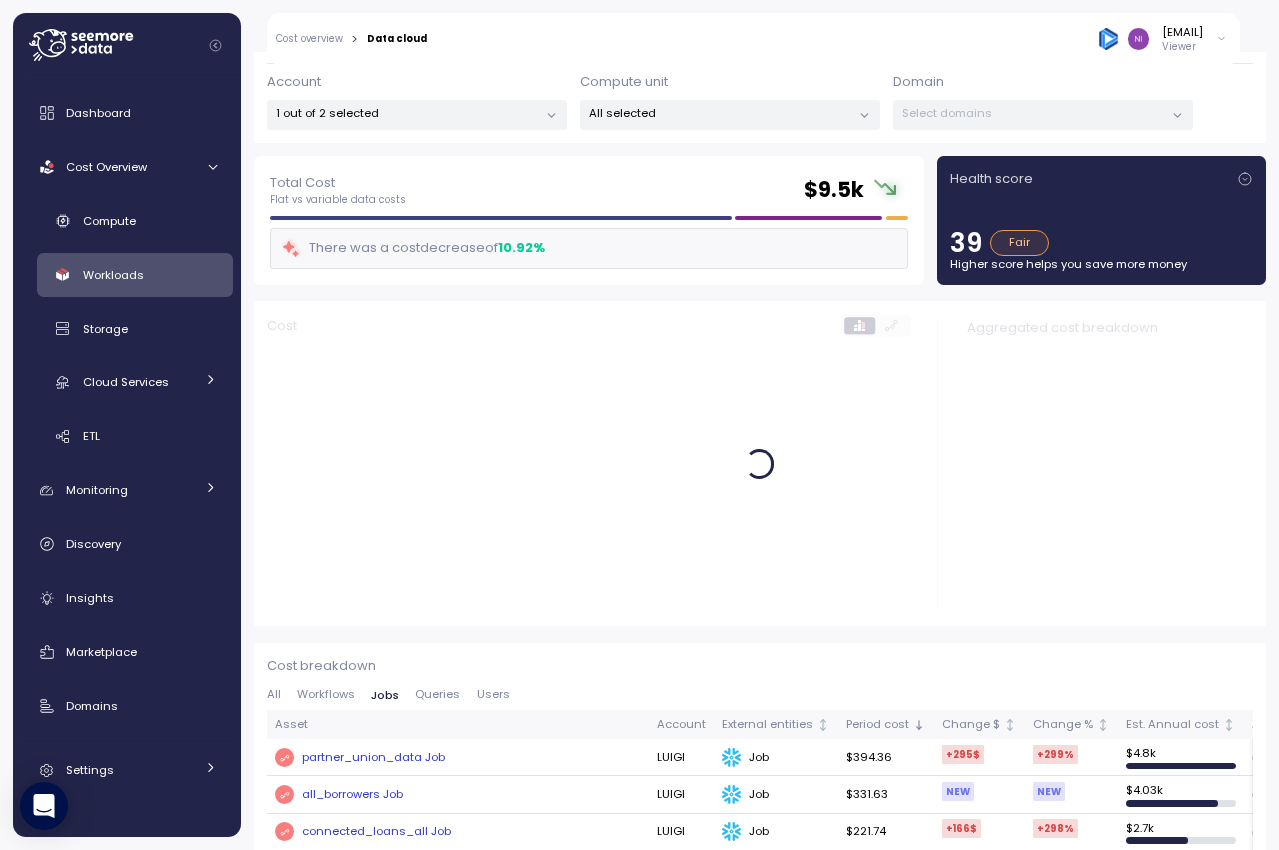 scroll, scrollTop: 377, scrollLeft: 0, axis: vertical 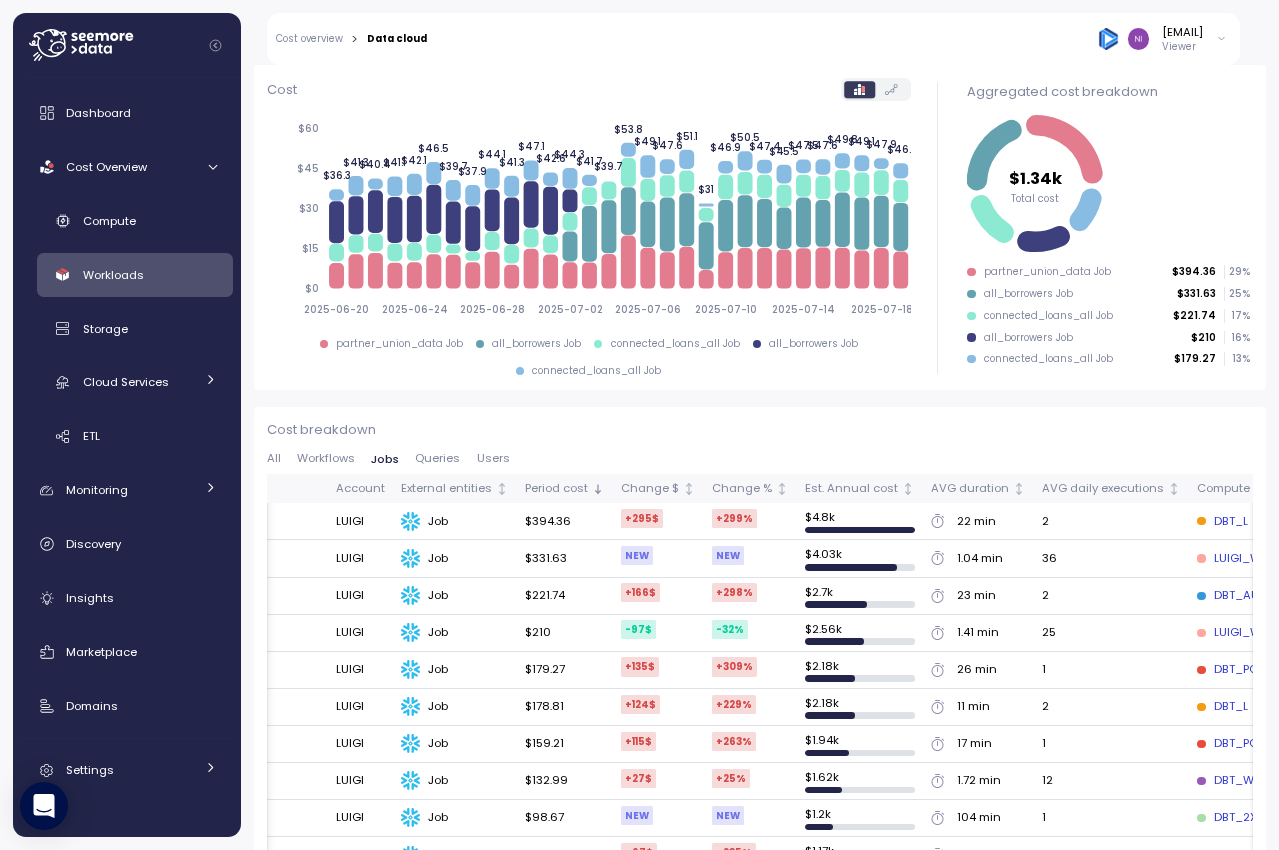 click on "AVG duration" at bounding box center [970, 489] 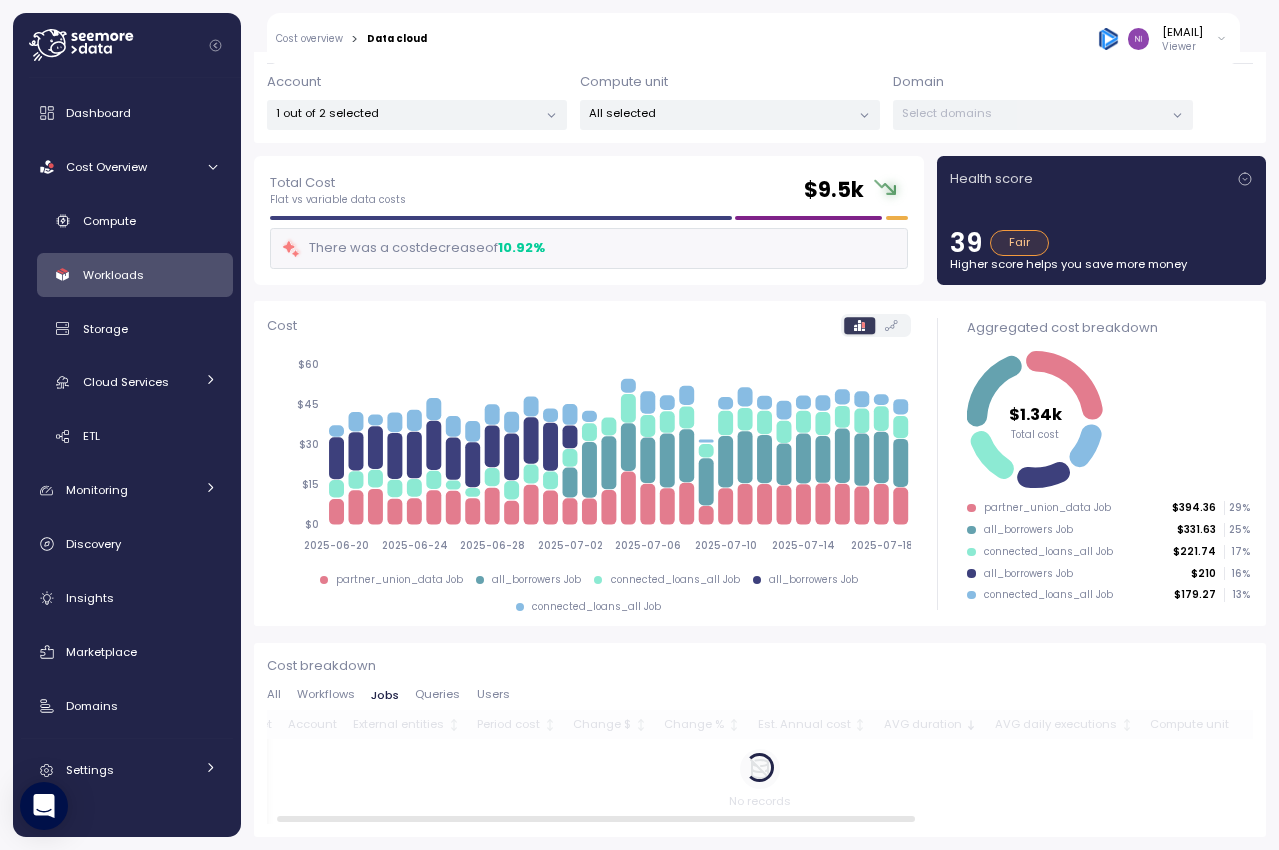 scroll, scrollTop: 0, scrollLeft: 14, axis: horizontal 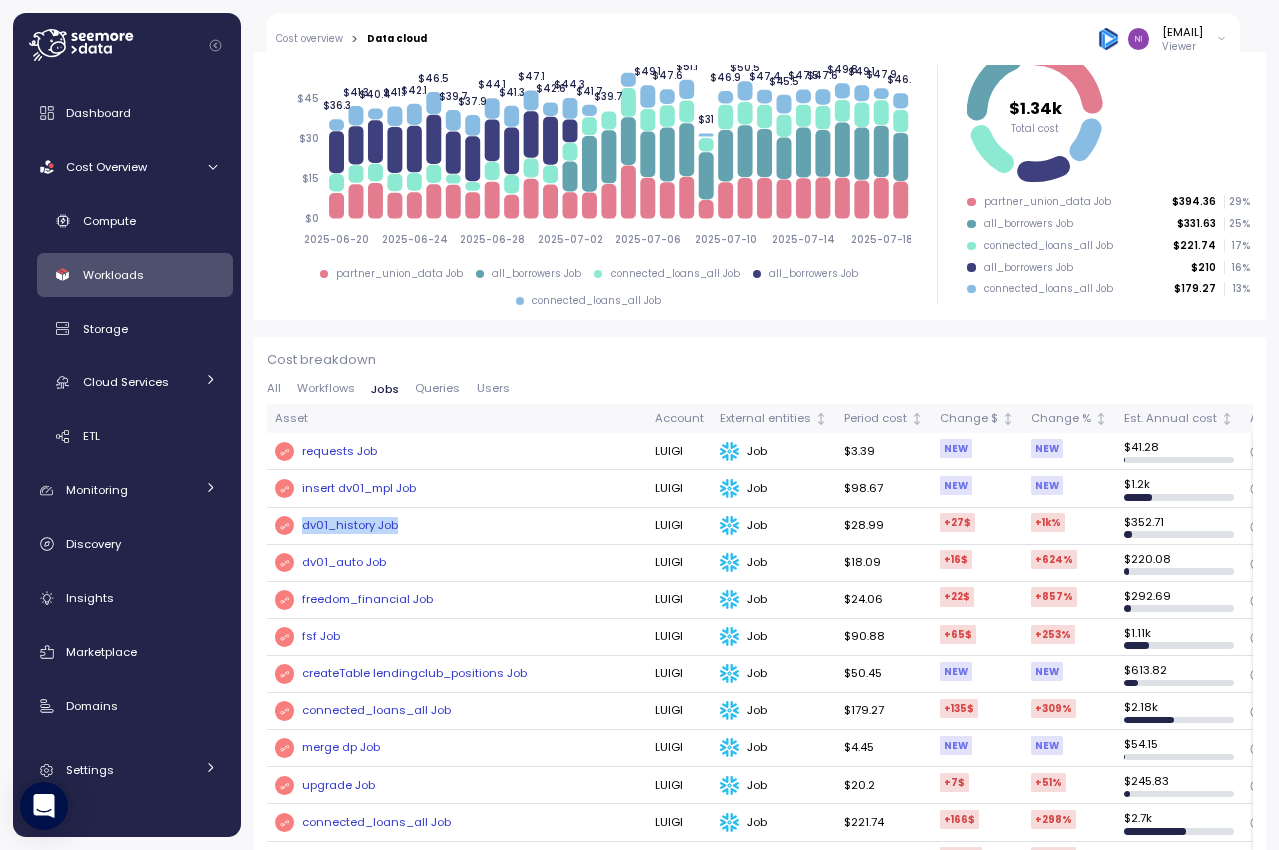 click on "dv01_history Job" at bounding box center (457, 526) 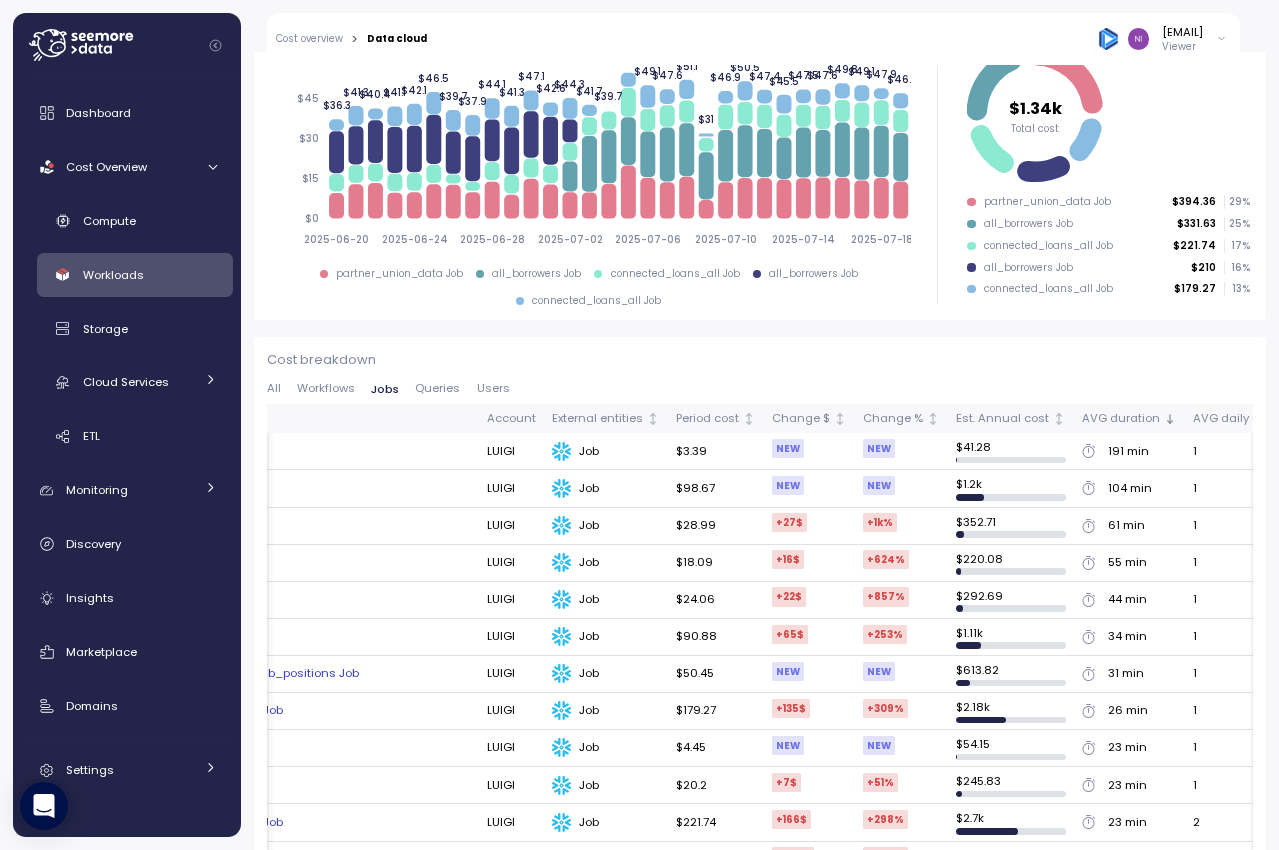 scroll, scrollTop: 0, scrollLeft: 0, axis: both 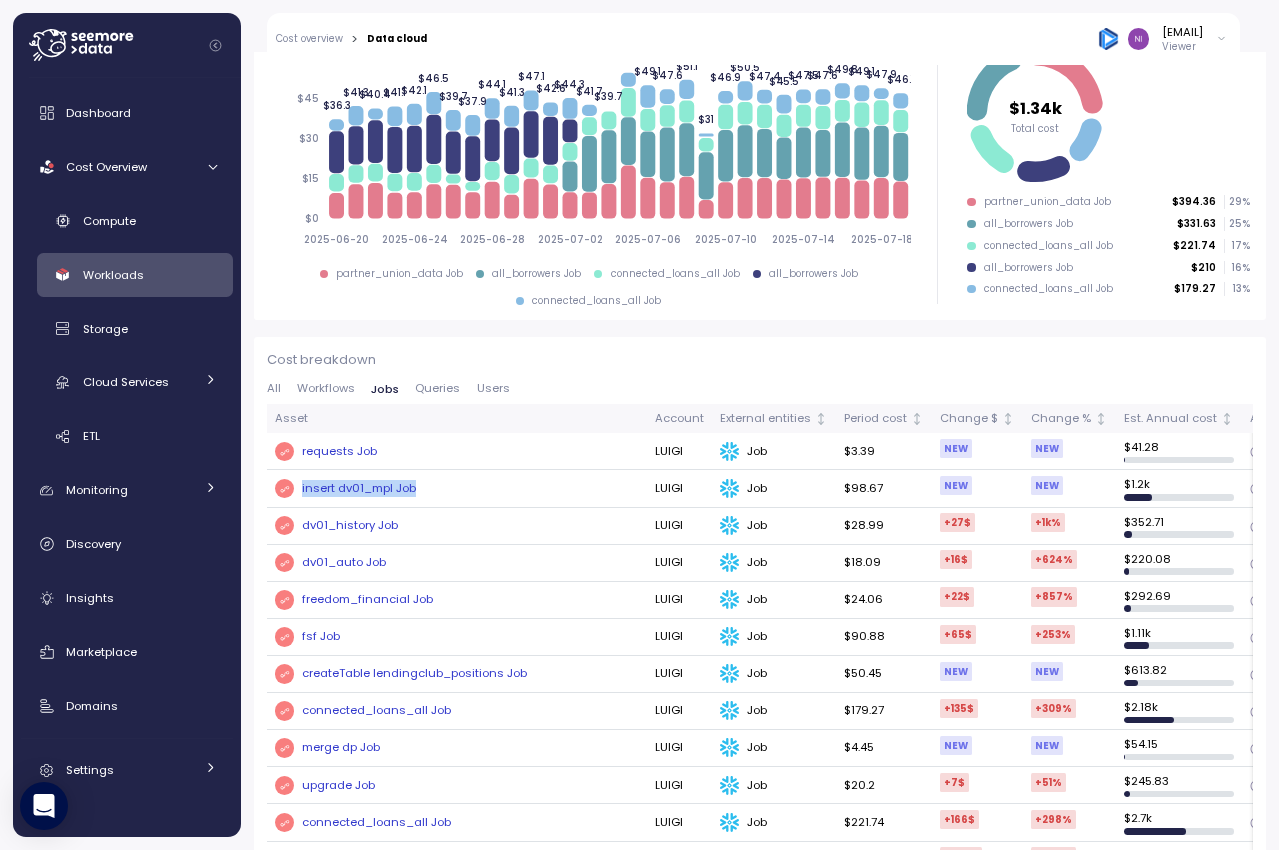 click on "Cost breakdown All Workflows Jobs Queries Users Asset Account External entities Period cost Change $ Change % Est. Annual cost AVG duration AVG daily executions Compute unit   requests Job LUIGI Job $3.39 NEW NEW $ 41.28 191 min 1 LUIGI_WH insert dv01_mpl Job LUIGI Job $98.67 NEW NEW $ 1.2k 104 min 1 DBT_2XLARGE dv01_history Job LUIGI Job $28.99 +27 $ +1k % $ 352.71 61 min 1 LUIGI_WH dv01_auto Job LUIGI Job $18.09 +16 $ +624 % $ 220.08 55 min 1 DBT_2XLARGE freedom_financial Job LUIGI Job $24.06 +22 $ +857 % $ 292.69 44 min 1 DBT_2XLARGE fsf Job LUIGI Job $90.88 +65 $ +253 % $ 1.11k 34 min 1 DBT_CREDIT_CARD_WH createTable lendingclub_positions Job LUIGI Job $50.45 NEW NEW $ 613.82 31 min 1 DBT_3XLARGE connected_loans_all Job LUIGI Job $179.27 +135 $ +309 % $ 2.18k 26 min 1 DBT_POS_WH merge dp Job LUIGI Job $4.45 NEW NEW $ 54.15 23 min 1 PARTIAL_FULL_REFRESH upgrade Job LUIGI Job $20.2 +7 $ +51 % $ 245.83 23 min 1 DBT_2XLARGE connected_loans_all Job LUIGI Job $221.74 +166 $ +298 % $ 2.7k 23 min 2 DBT_AUTO_WH $" at bounding box center [760, 1319] 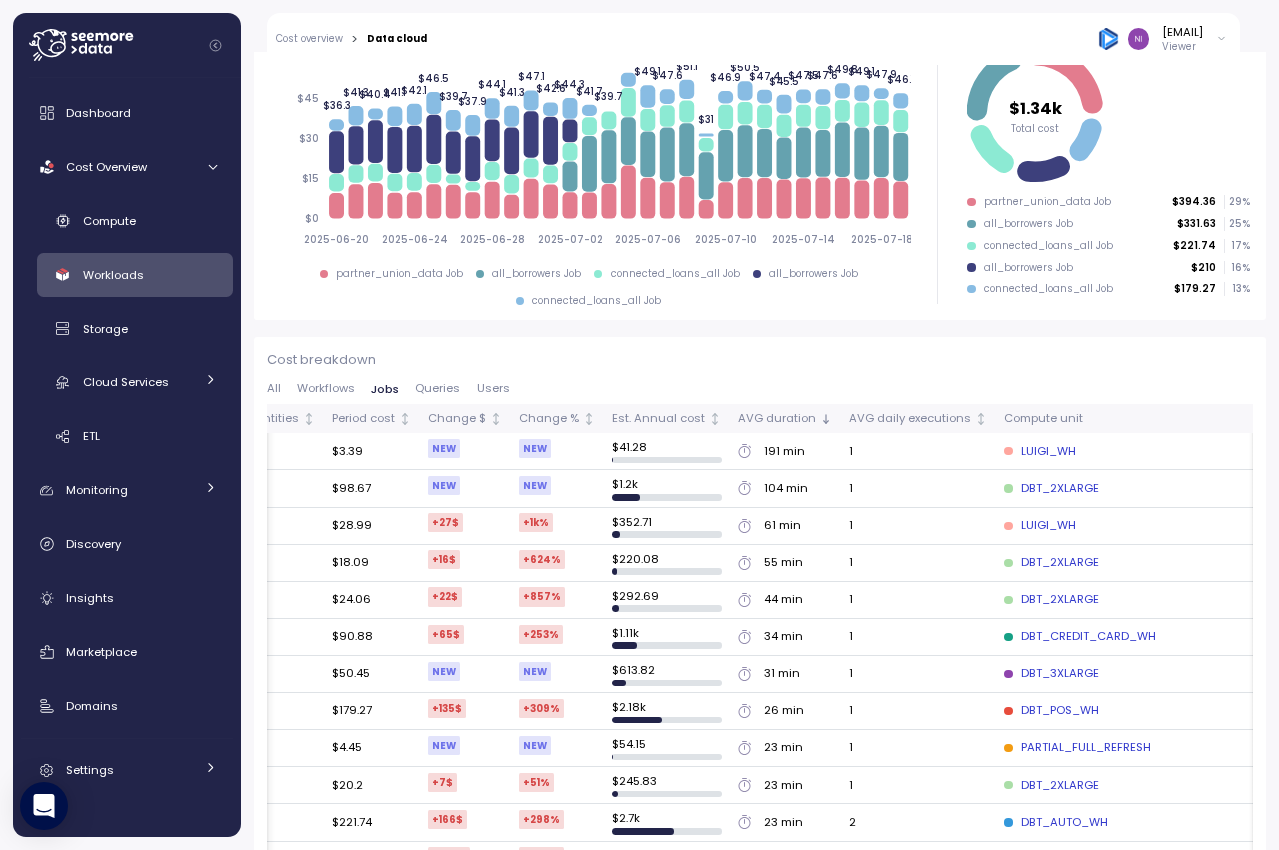 scroll, scrollTop: 0, scrollLeft: 538, axis: horizontal 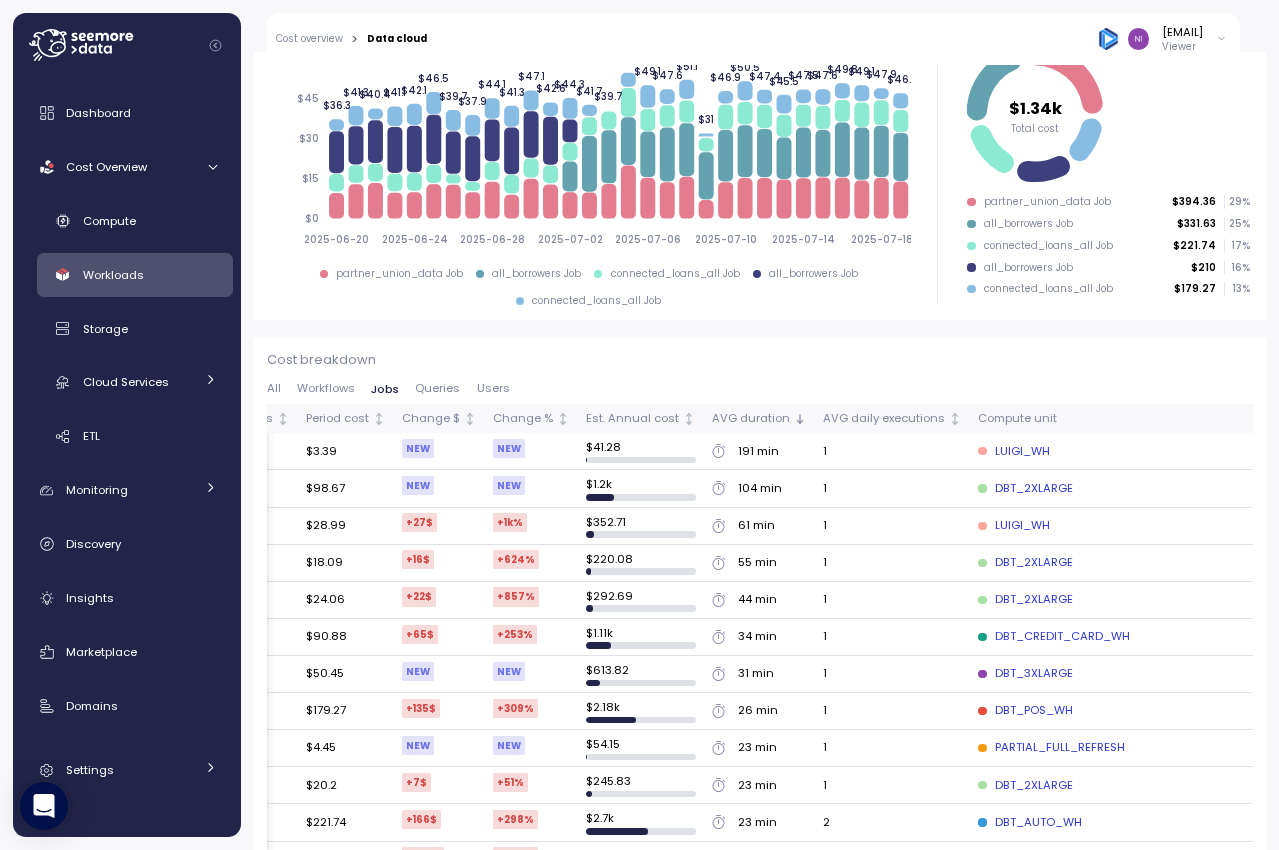 click on "104 min" at bounding box center (760, 489) 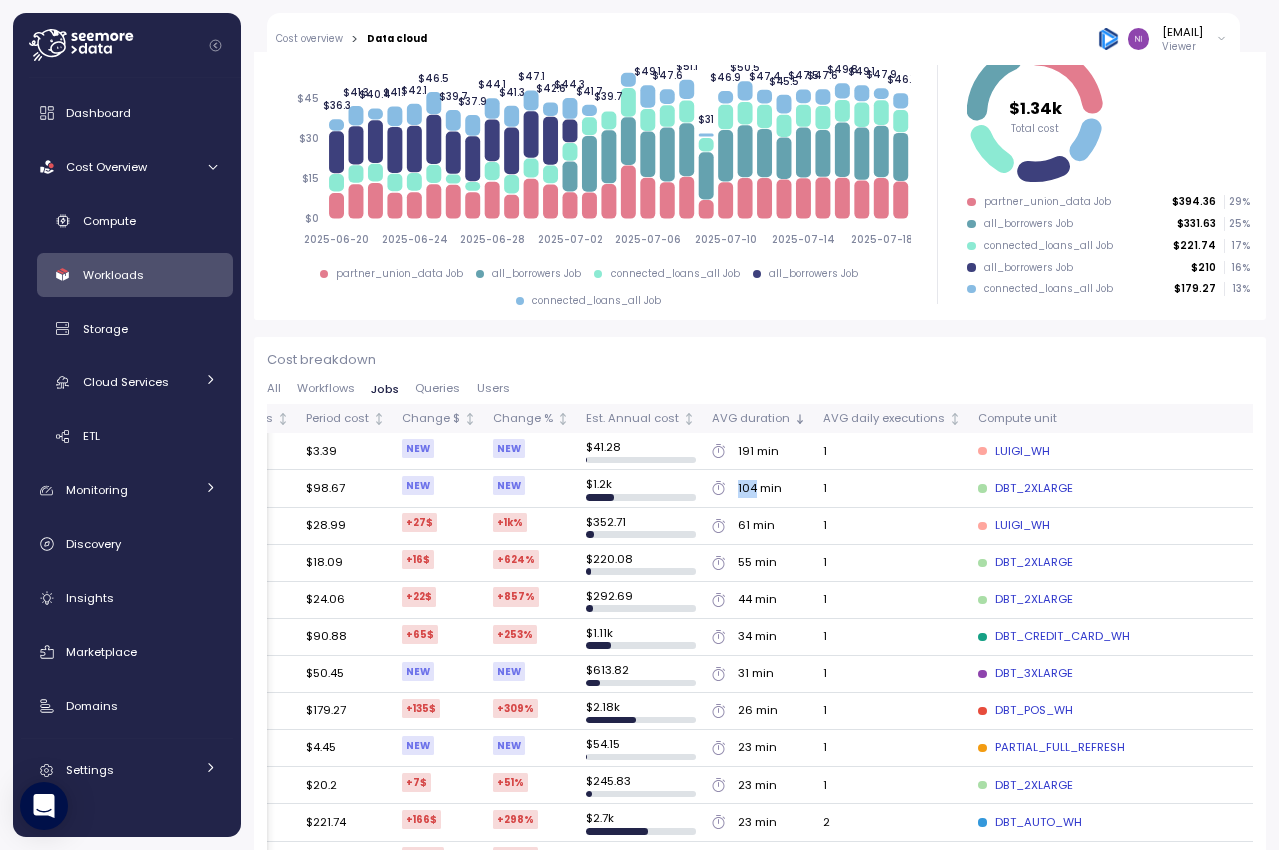 click on "104 min" at bounding box center [760, 489] 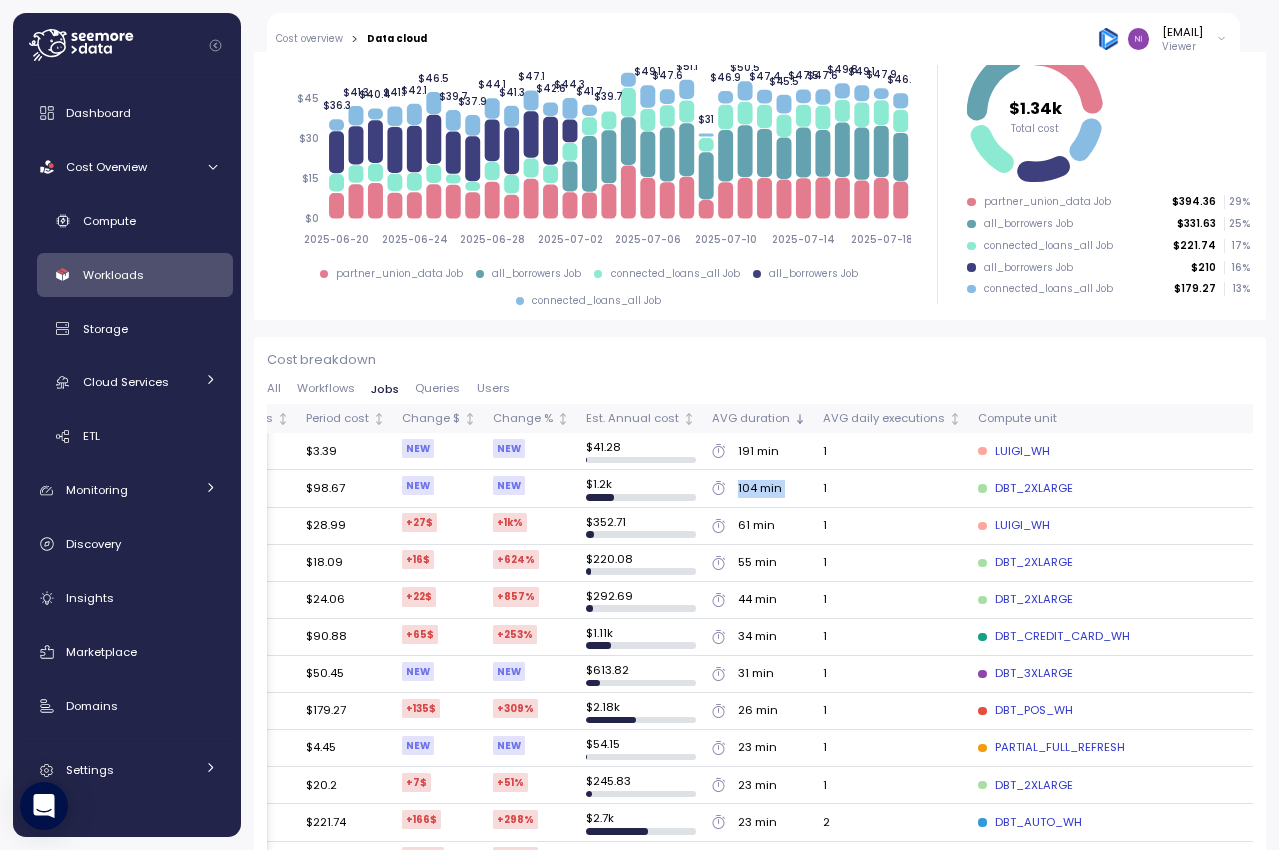 click on "104 min" at bounding box center [760, 489] 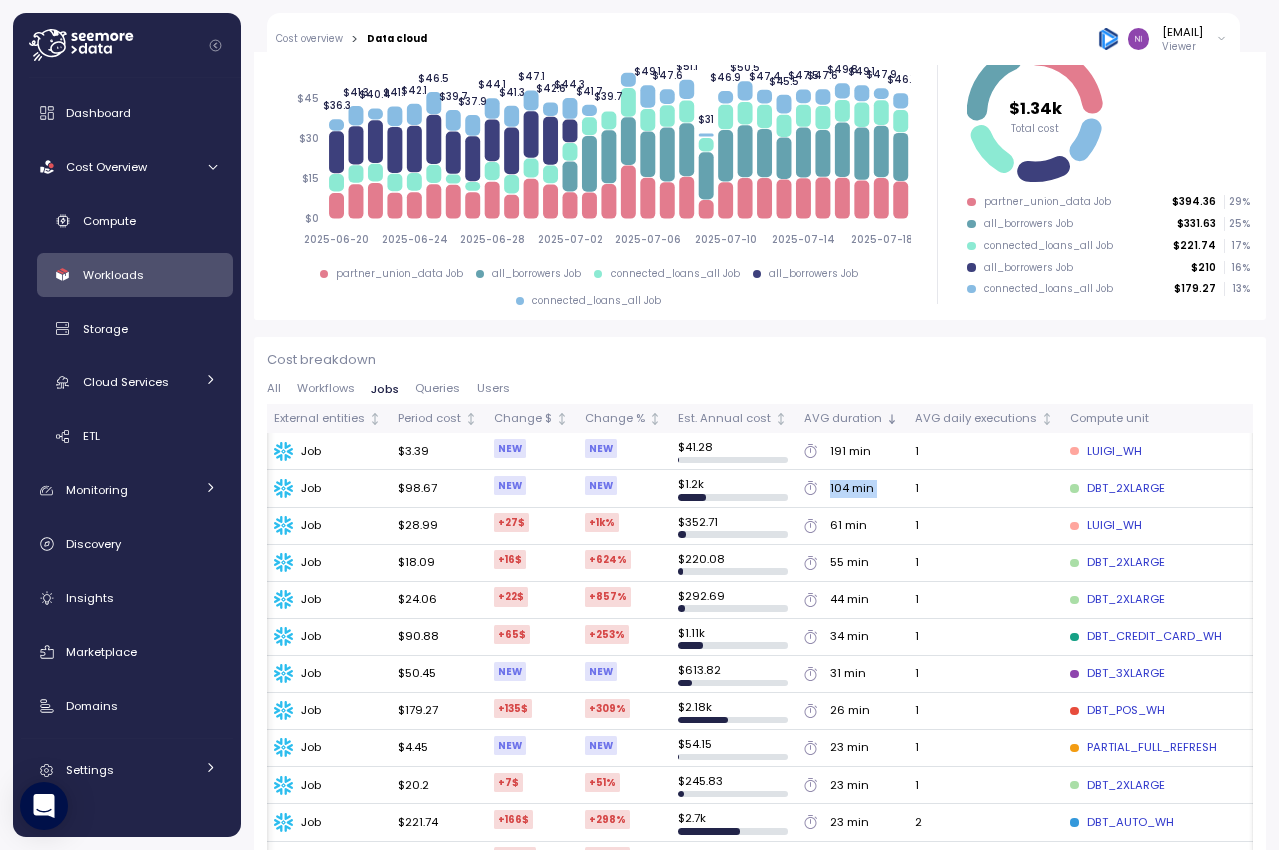 scroll, scrollTop: 0, scrollLeft: 456, axis: horizontal 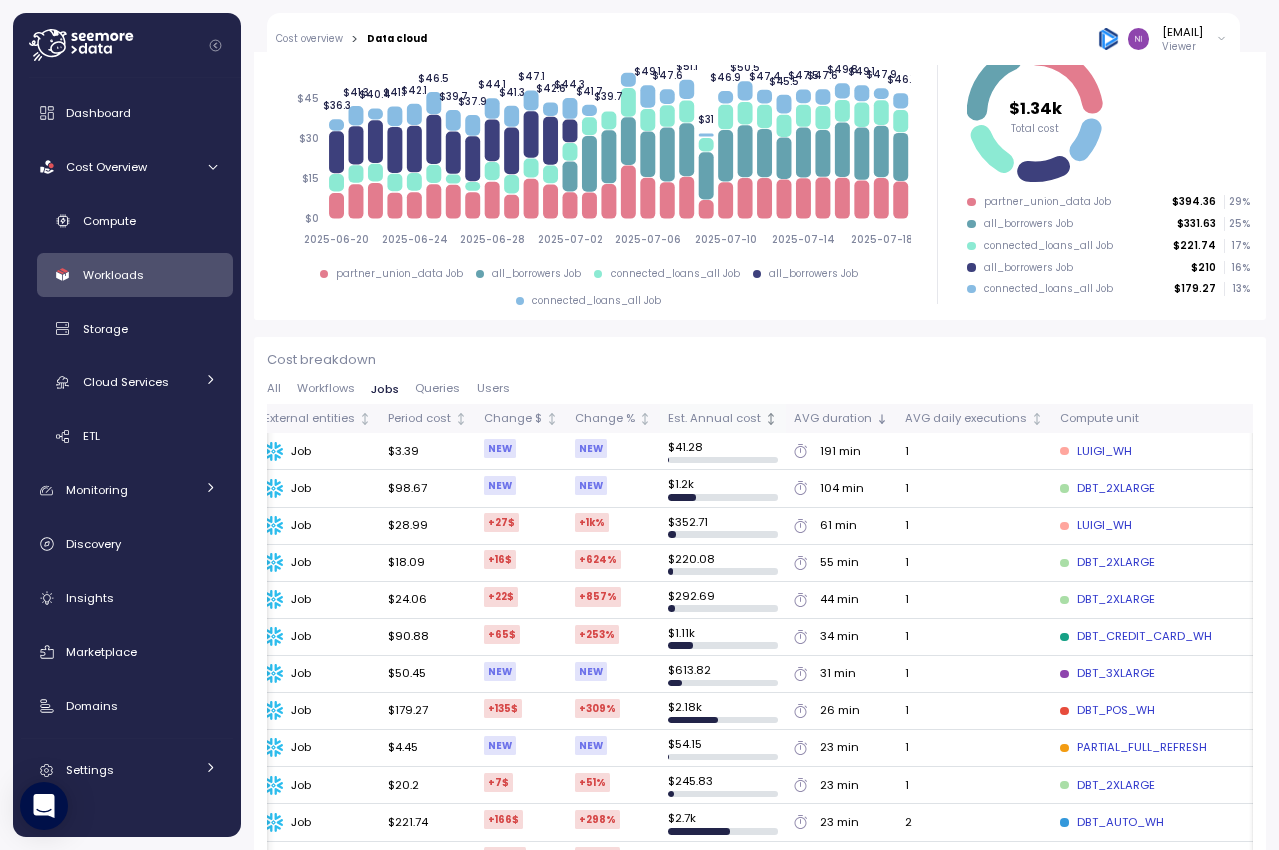 click on "Est. Annual cost" at bounding box center (714, 419) 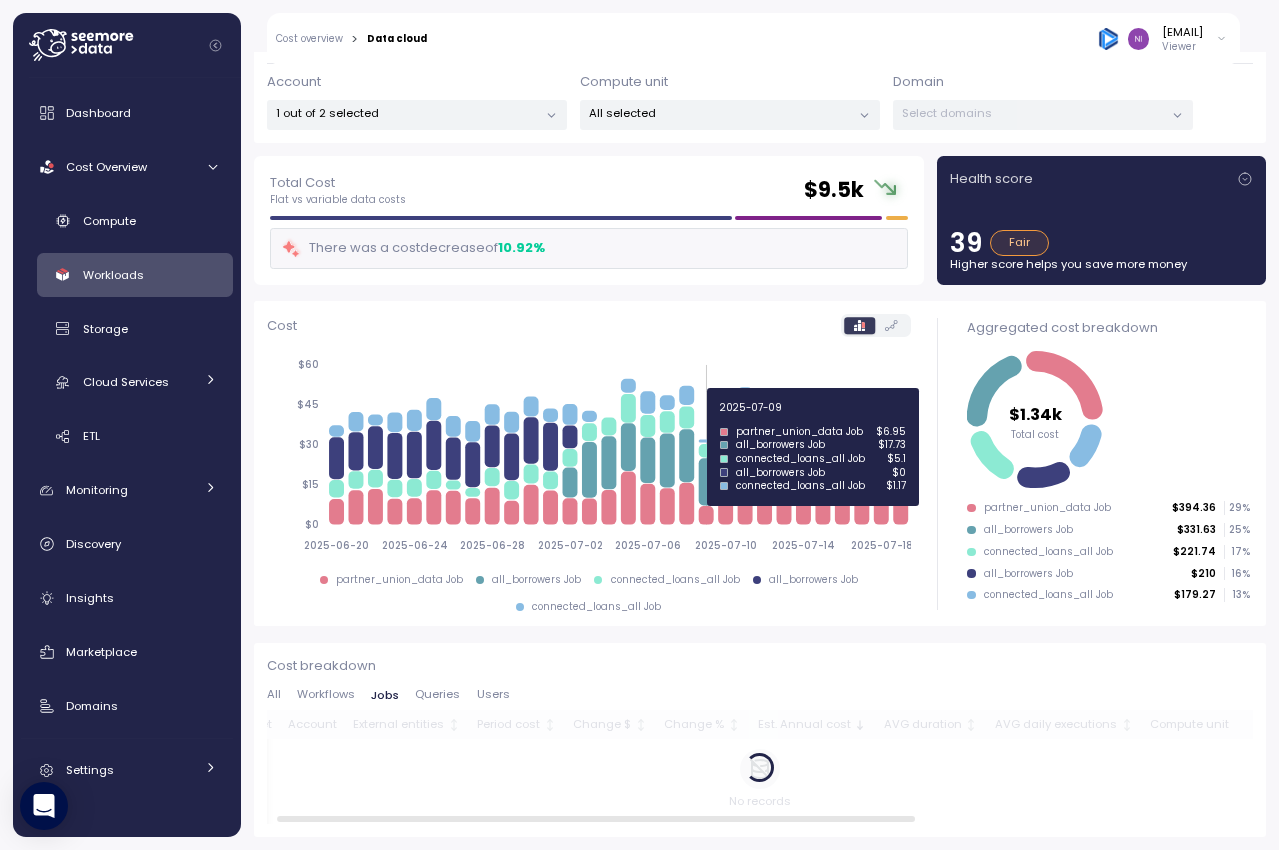 scroll, scrollTop: 0, scrollLeft: 14, axis: horizontal 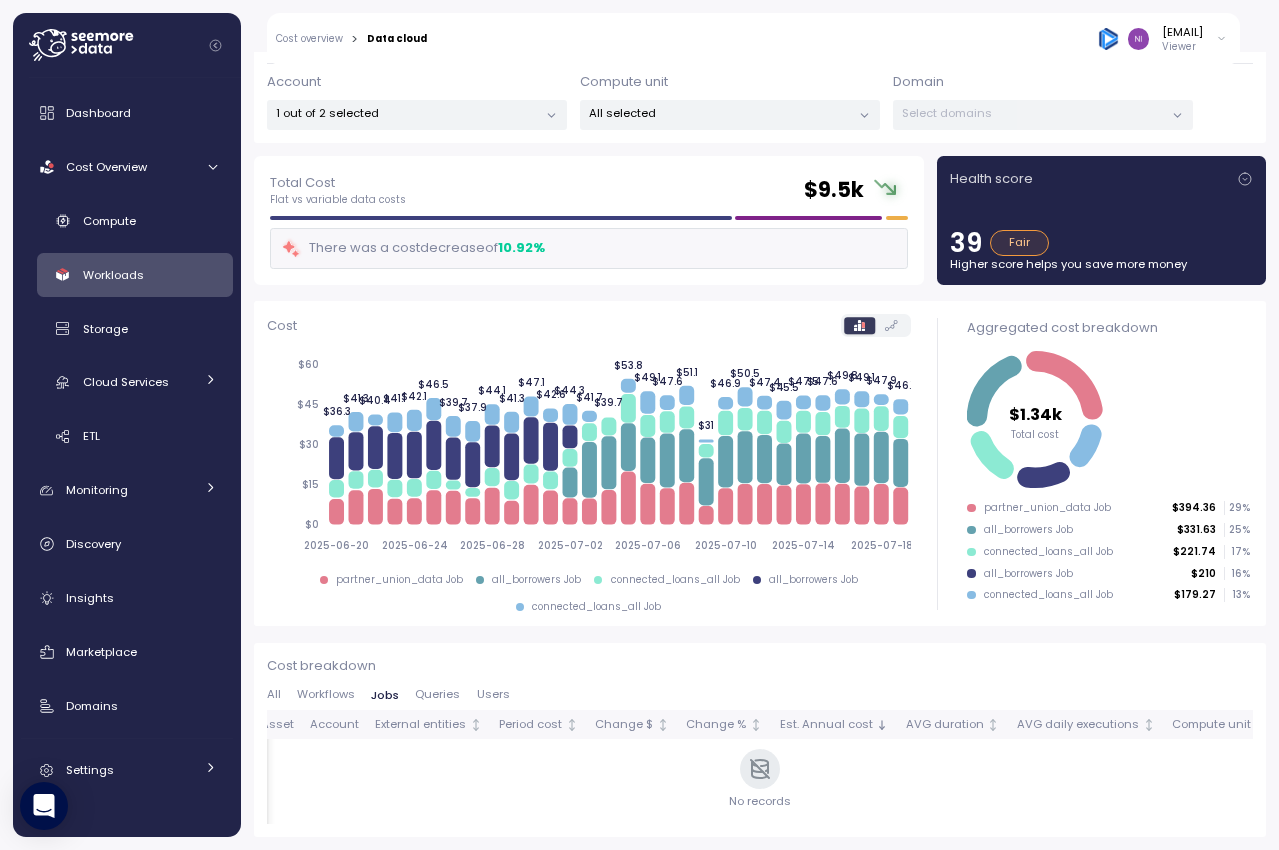 click on "Jobs" at bounding box center (385, 695) 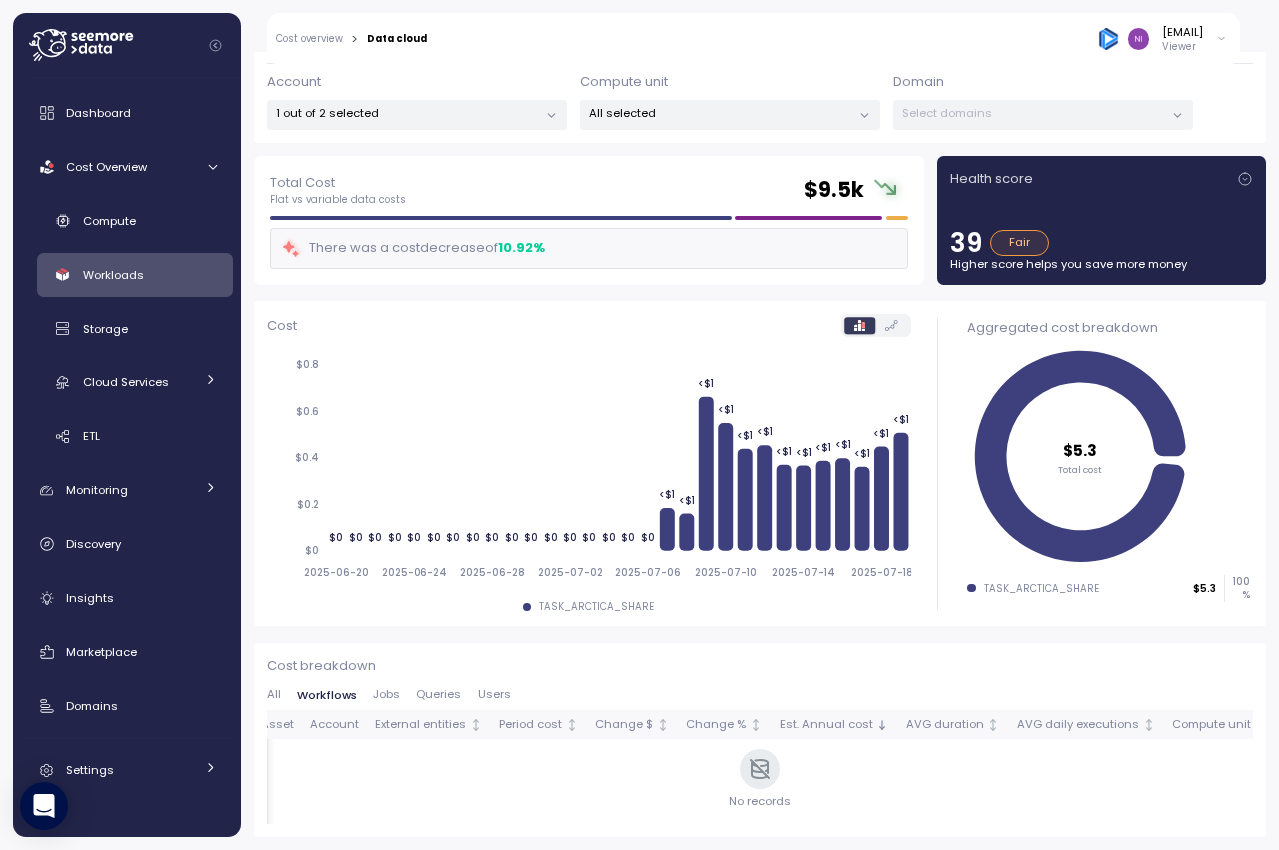 scroll, scrollTop: 0, scrollLeft: 0, axis: both 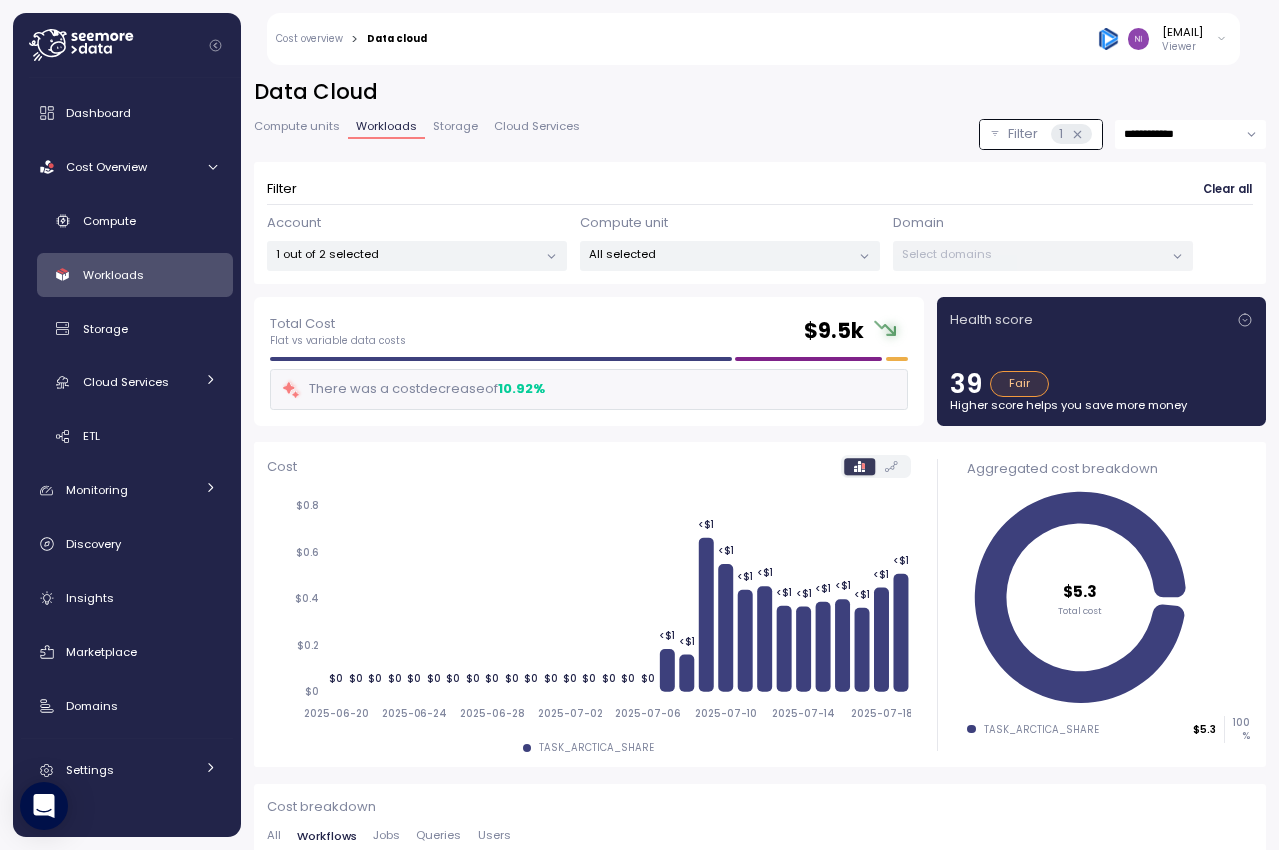 drag, startPoint x: 519, startPoint y: 236, endPoint x: 515, endPoint y: 249, distance: 13.601471 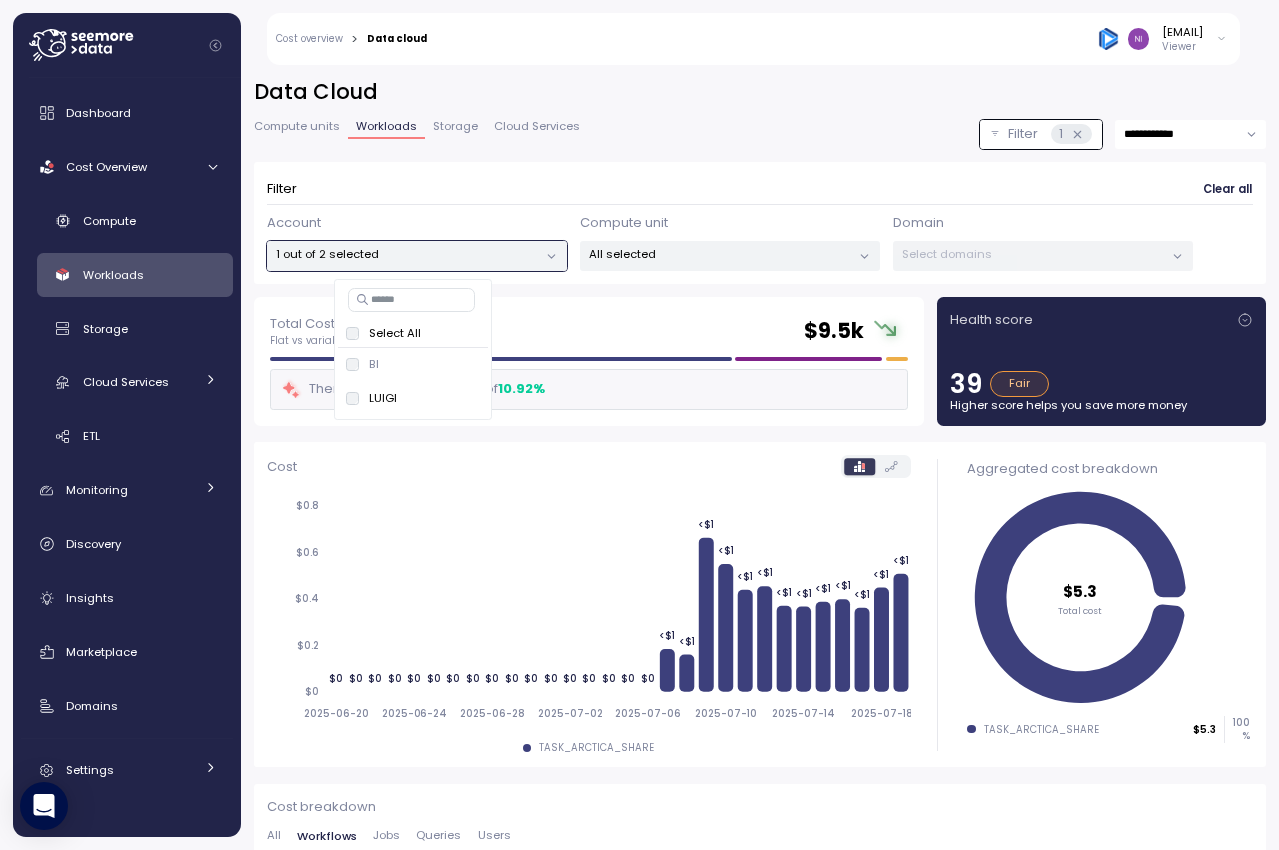 click on "1 out of 2 selected" at bounding box center (407, 254) 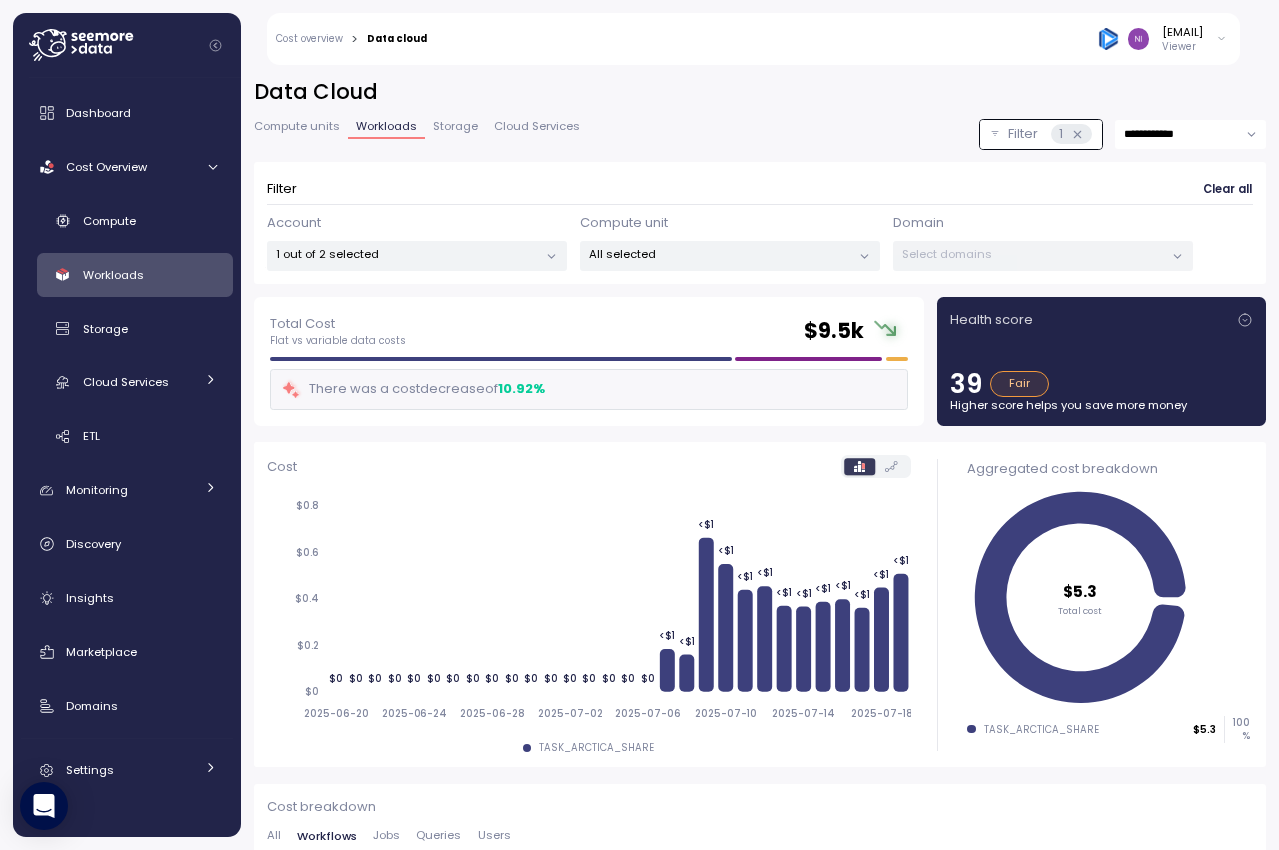 scroll, scrollTop: 141, scrollLeft: 0, axis: vertical 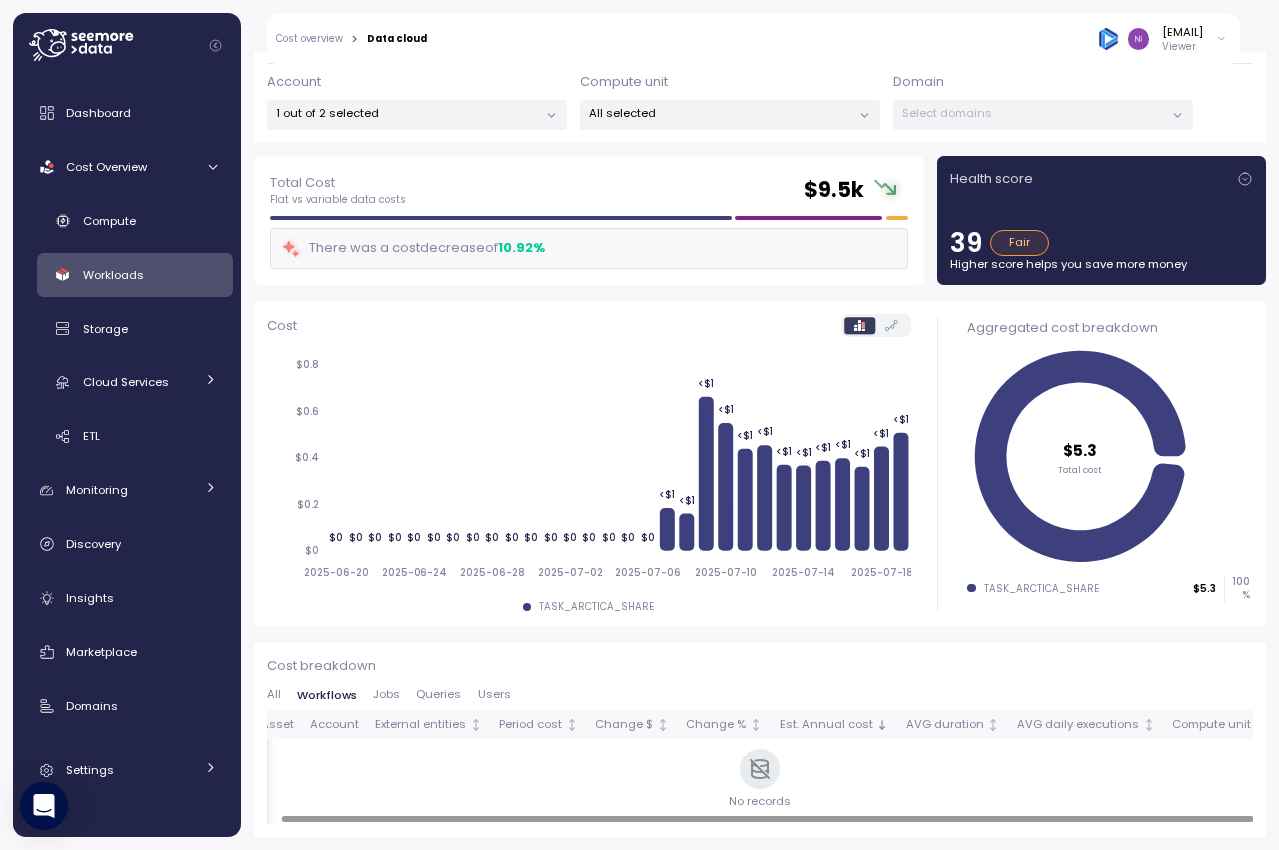 click on "All" at bounding box center [278, 695] 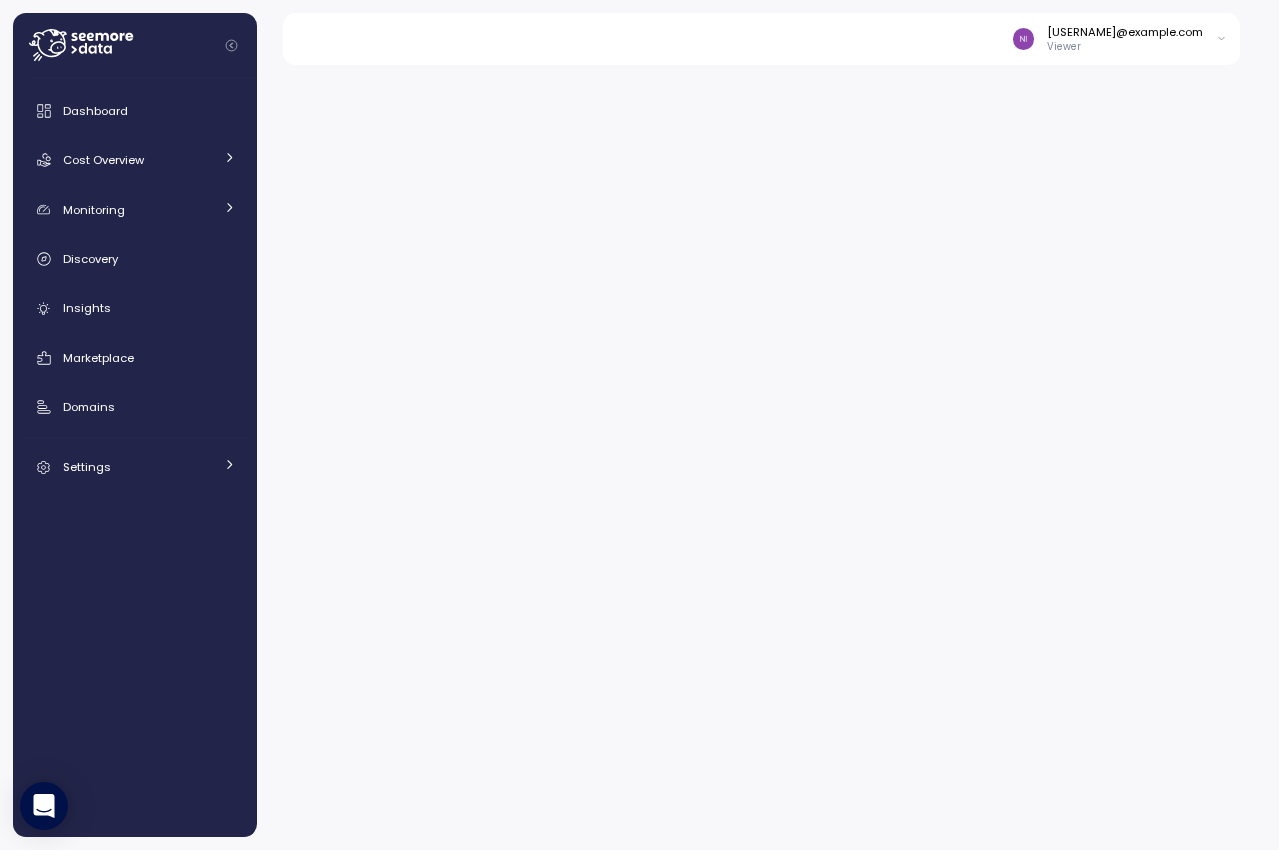 scroll, scrollTop: 0, scrollLeft: 0, axis: both 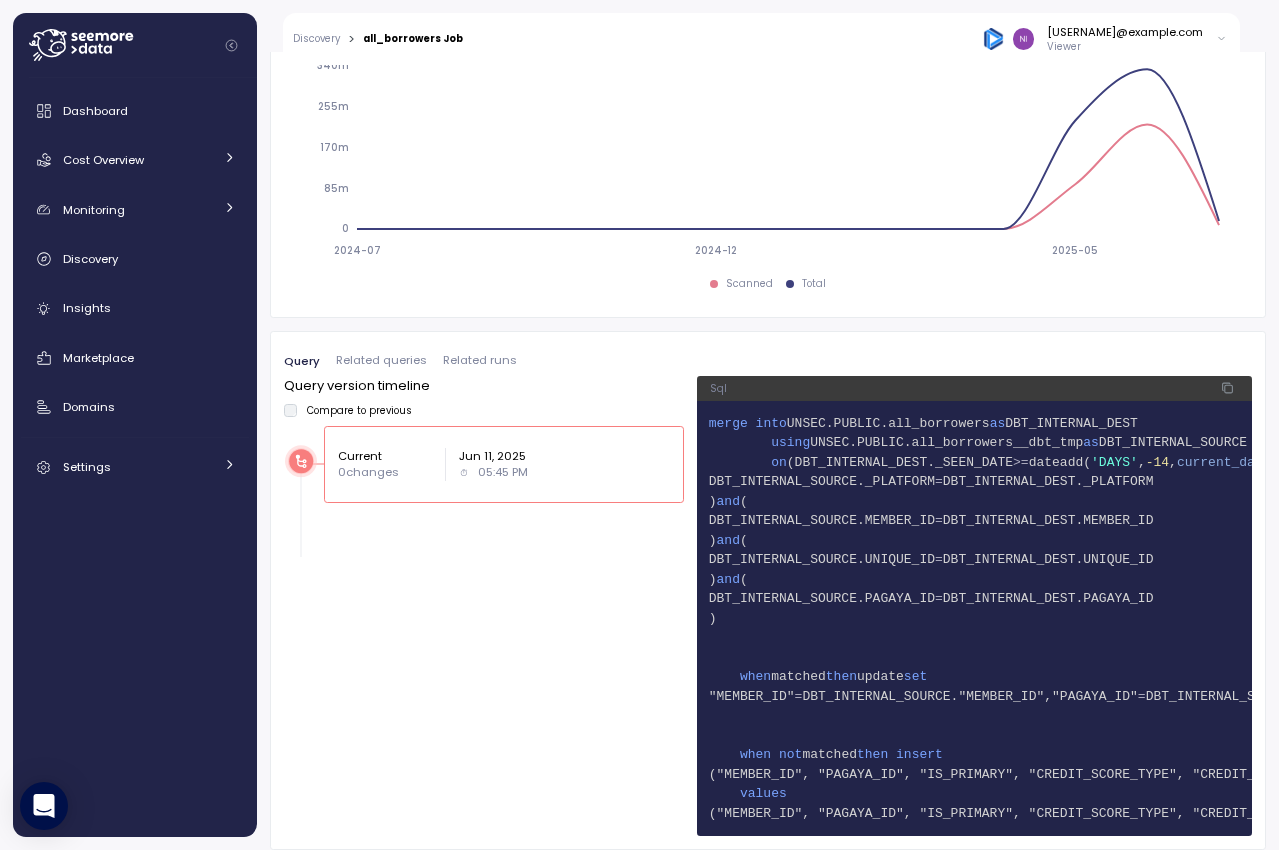 click on "UNSEC.PUBLIC.all_borrowers" at bounding box center [888, 423] 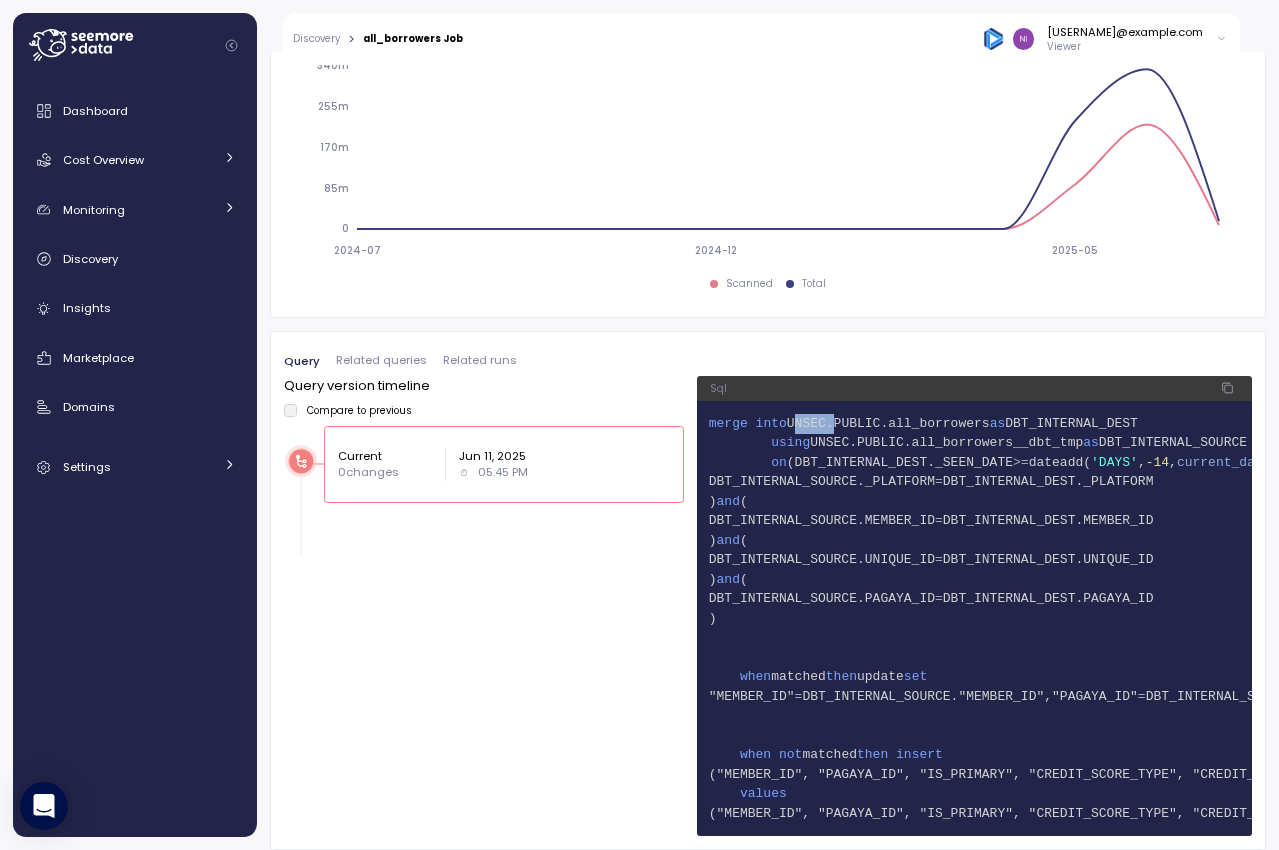 scroll, scrollTop: 0, scrollLeft: 0, axis: both 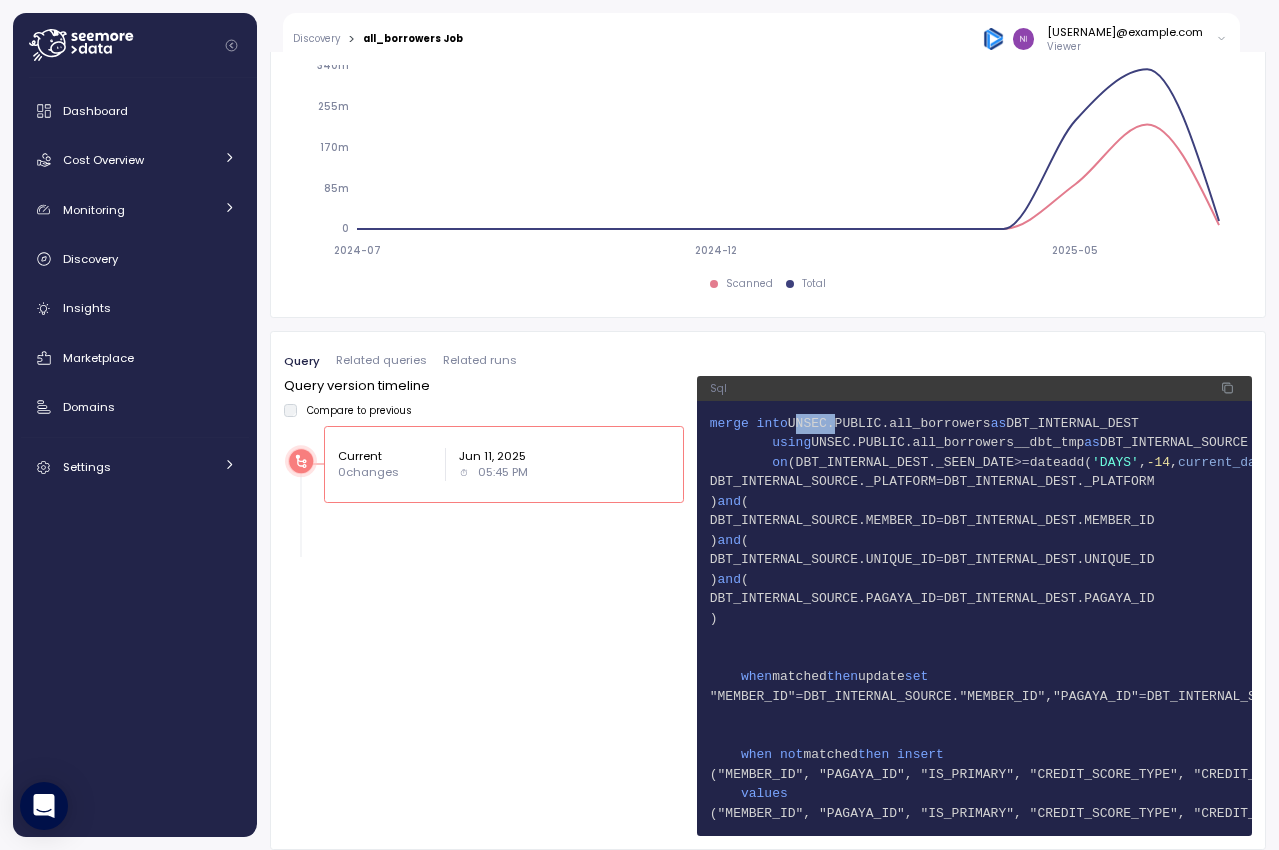 drag, startPoint x: 822, startPoint y: 426, endPoint x: 882, endPoint y: 469, distance: 73.817345 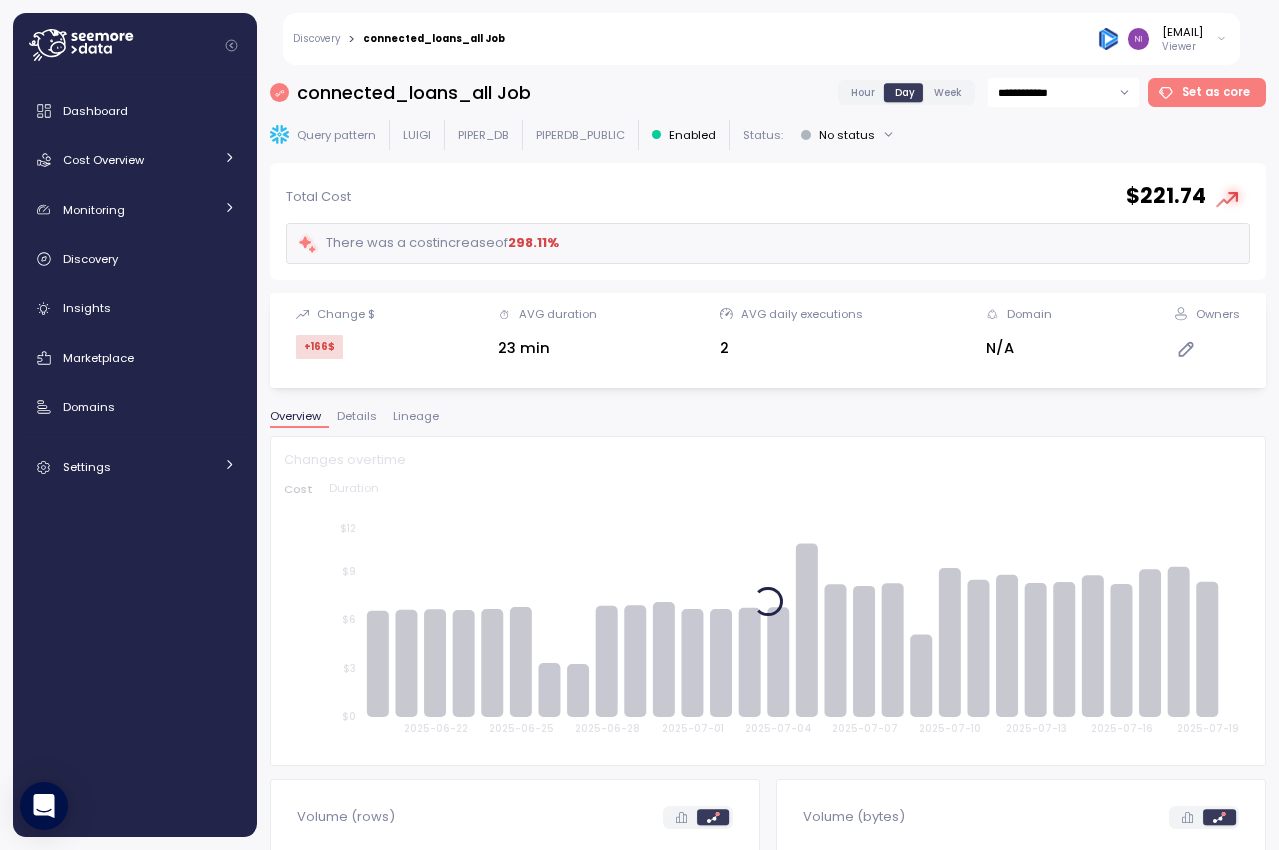 scroll, scrollTop: 0, scrollLeft: 0, axis: both 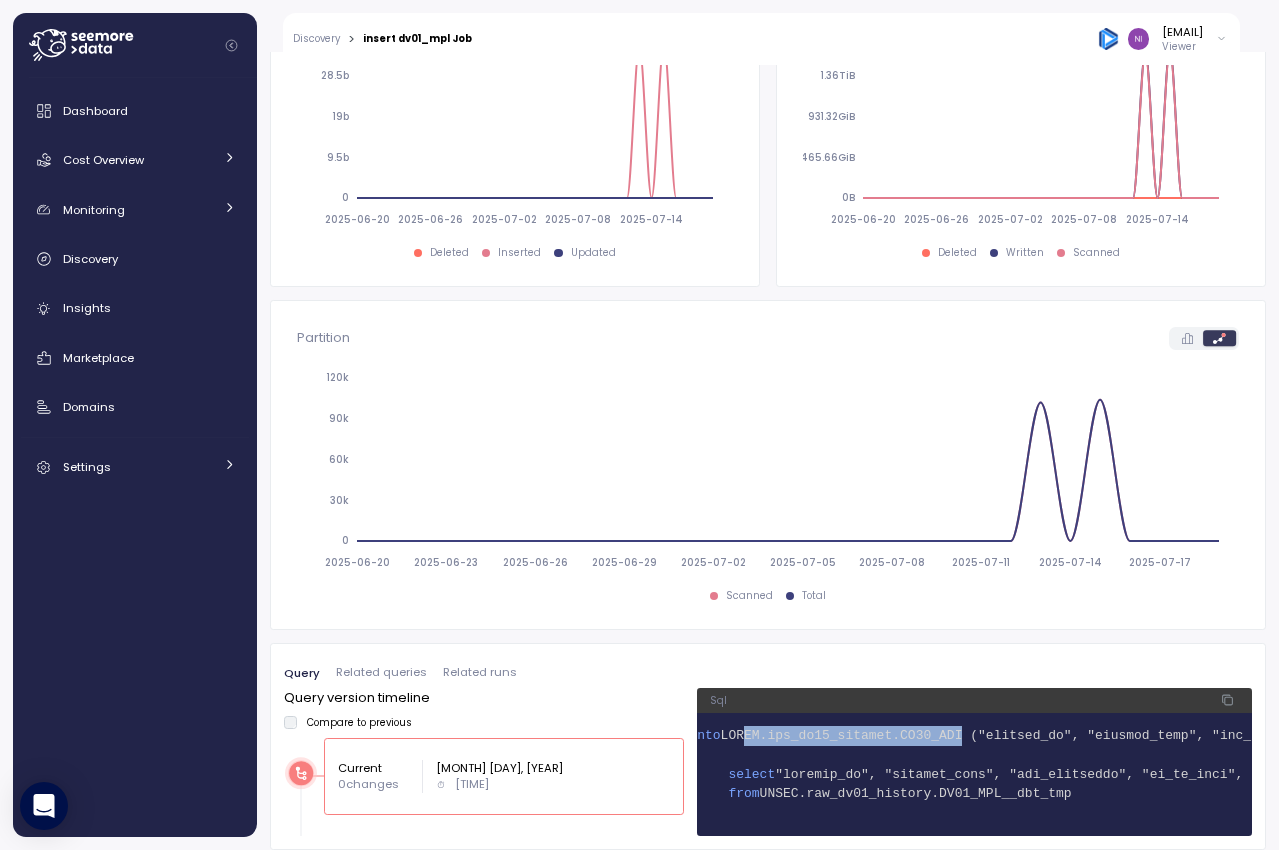 drag, startPoint x: 775, startPoint y: 735, endPoint x: 964, endPoint y: 743, distance: 189.16924 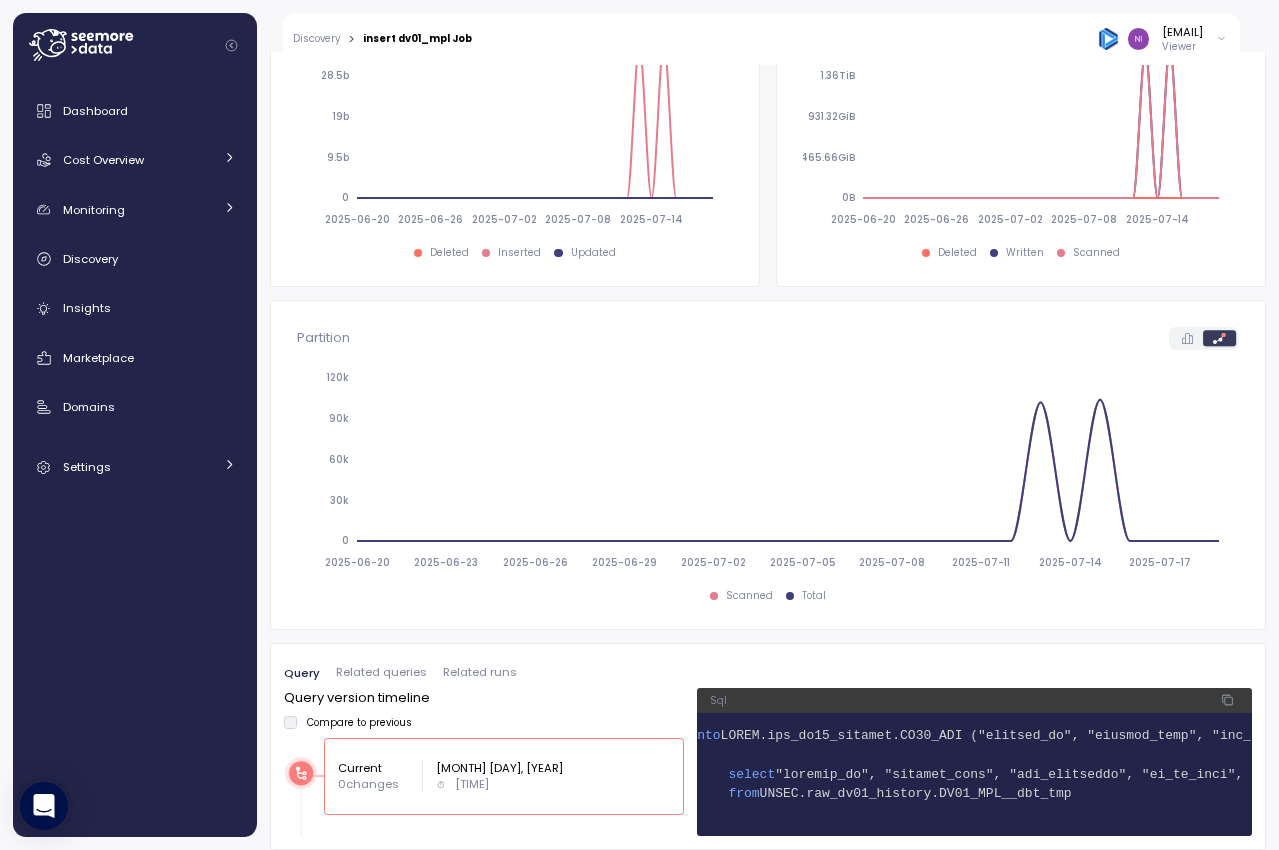 click on "1 insert   into" at bounding box center [899, 736] 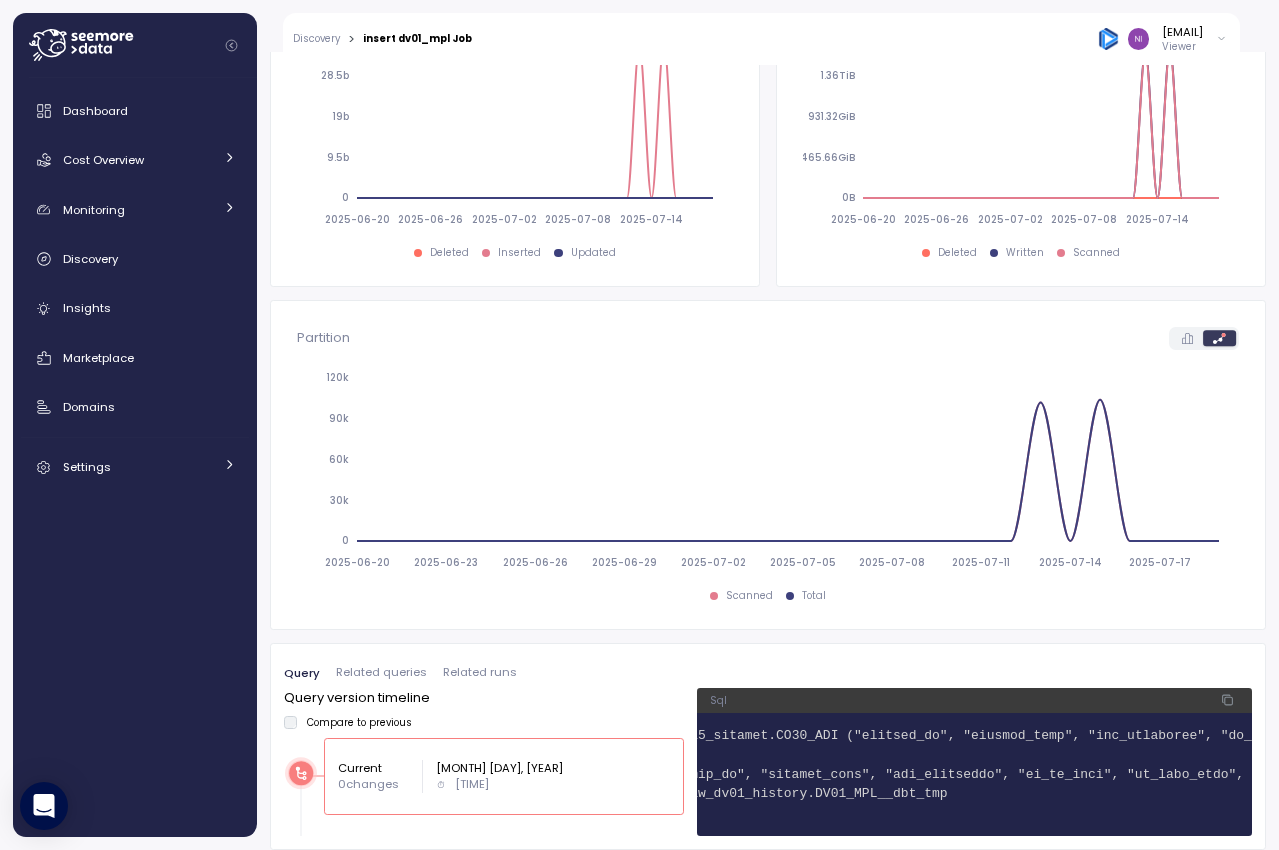 scroll, scrollTop: 0, scrollLeft: 0, axis: both 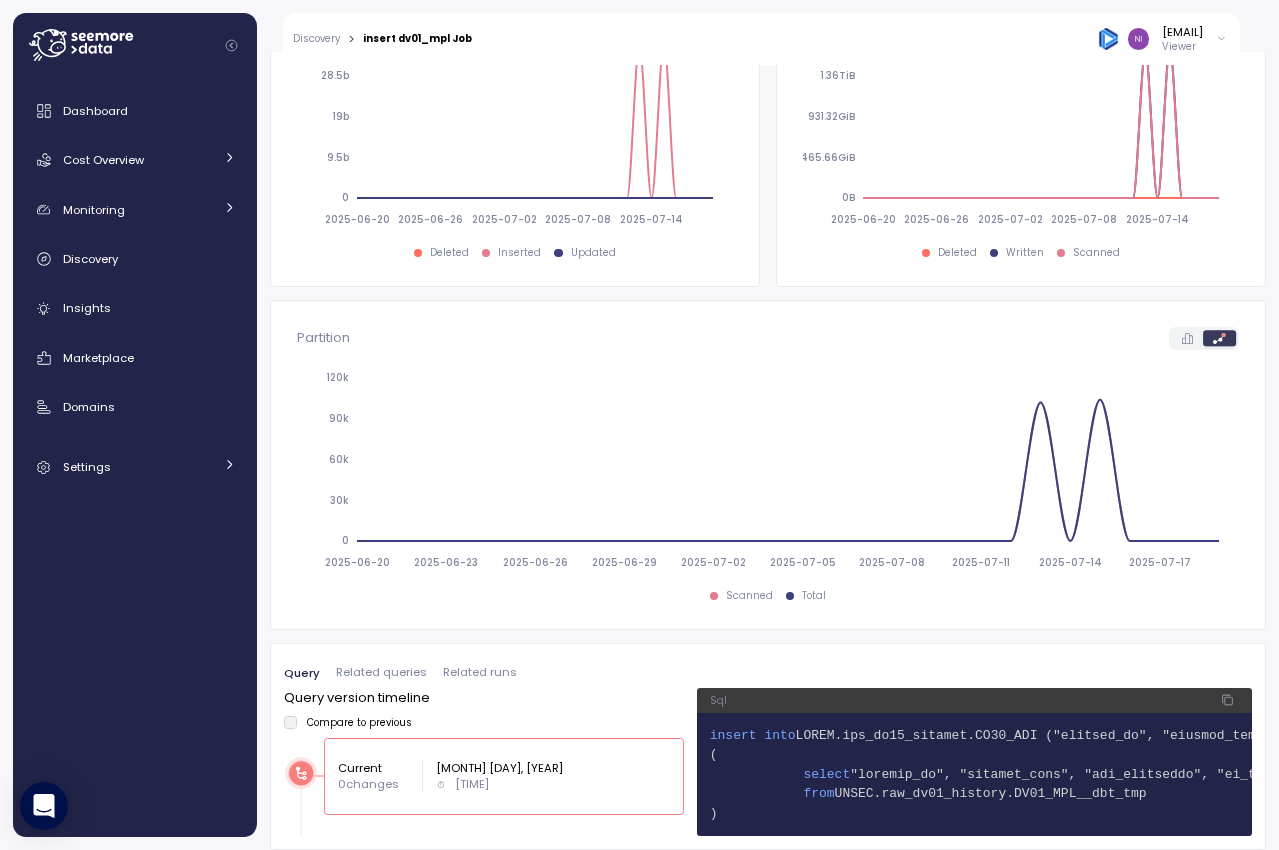 drag, startPoint x: 1188, startPoint y: 795, endPoint x: 791, endPoint y: 752, distance: 399.32193 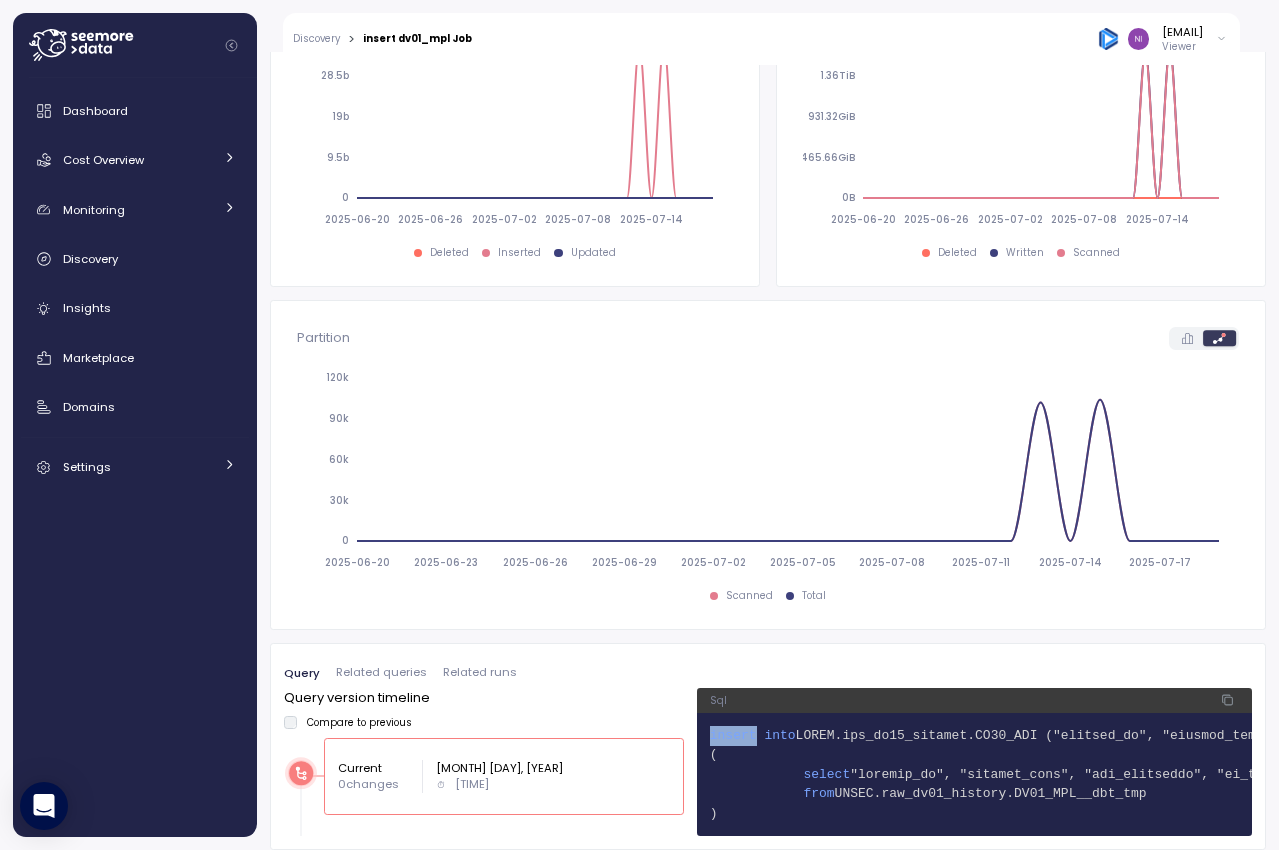 click on "insert" at bounding box center (733, 735) 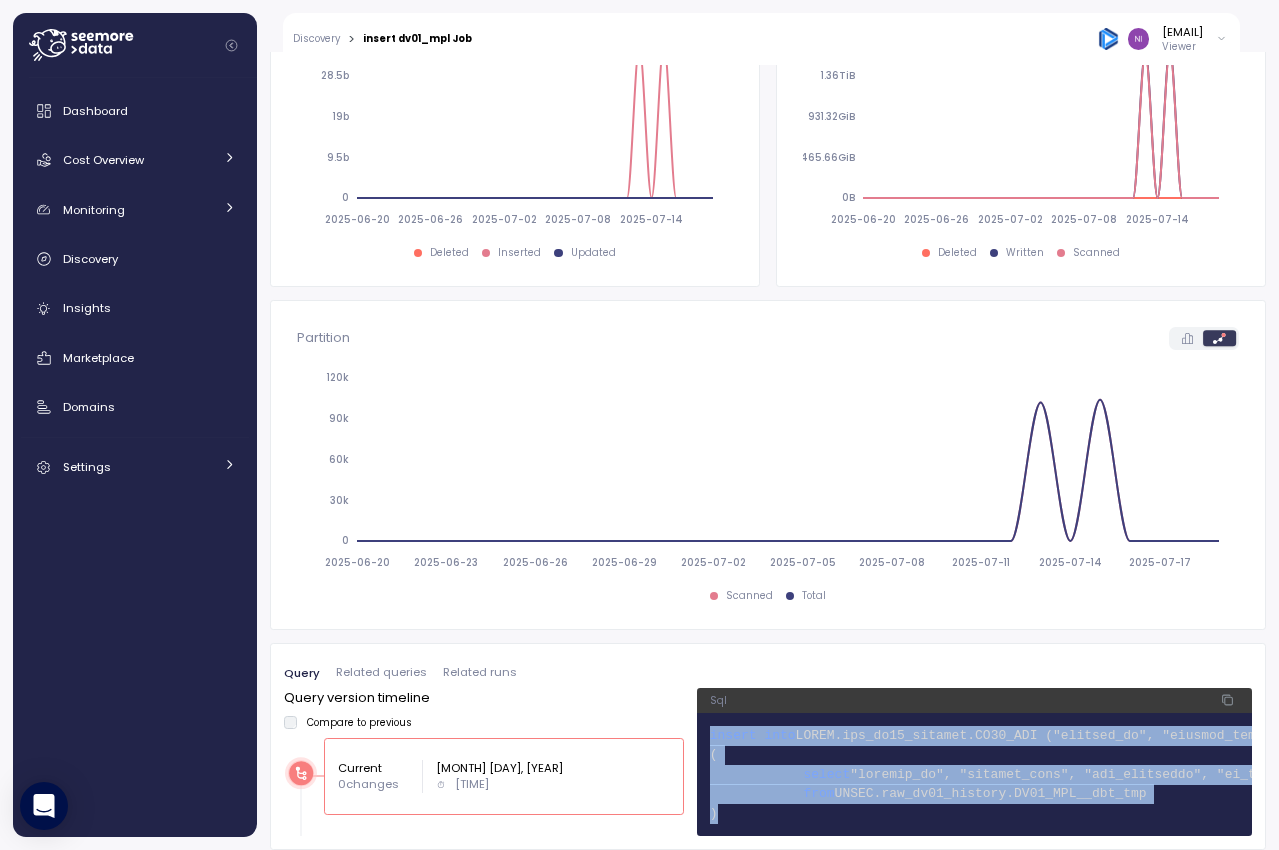 drag, startPoint x: 730, startPoint y: 730, endPoint x: 852, endPoint y: 808, distance: 144.80331 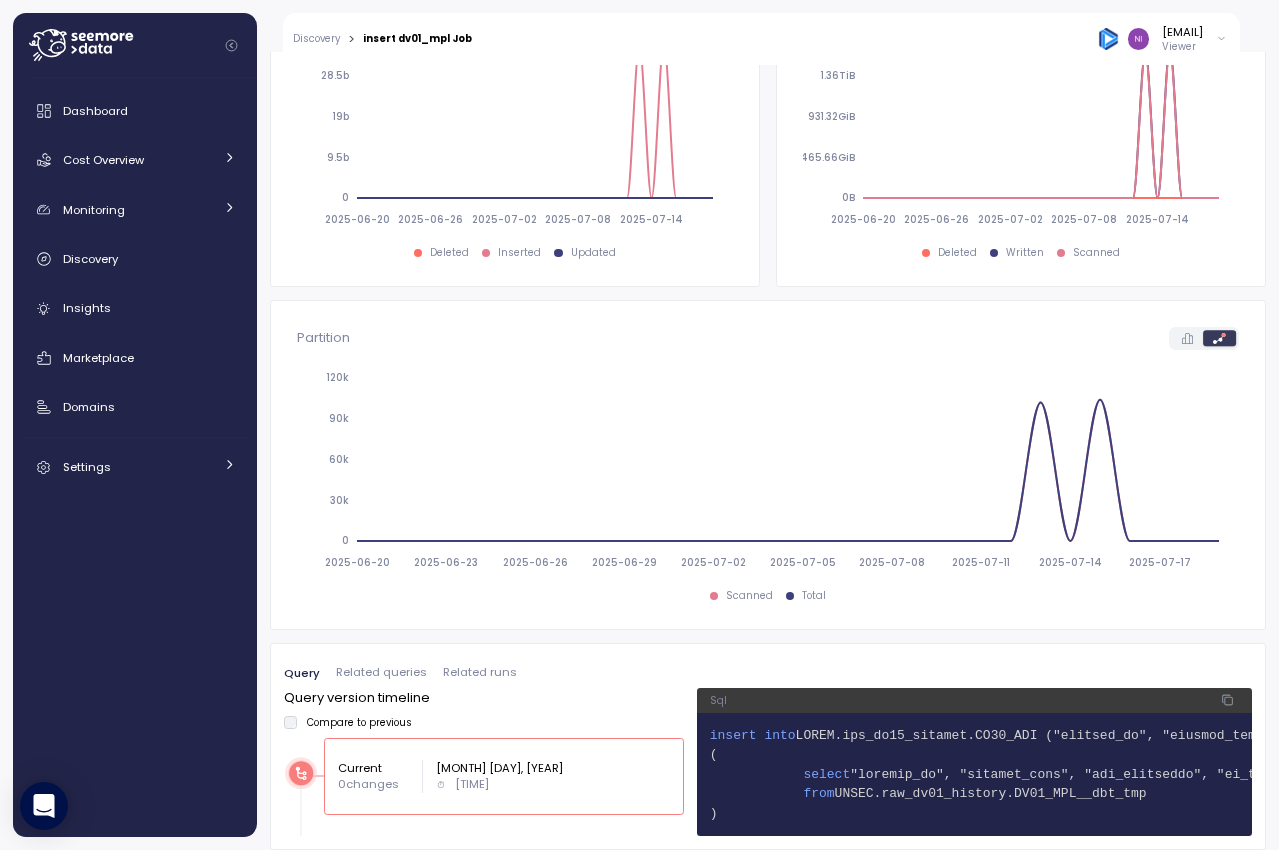 drag, startPoint x: 850, startPoint y: 807, endPoint x: 729, endPoint y: 738, distance: 139.29106 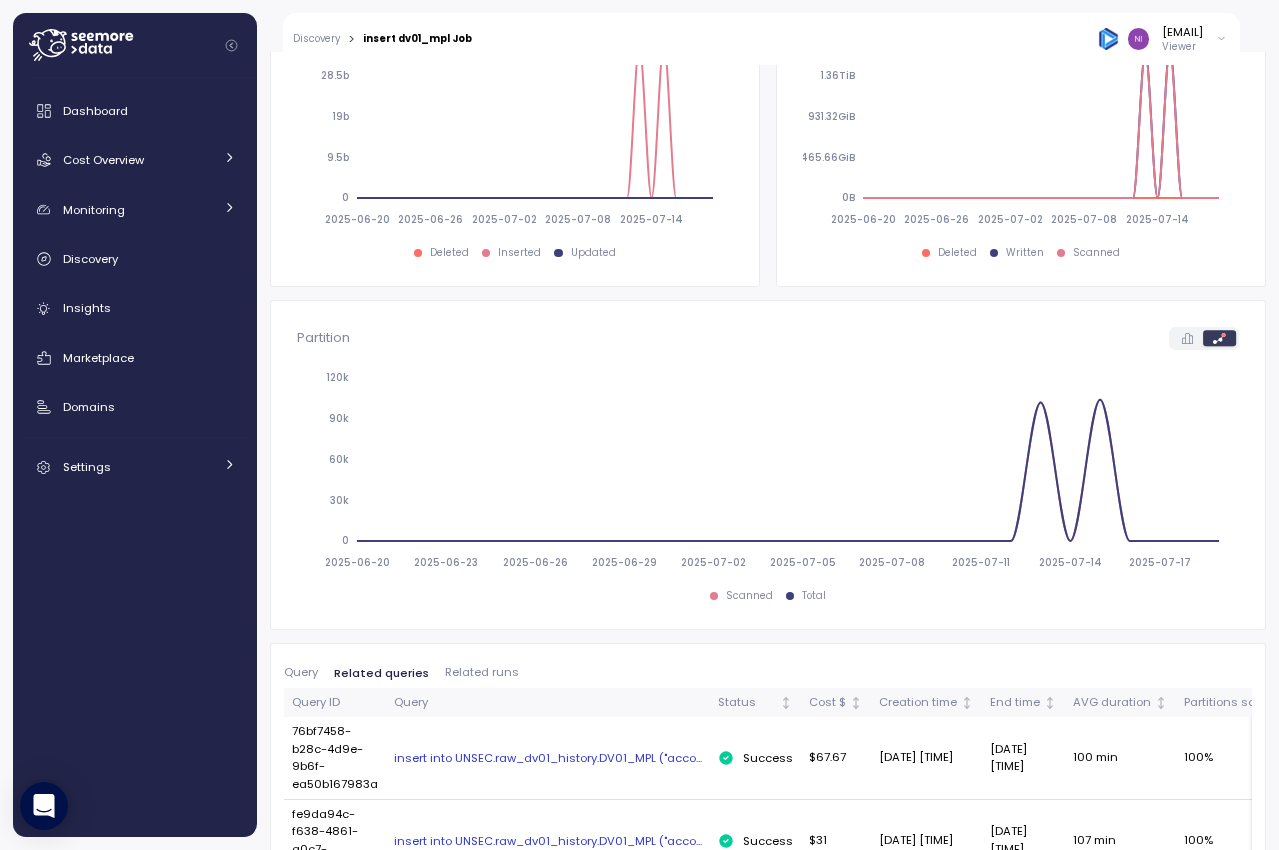 scroll, scrollTop: 861, scrollLeft: 0, axis: vertical 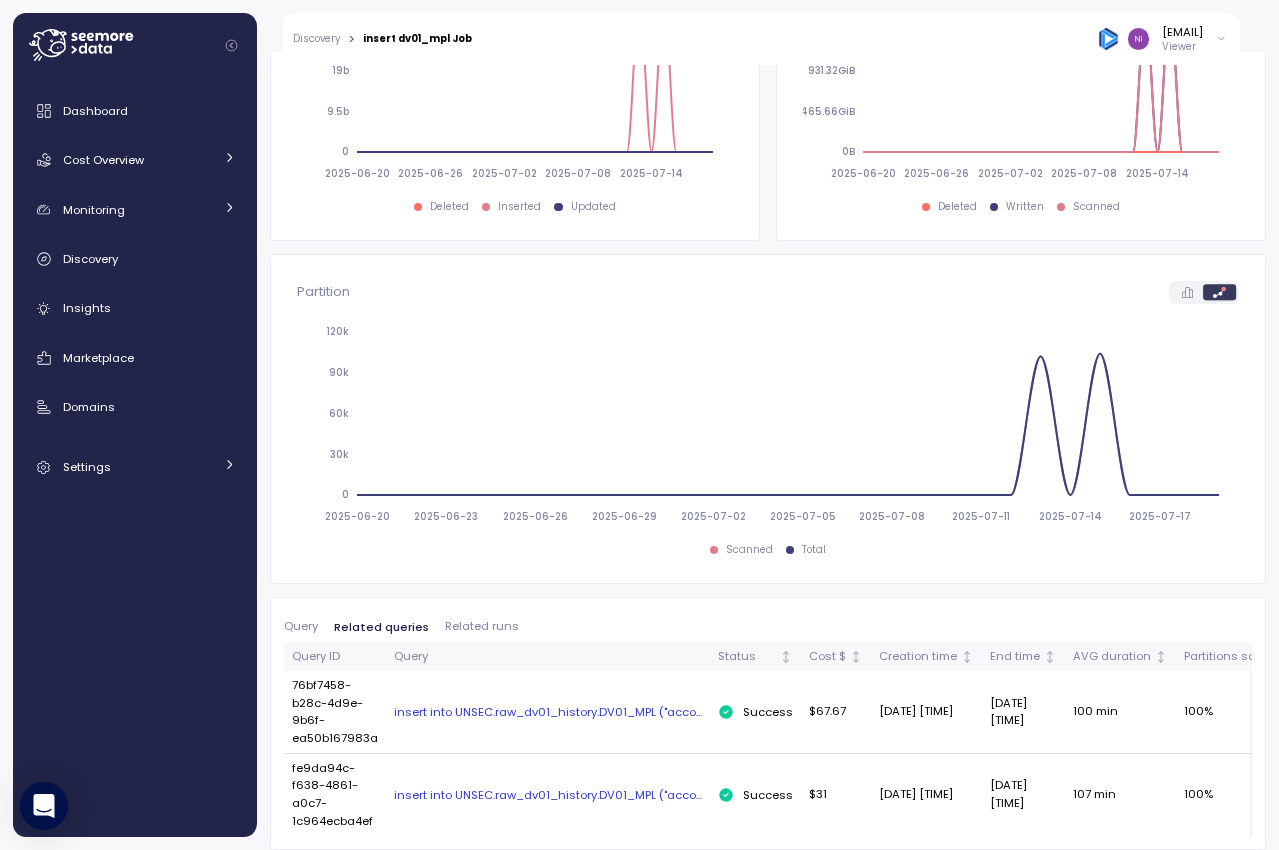 click on "Related runs" at bounding box center [482, 626] 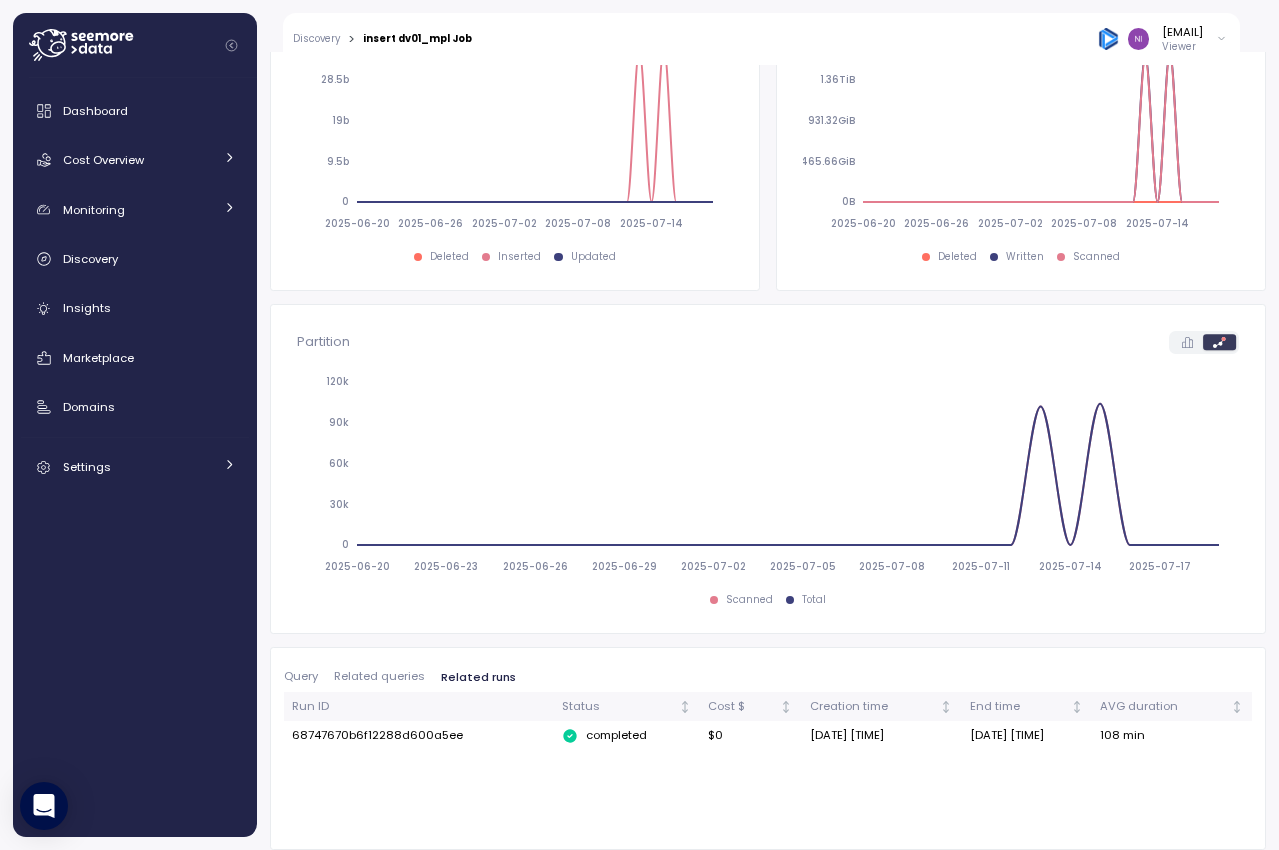 click on "Query" at bounding box center (301, 676) 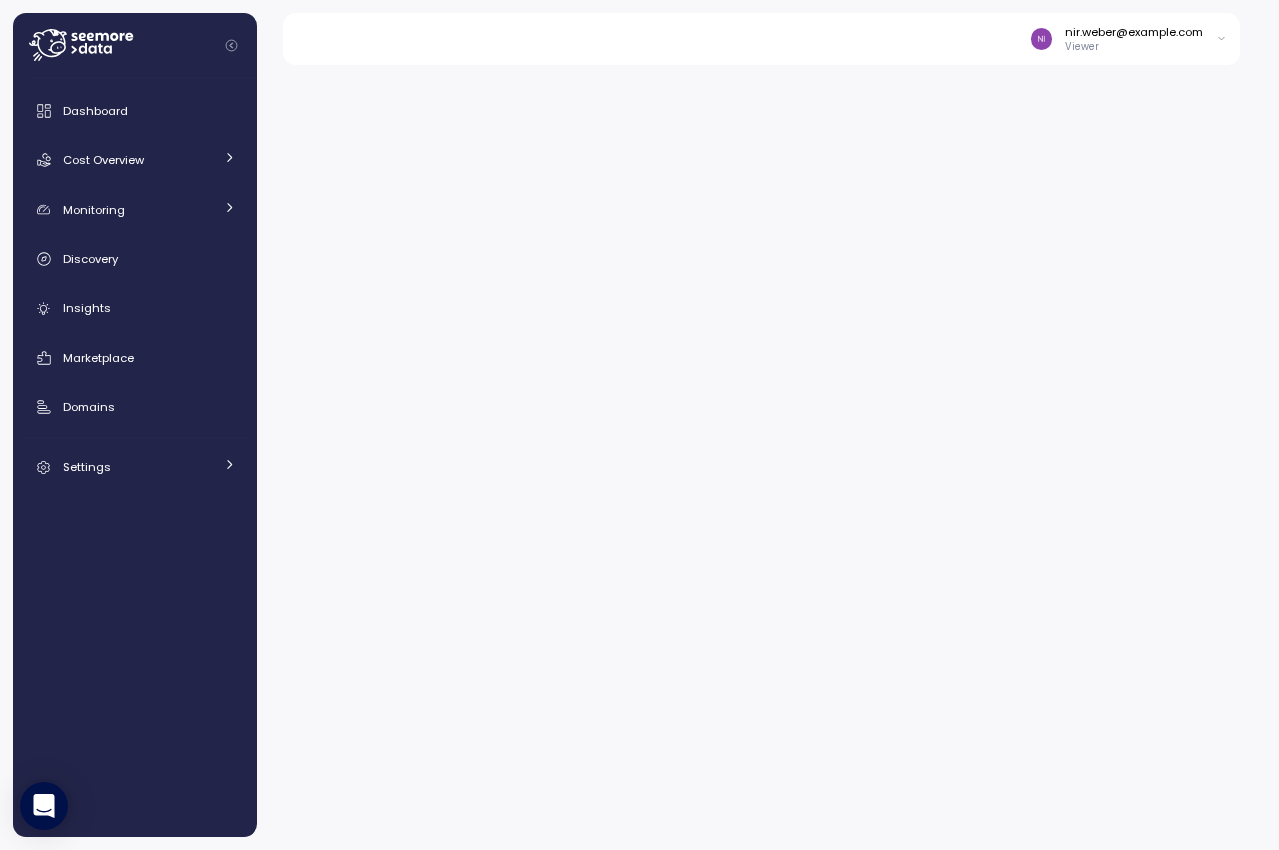scroll, scrollTop: 0, scrollLeft: 0, axis: both 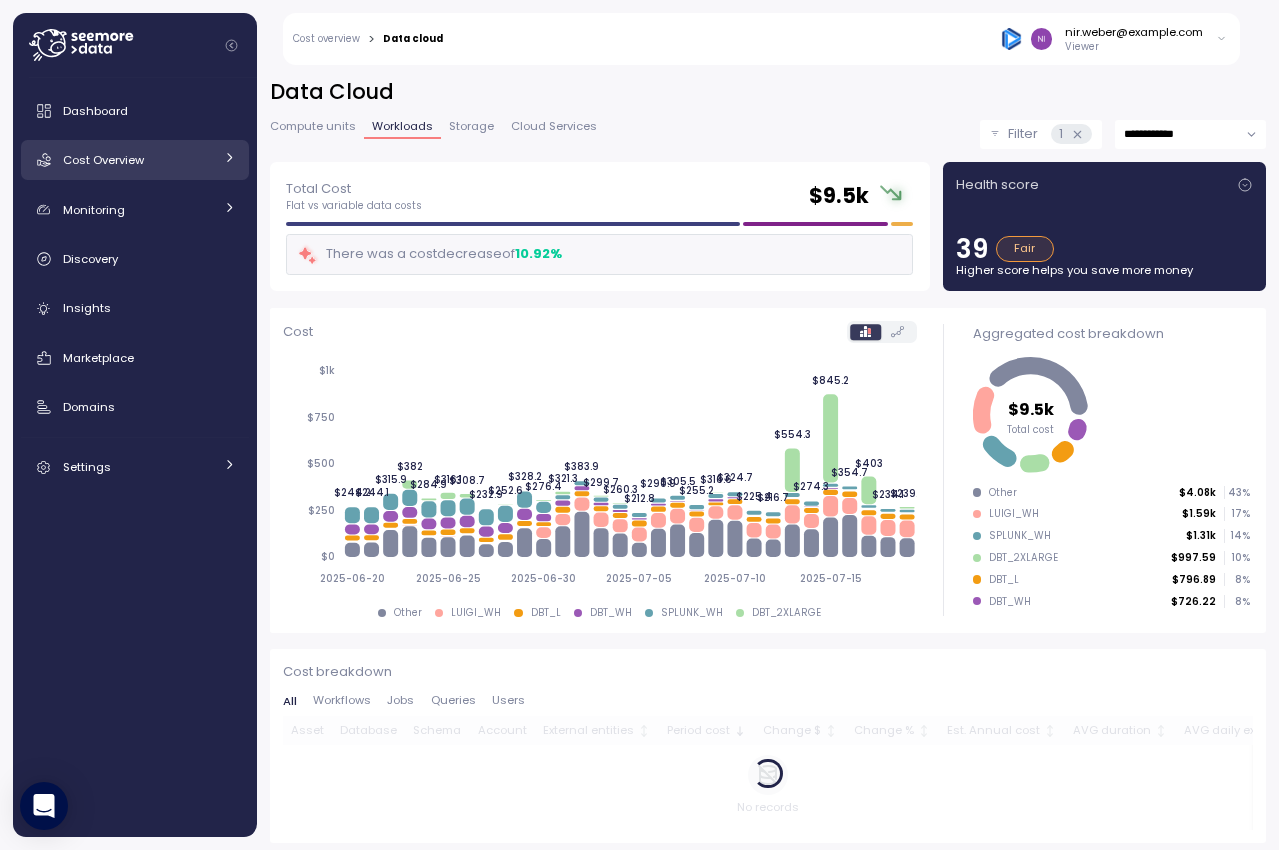 click on "Cost Overview" at bounding box center [138, 160] 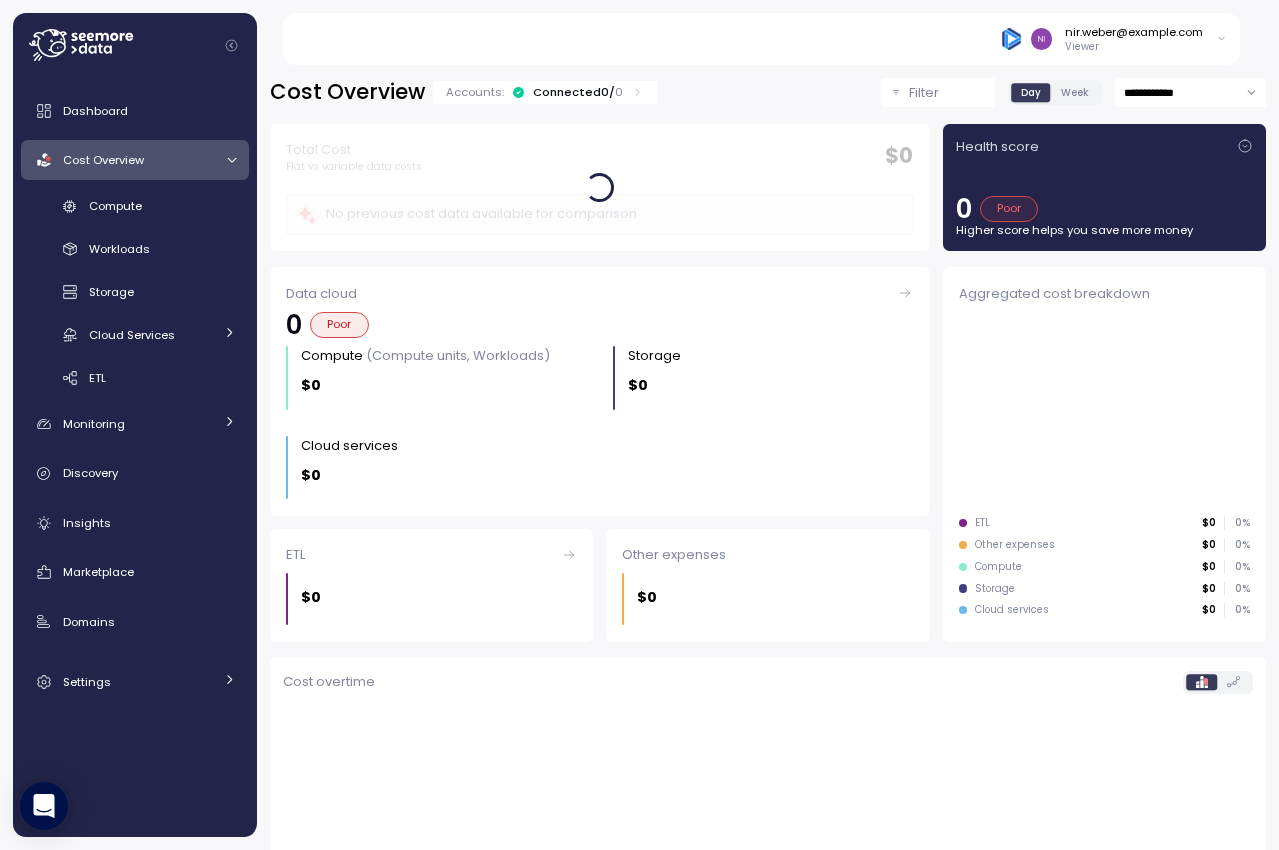 click on "Cost Overview" at bounding box center (138, 160) 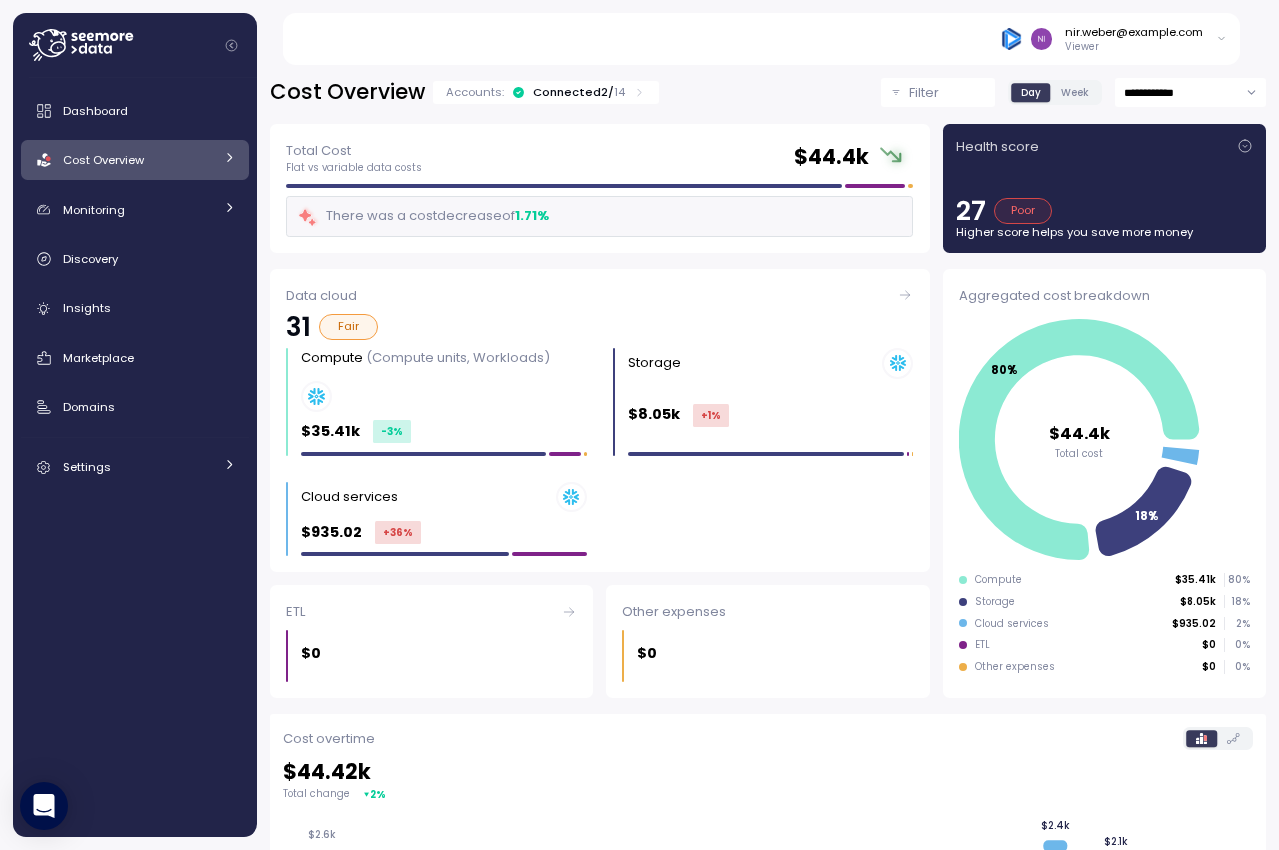 click on "Cost Overview" at bounding box center (138, 160) 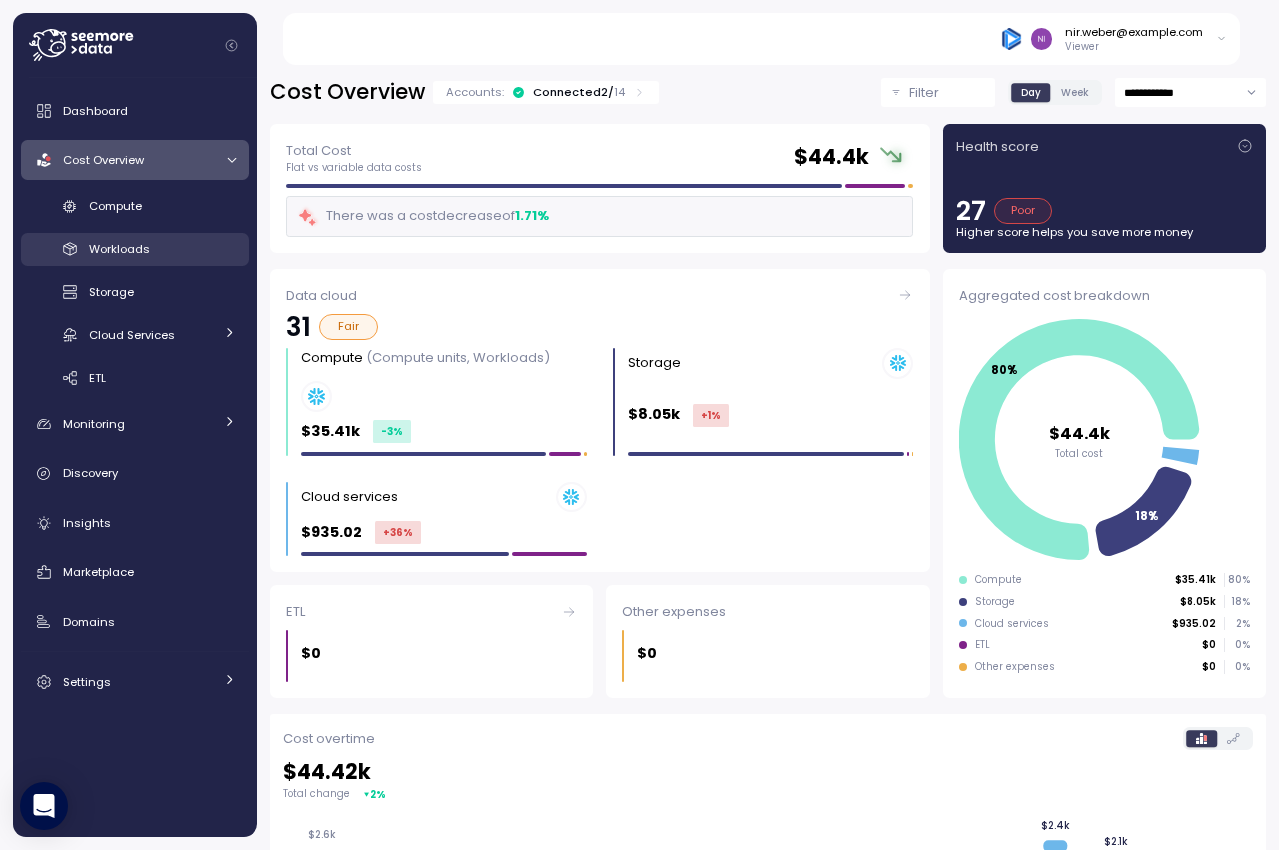 click on "Workloads" at bounding box center (162, 249) 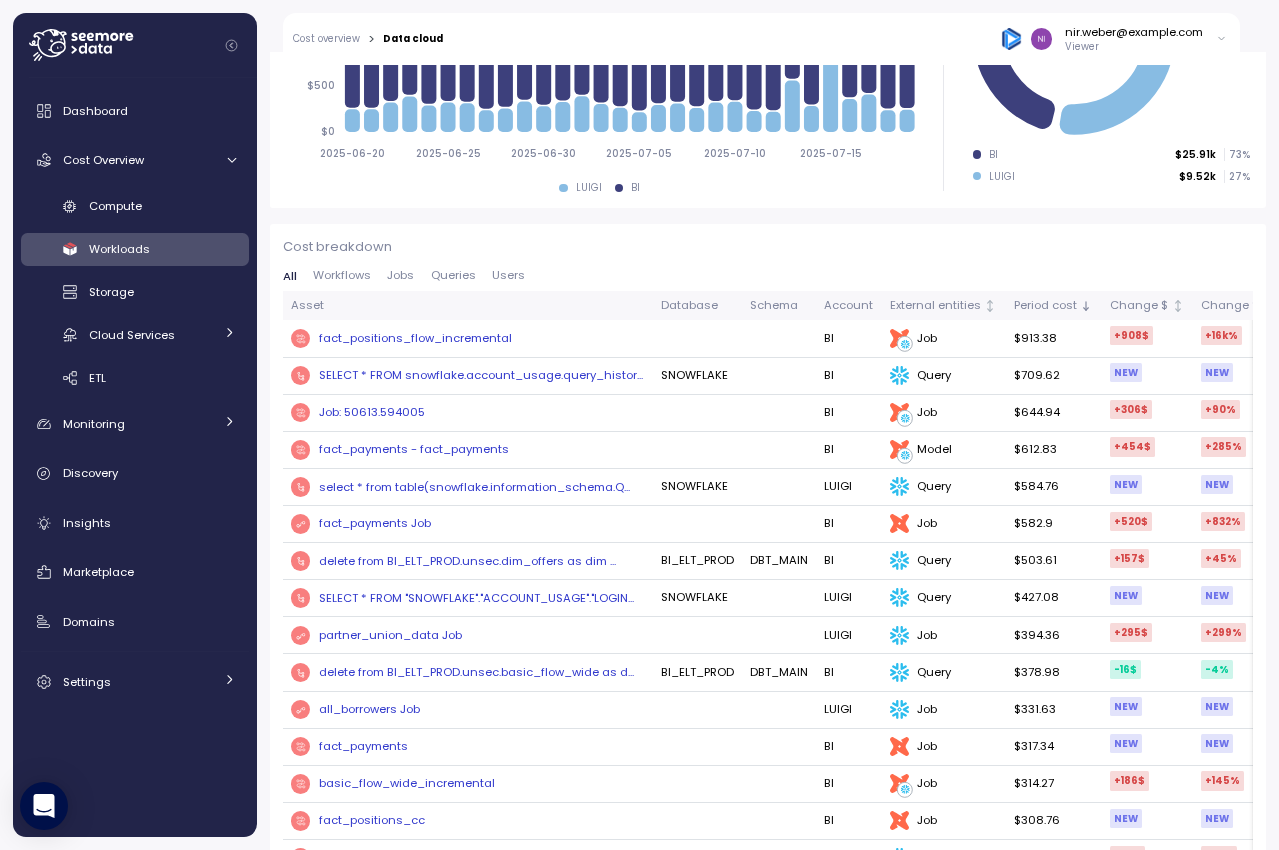 scroll, scrollTop: 0, scrollLeft: 0, axis: both 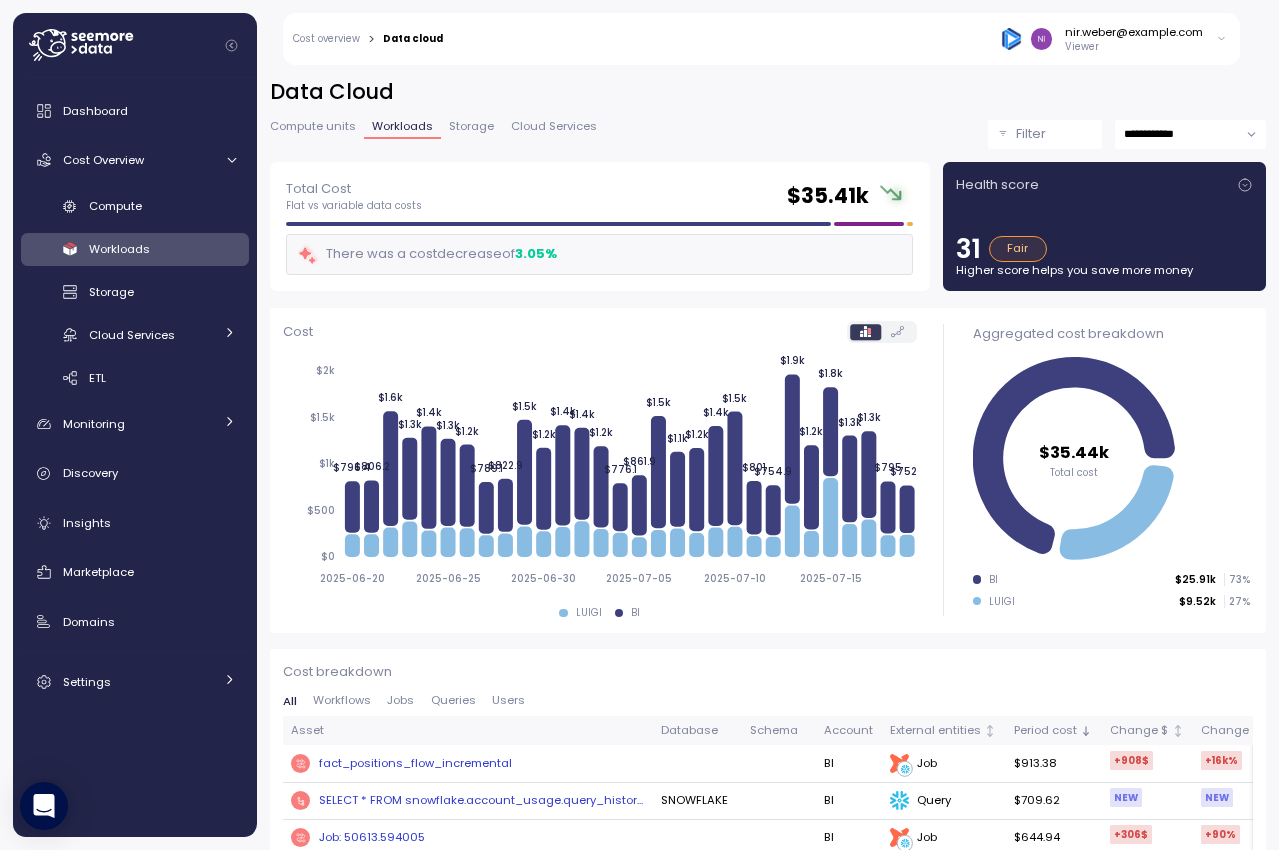click on "**********" at bounding box center [768, 120] 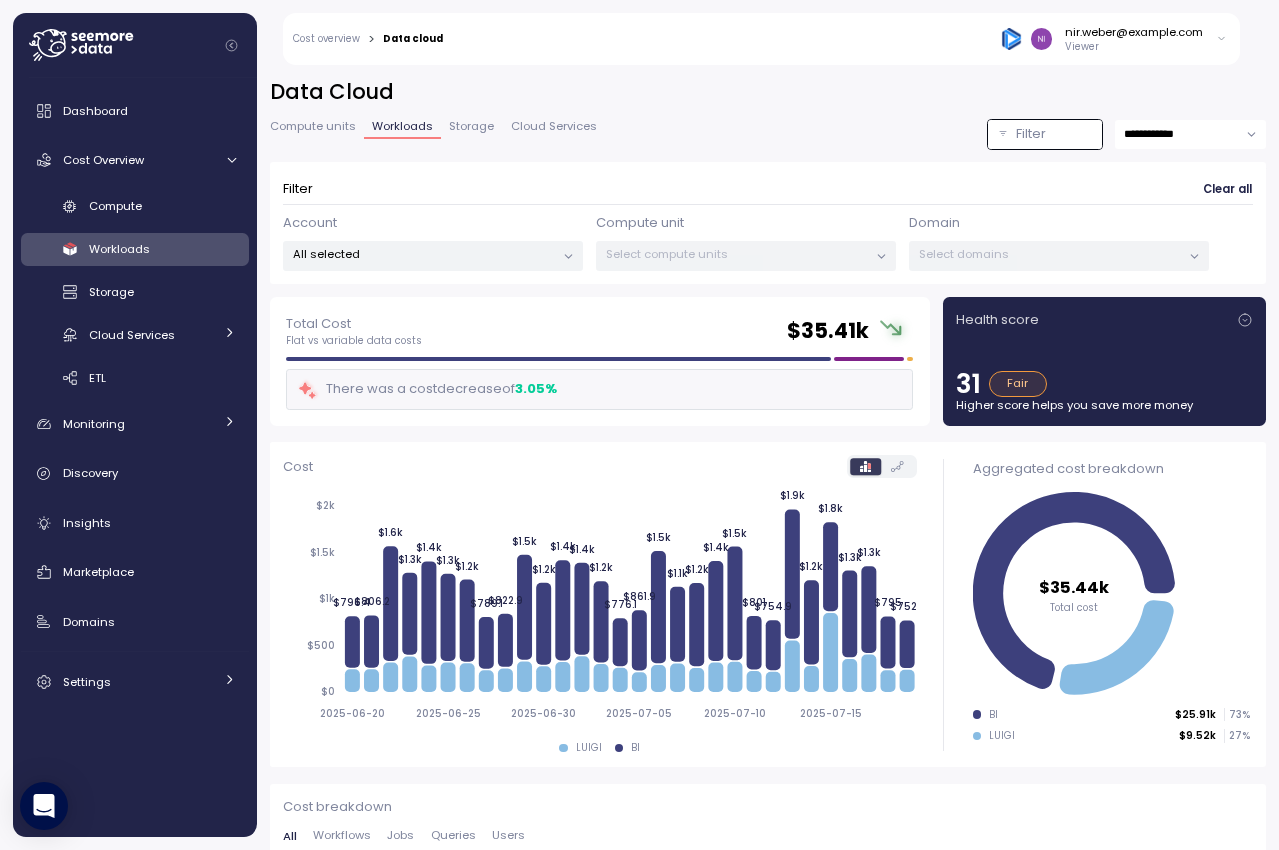 click on "All selected" at bounding box center (424, 254) 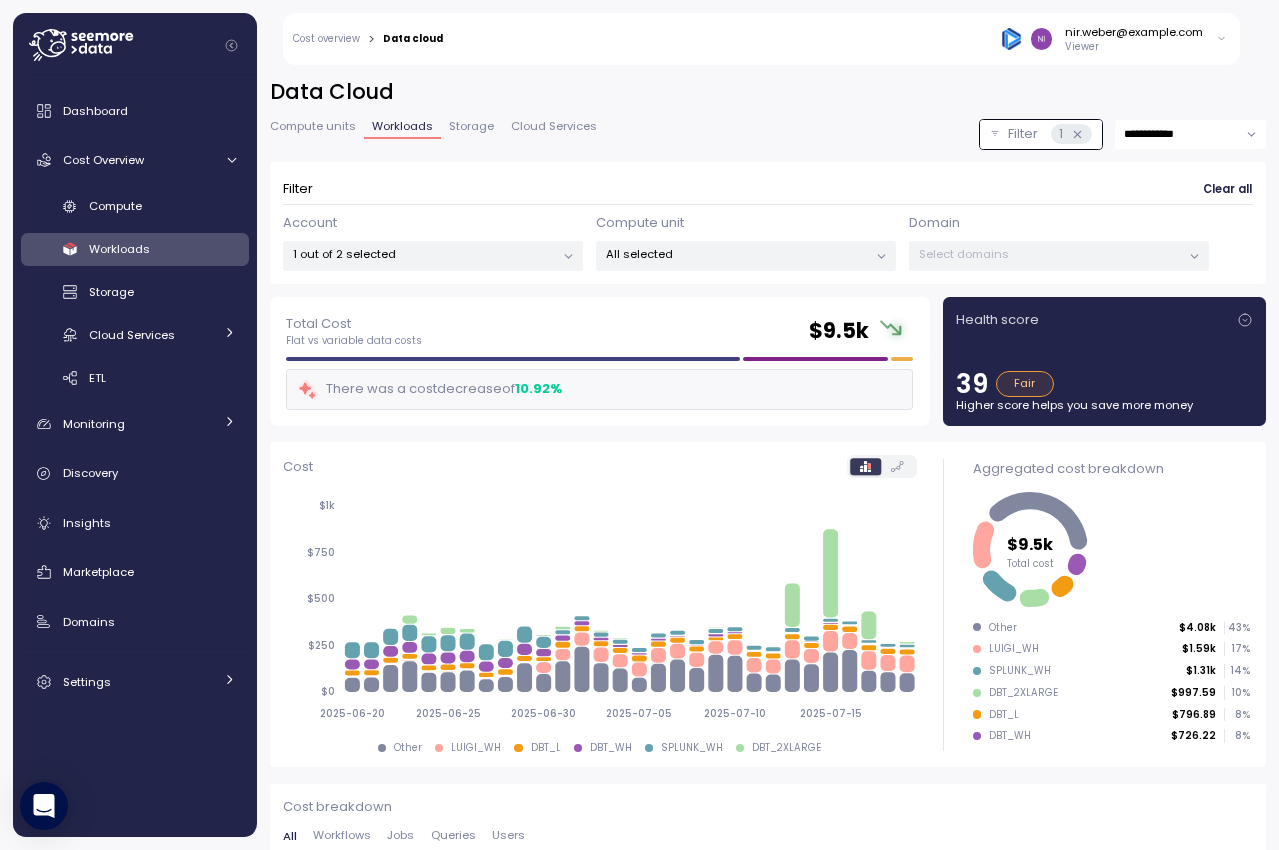 click on "**********" at bounding box center [768, 134] 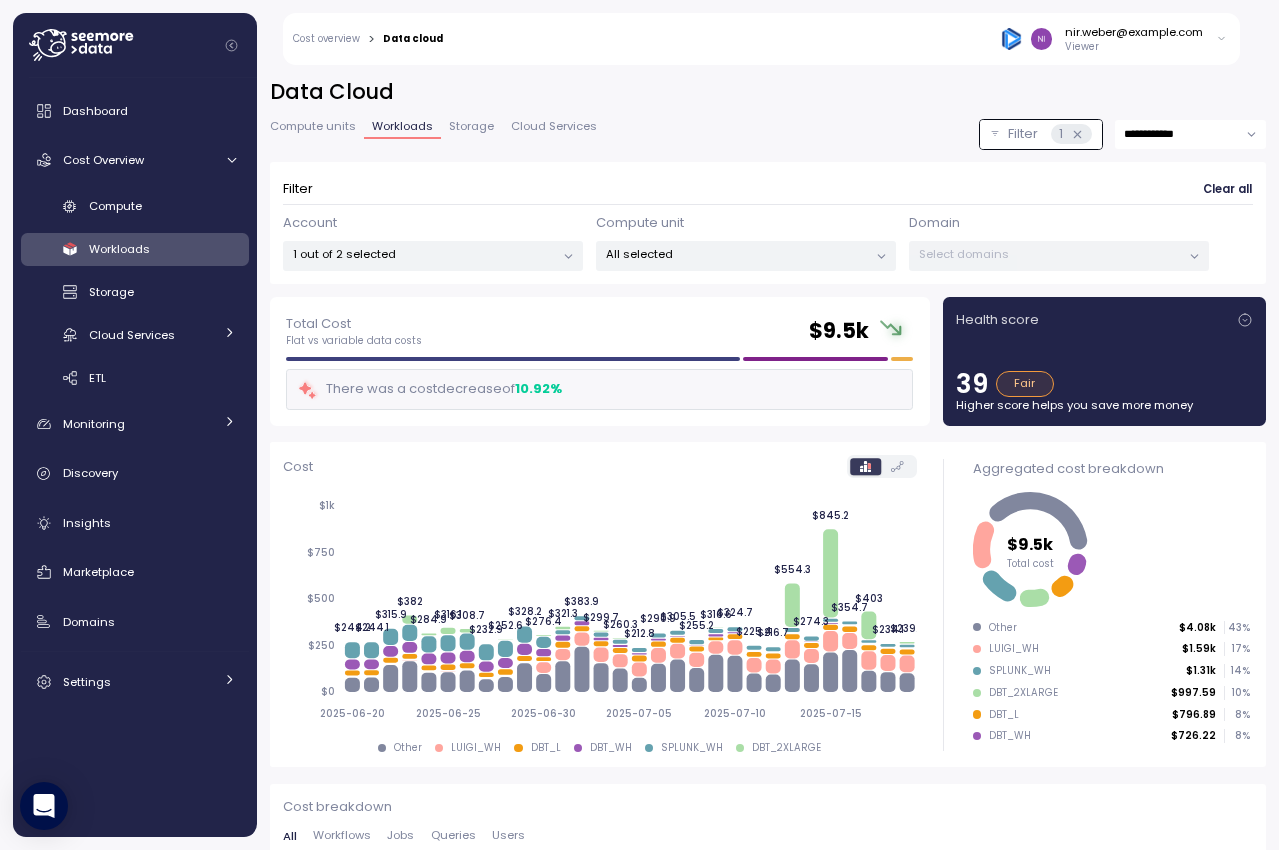 scroll, scrollTop: 3, scrollLeft: 0, axis: vertical 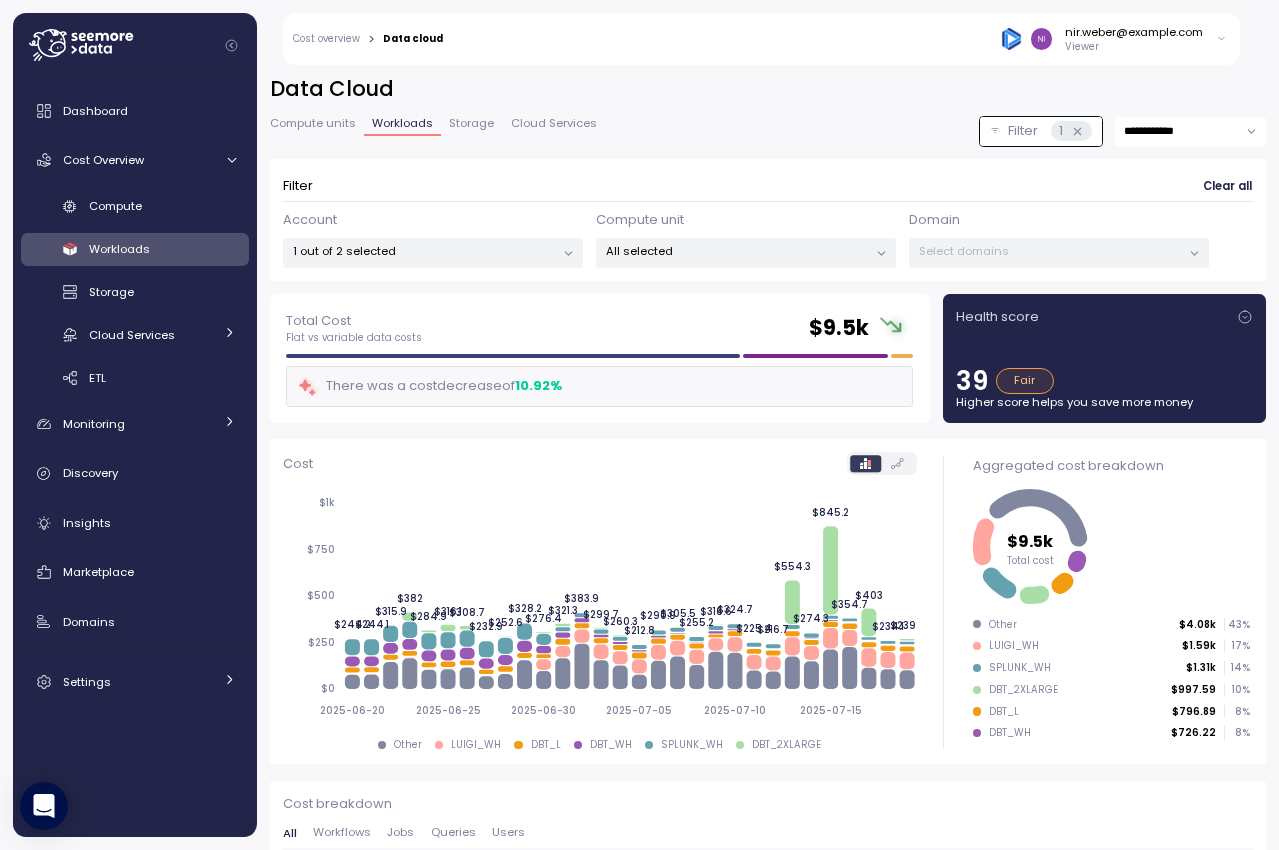 click on "**********" at bounding box center [1190, 131] 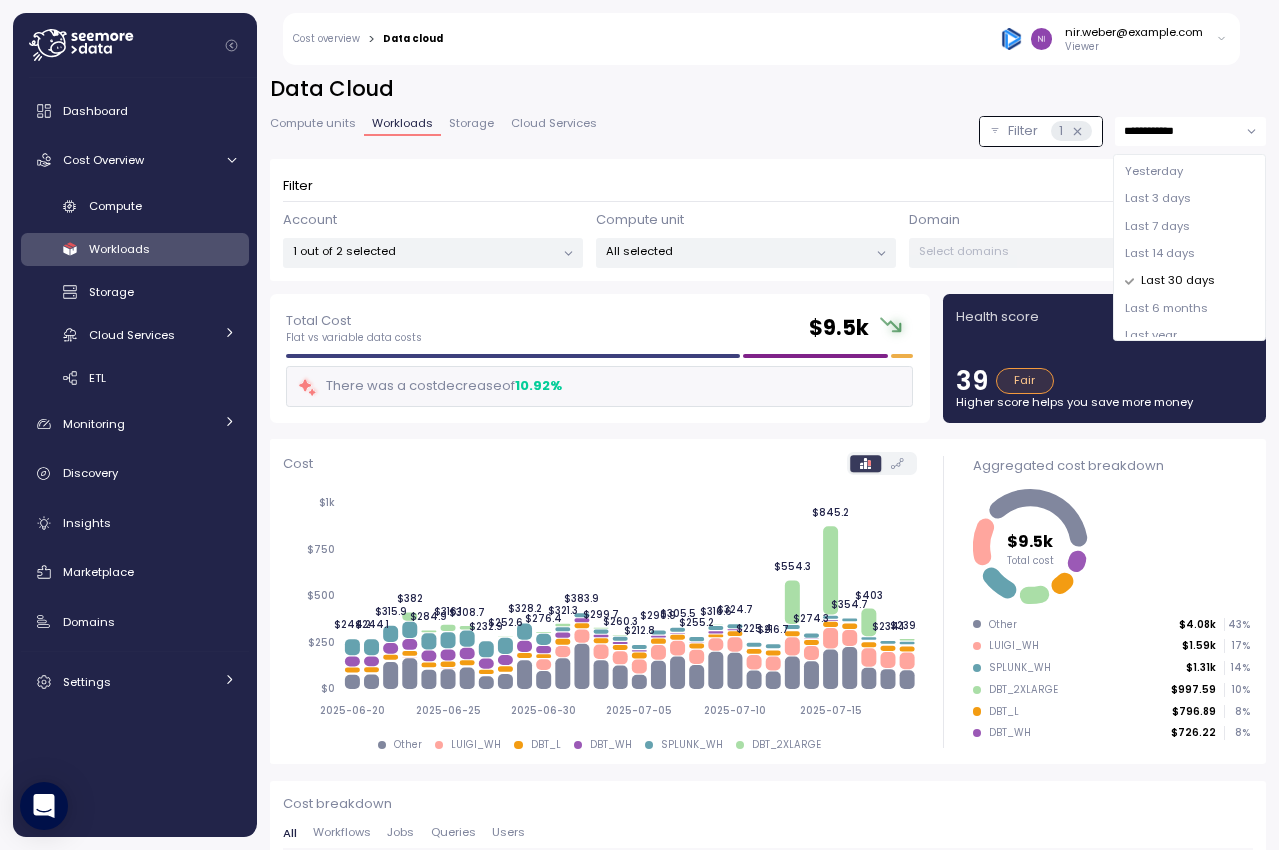 scroll, scrollTop: 13, scrollLeft: 0, axis: vertical 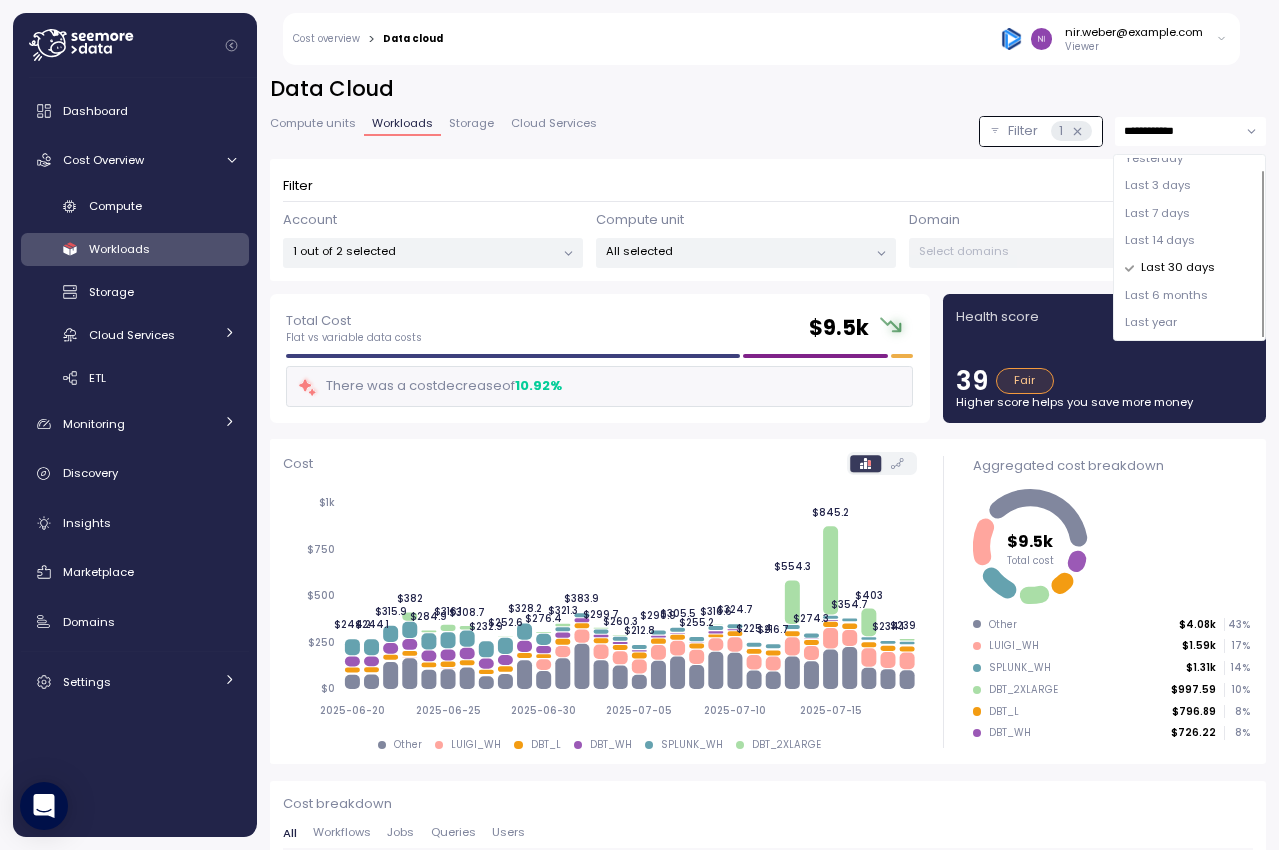 click on "Last year" at bounding box center (1151, 323) 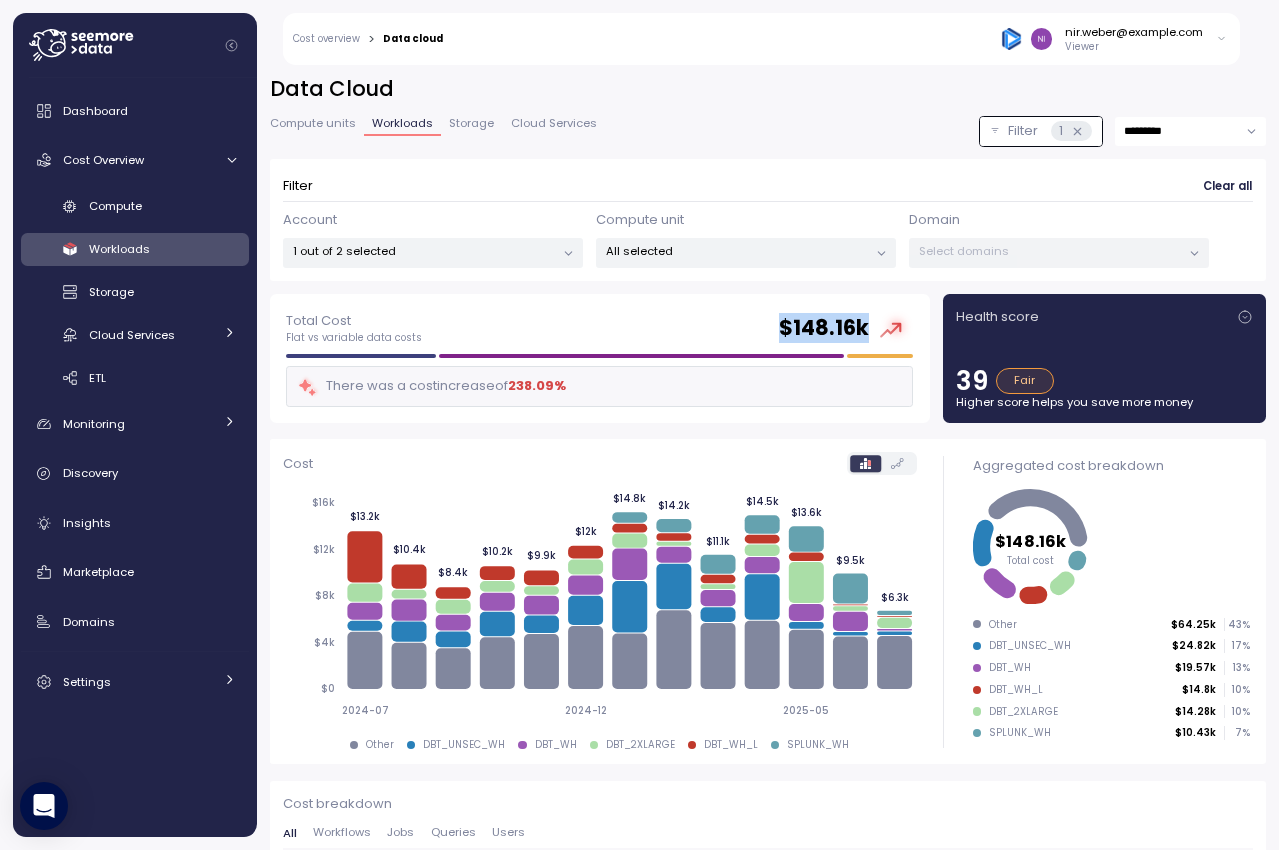 drag, startPoint x: 776, startPoint y: 328, endPoint x: 844, endPoint y: 326, distance: 68.0294 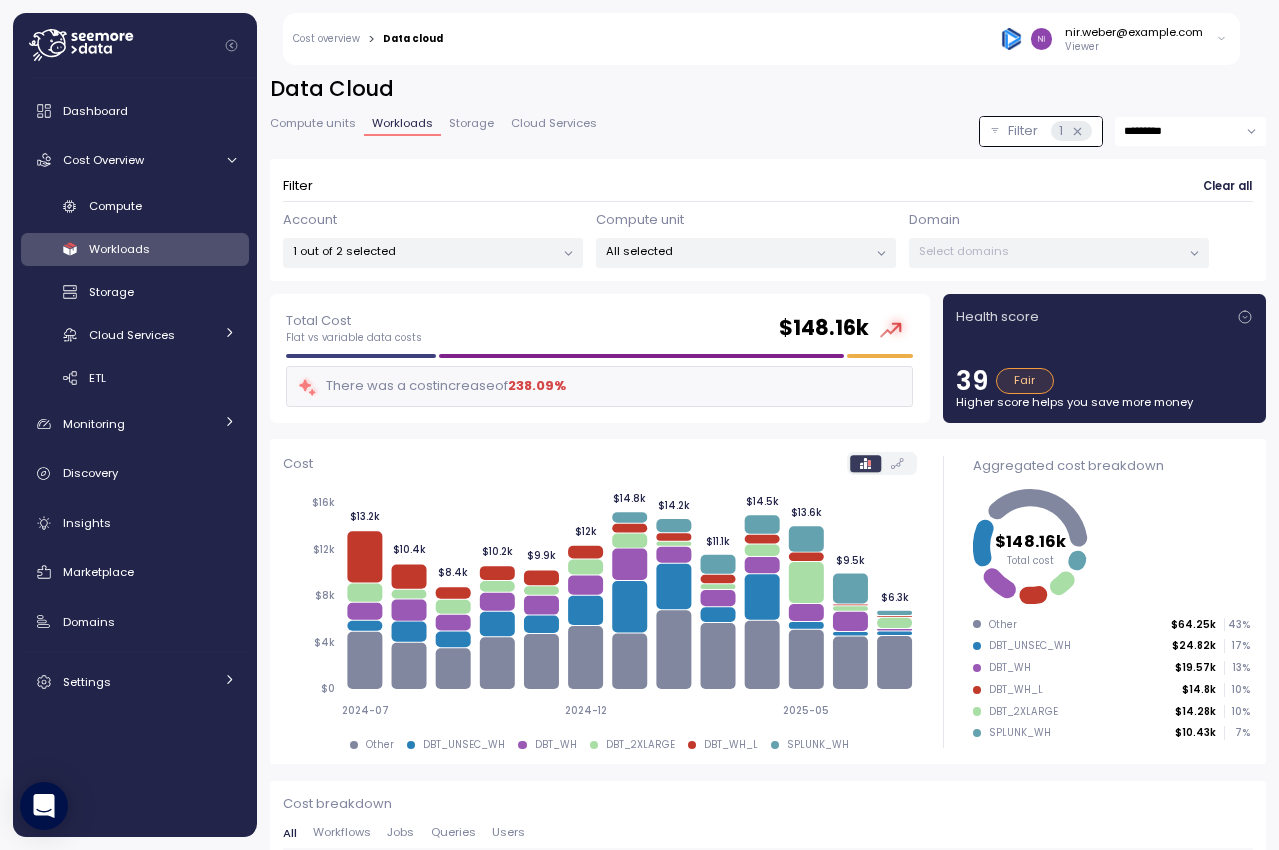 click on "$ 148.16k" at bounding box center [824, 328] 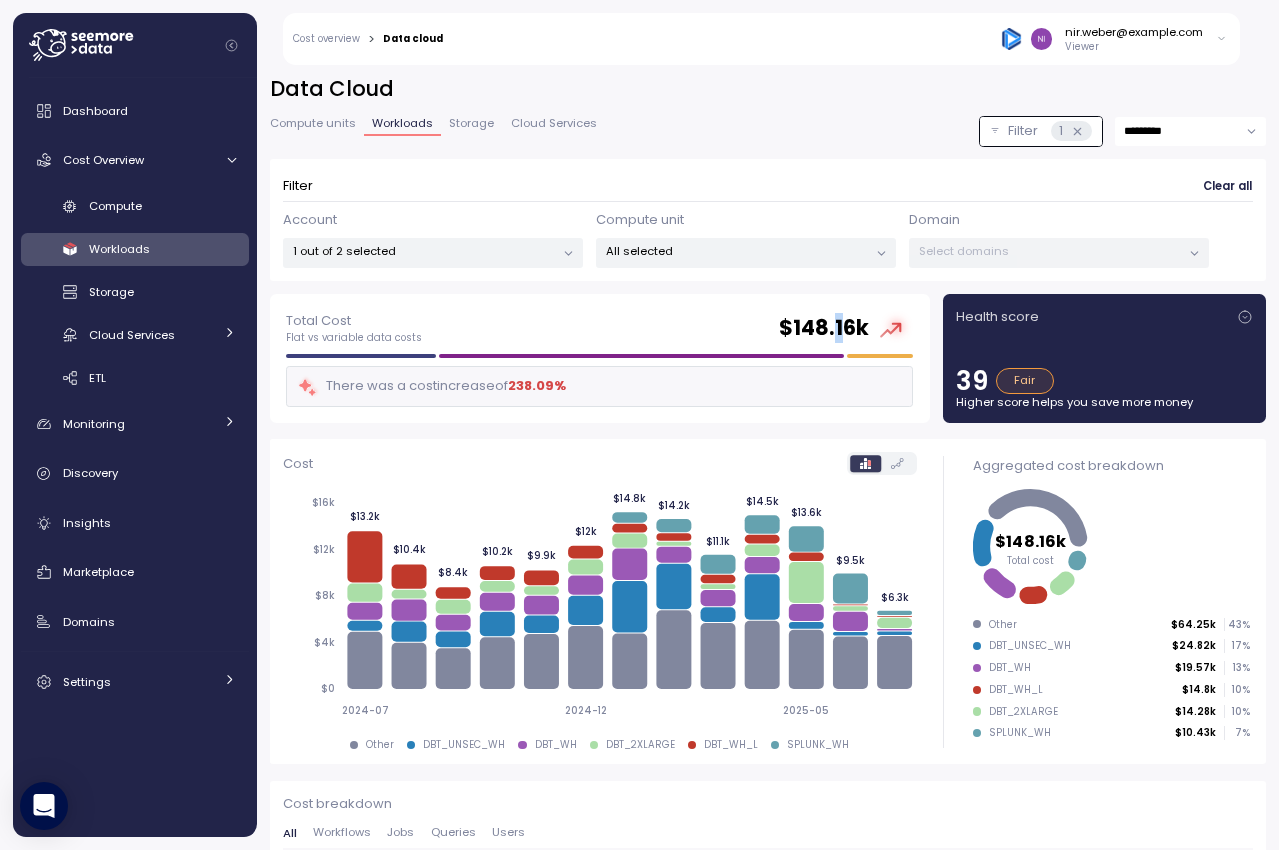 click on "$ 148.16k" at bounding box center [824, 328] 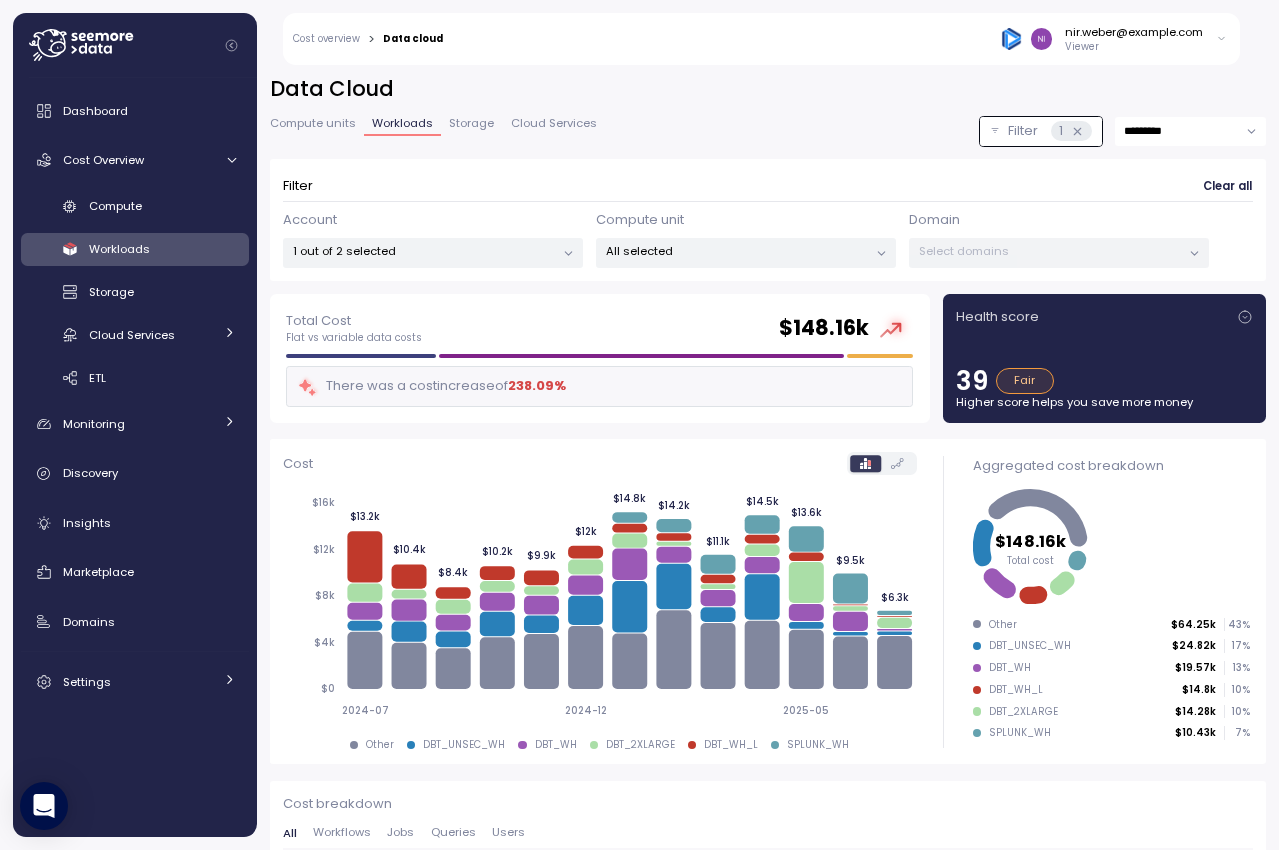 click on "$ 148.16k" at bounding box center (824, 328) 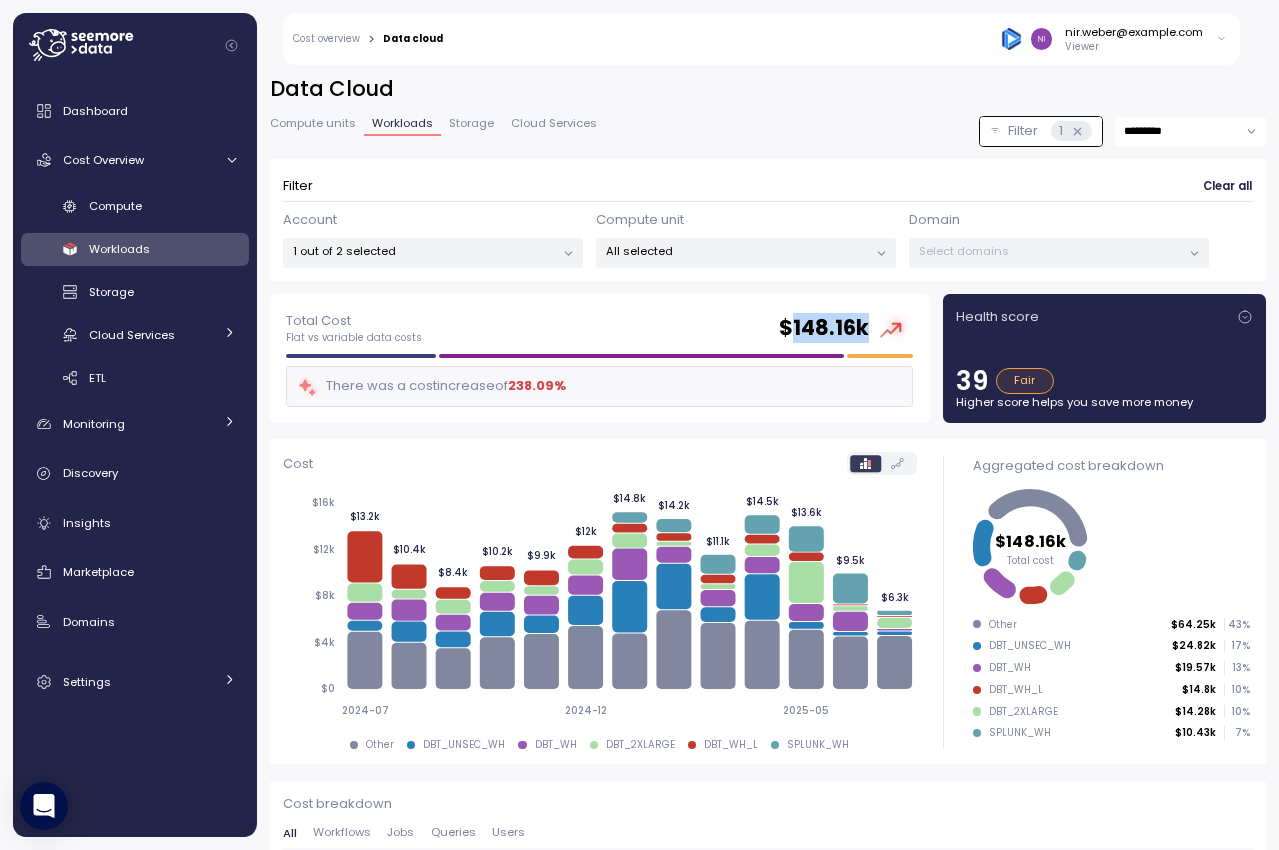 click on "$ 148.16k" at bounding box center [824, 328] 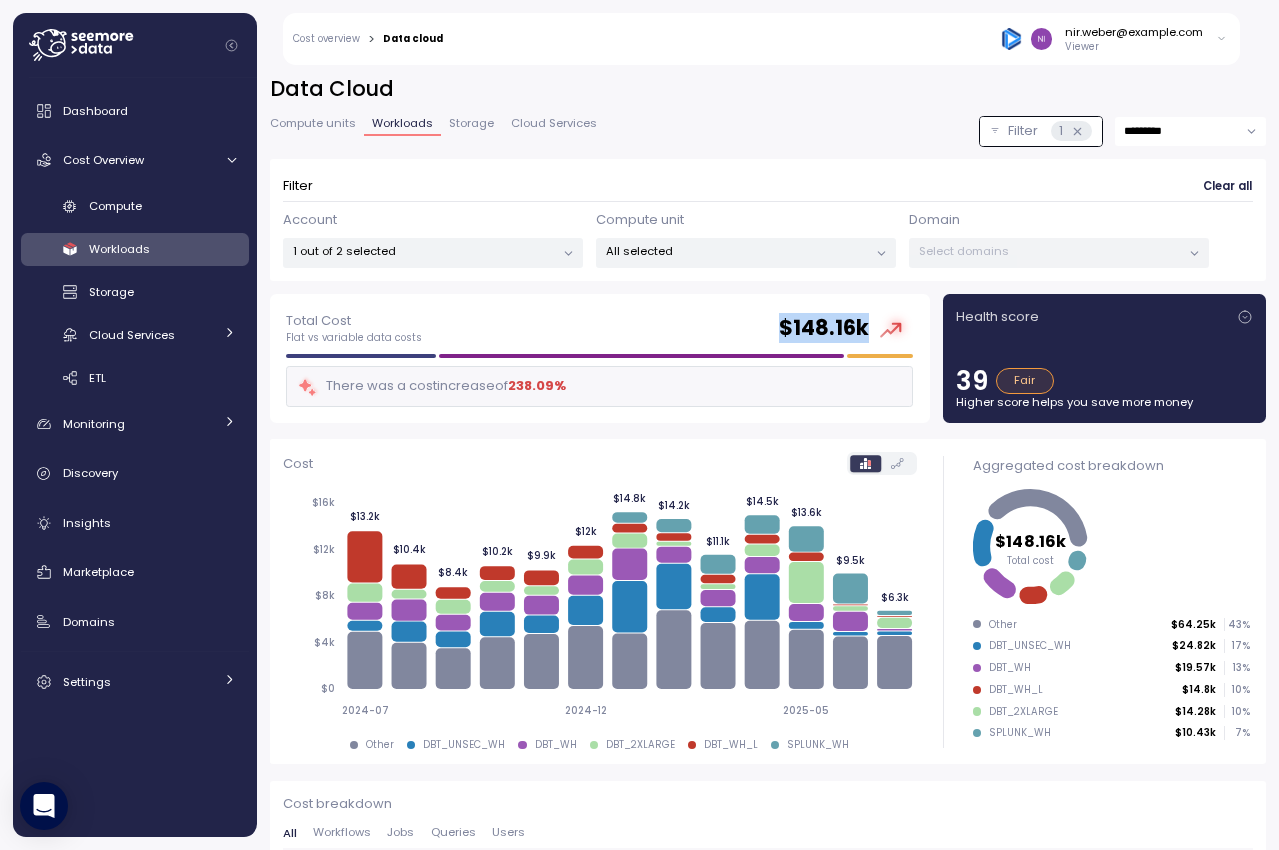 click on "$ 148.16k" at bounding box center [824, 328] 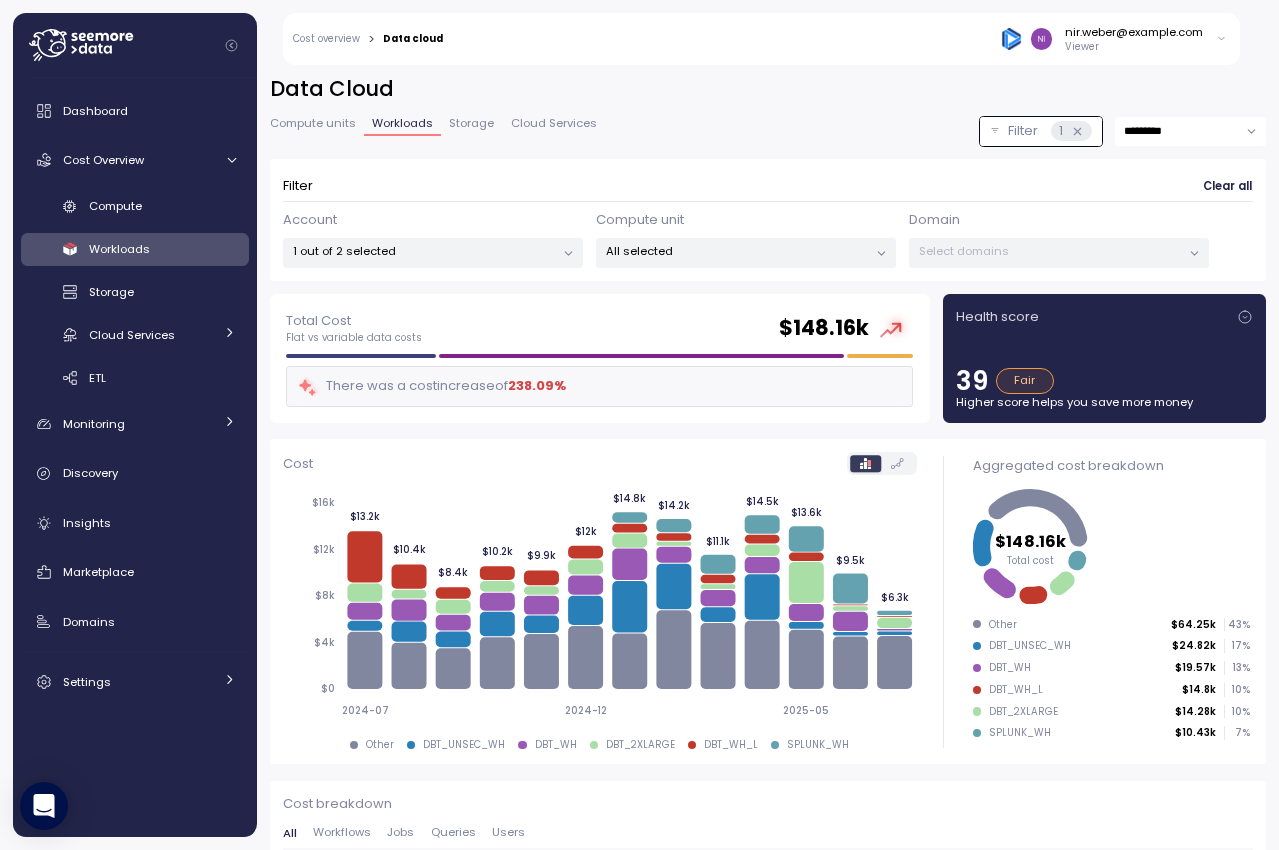 click on "*********" at bounding box center (1190, 131) 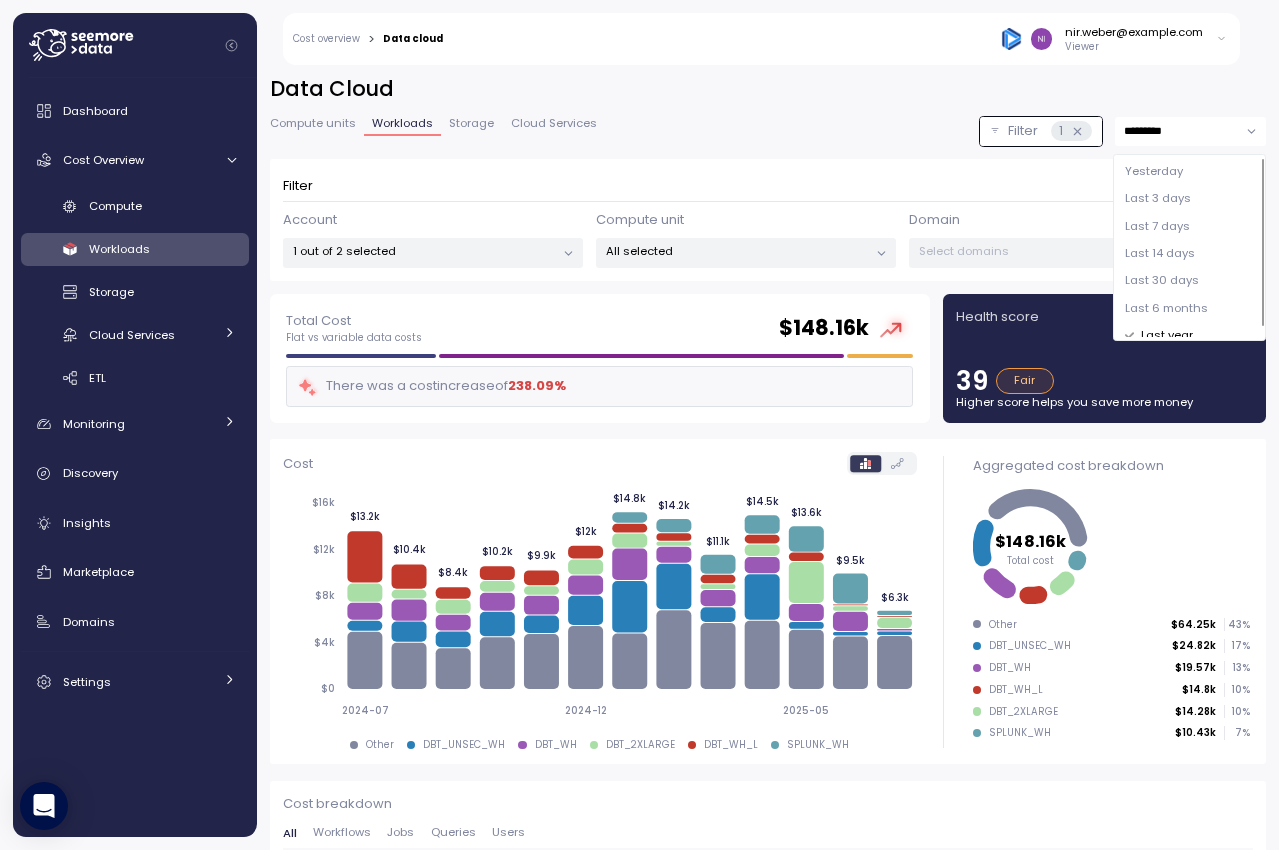 scroll, scrollTop: 13, scrollLeft: 0, axis: vertical 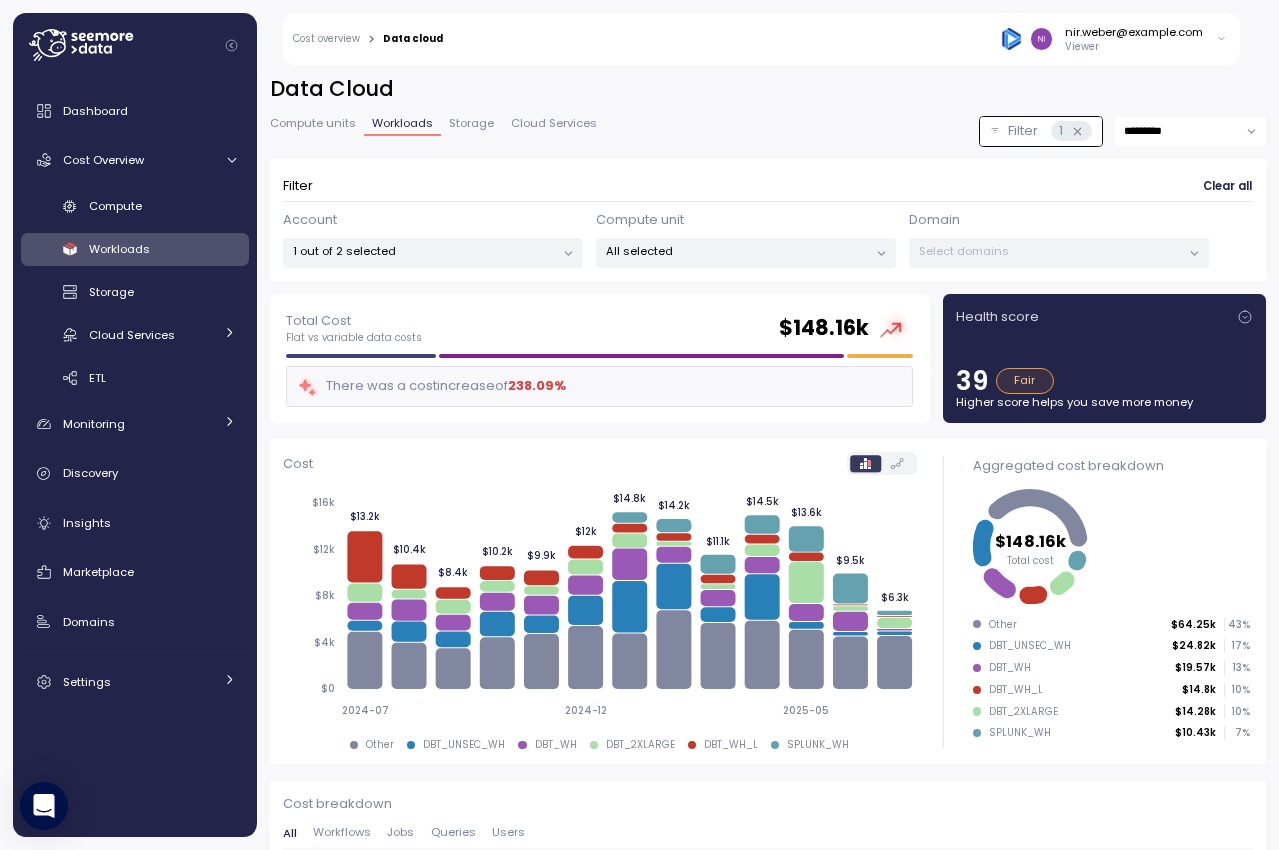 click on "Compute units Workloads Storage Cloud Services Filter 1 *********" at bounding box center (768, 131) 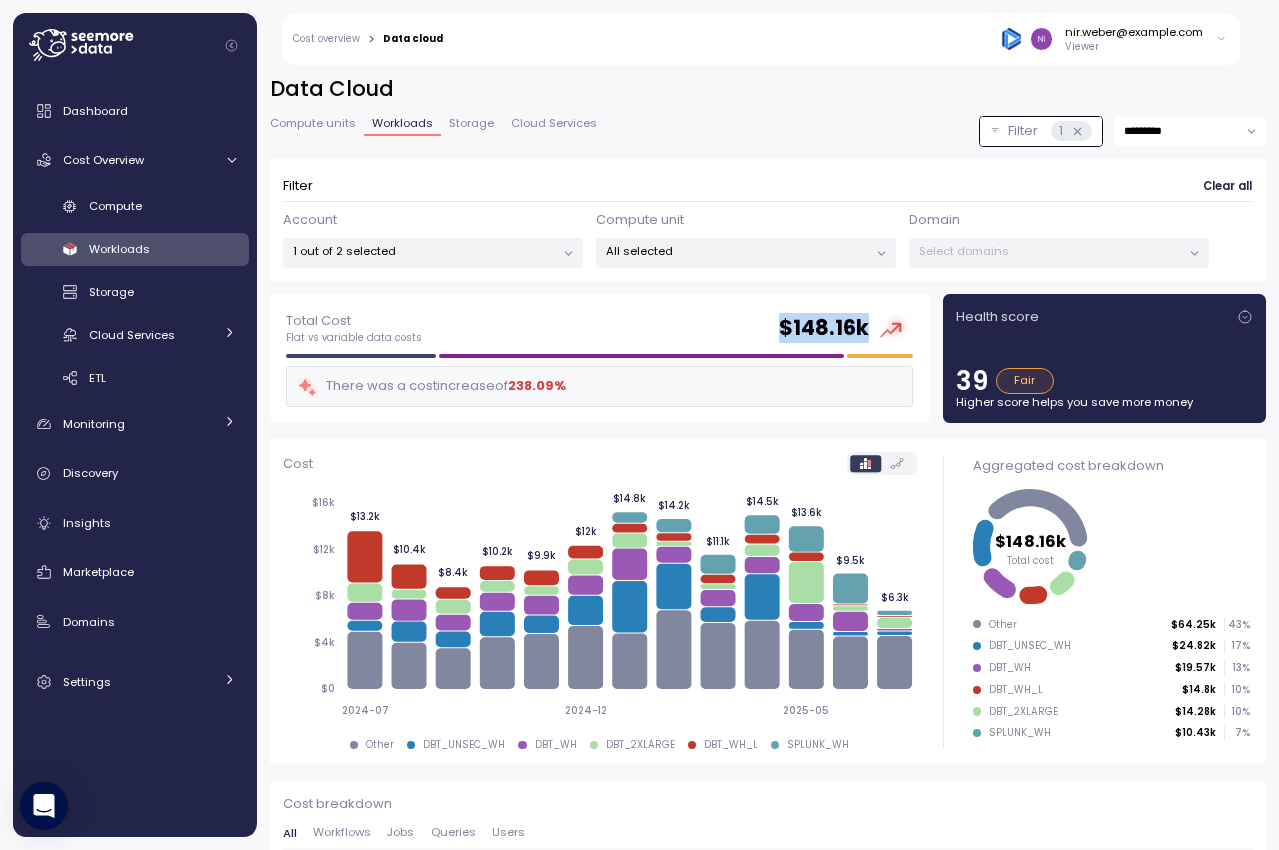 drag, startPoint x: 776, startPoint y: 328, endPoint x: 885, endPoint y: 327, distance: 109.004585 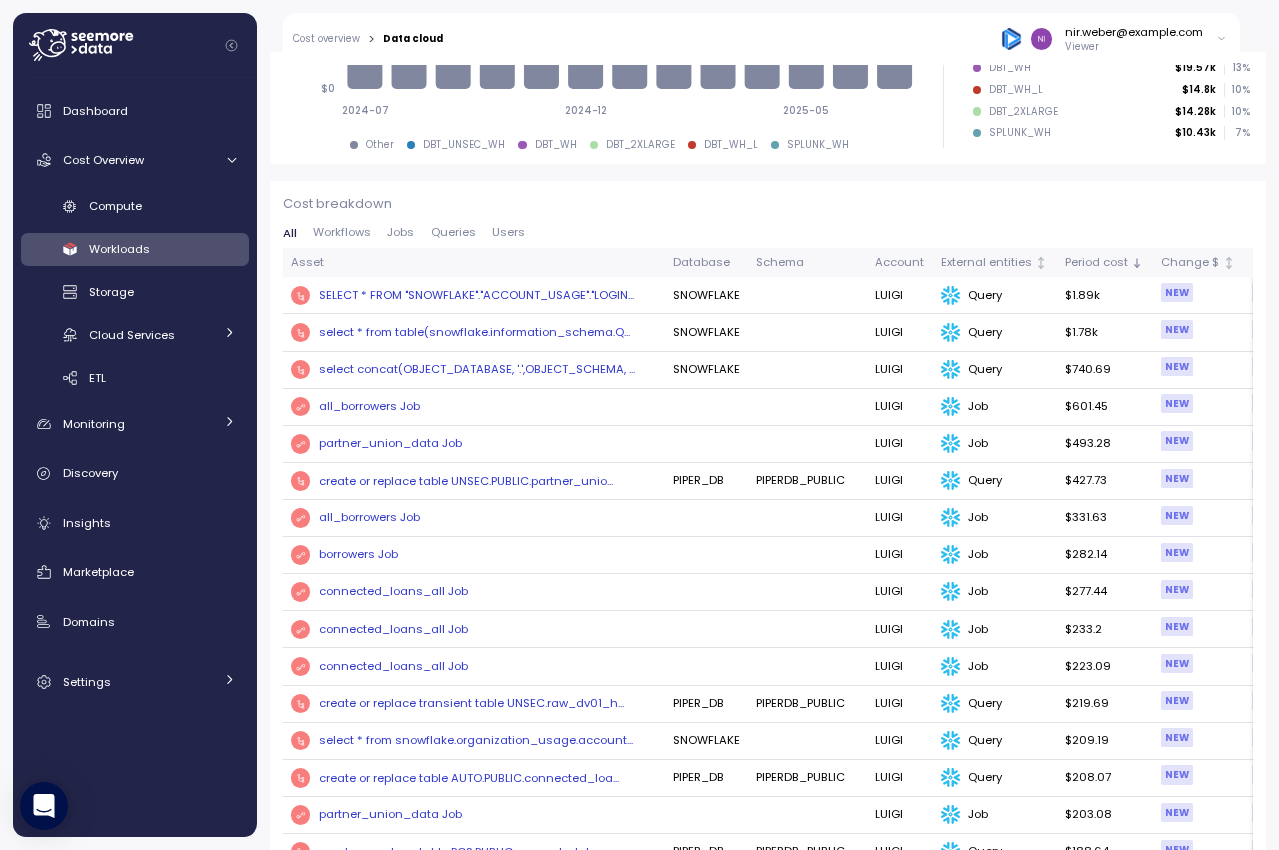 scroll, scrollTop: 634, scrollLeft: 0, axis: vertical 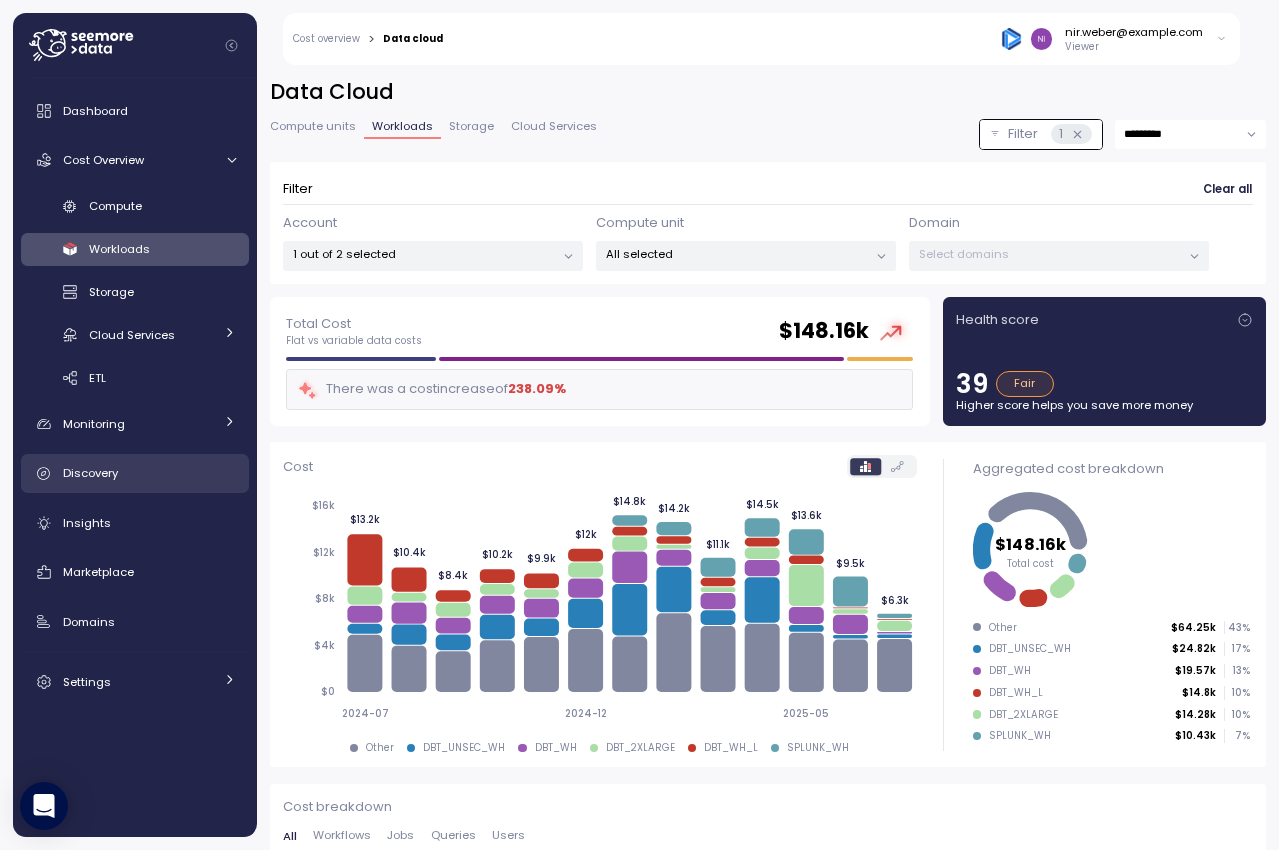 click on "Discovery" at bounding box center (90, 473) 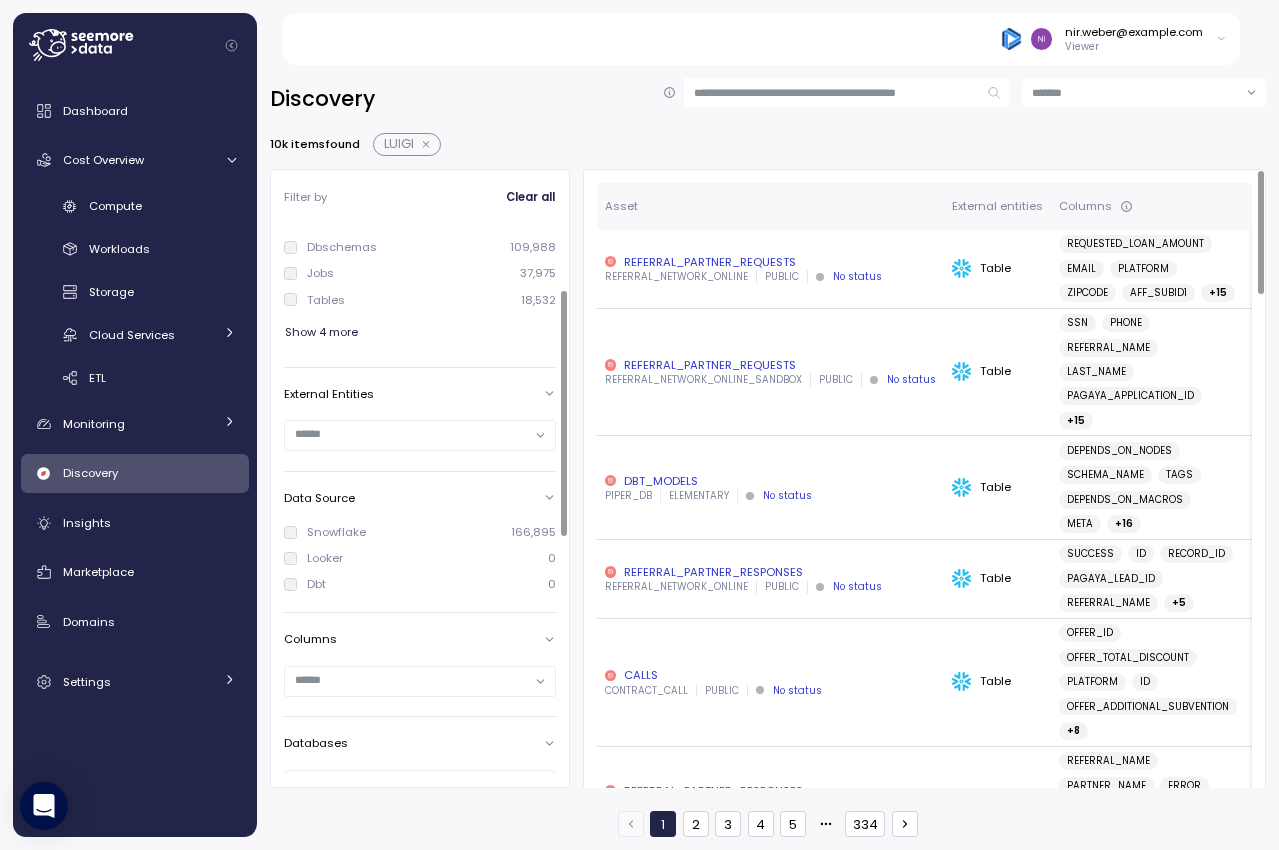 scroll, scrollTop: 0, scrollLeft: 0, axis: both 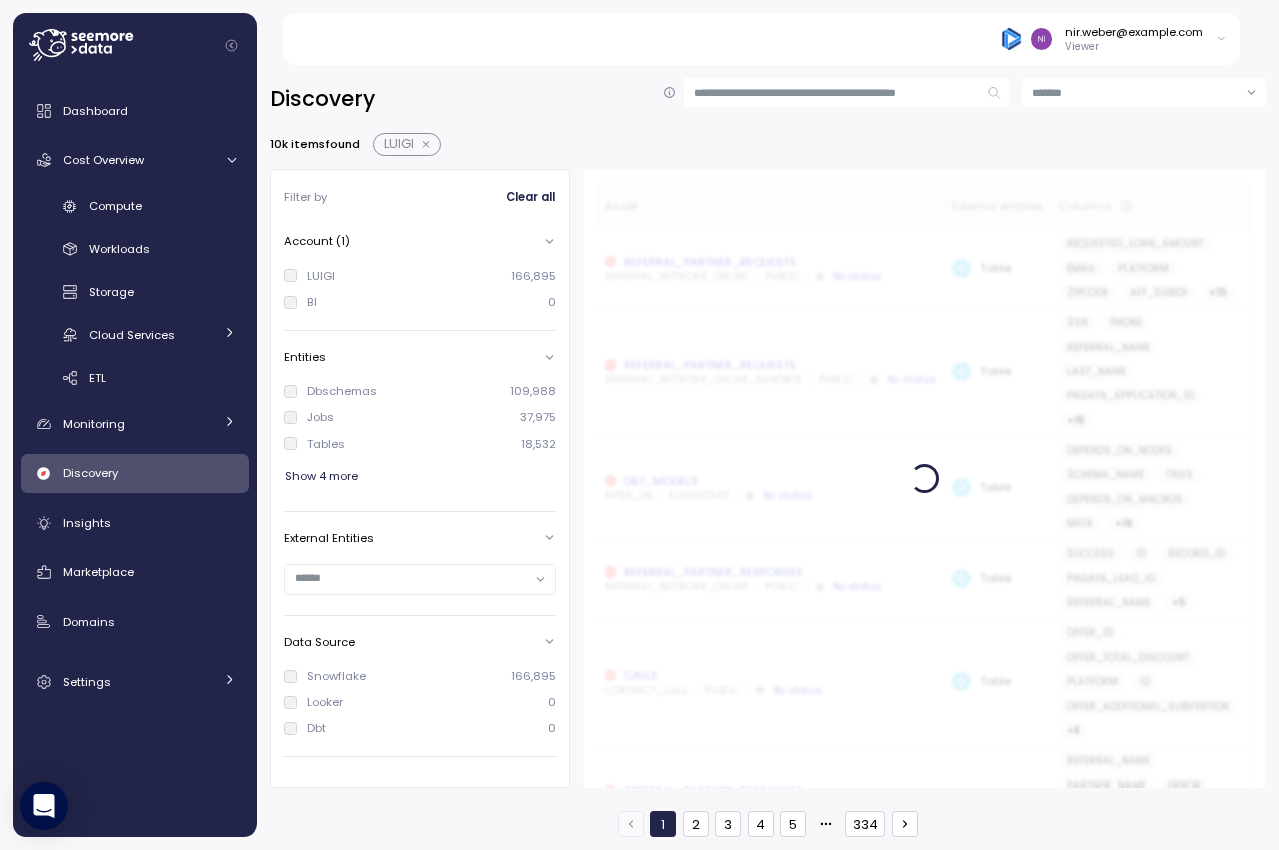 click on "Discovery" at bounding box center (768, 99) 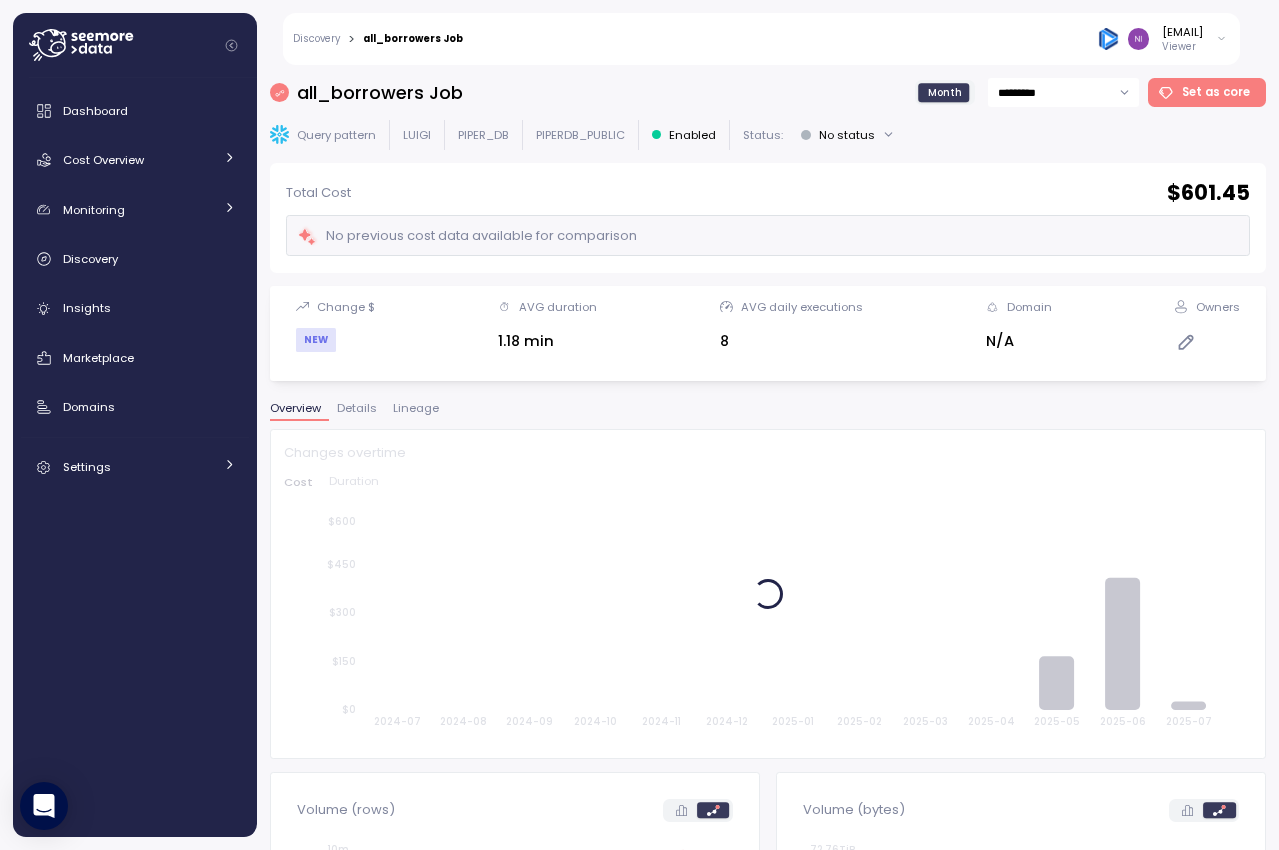 scroll, scrollTop: 0, scrollLeft: 0, axis: both 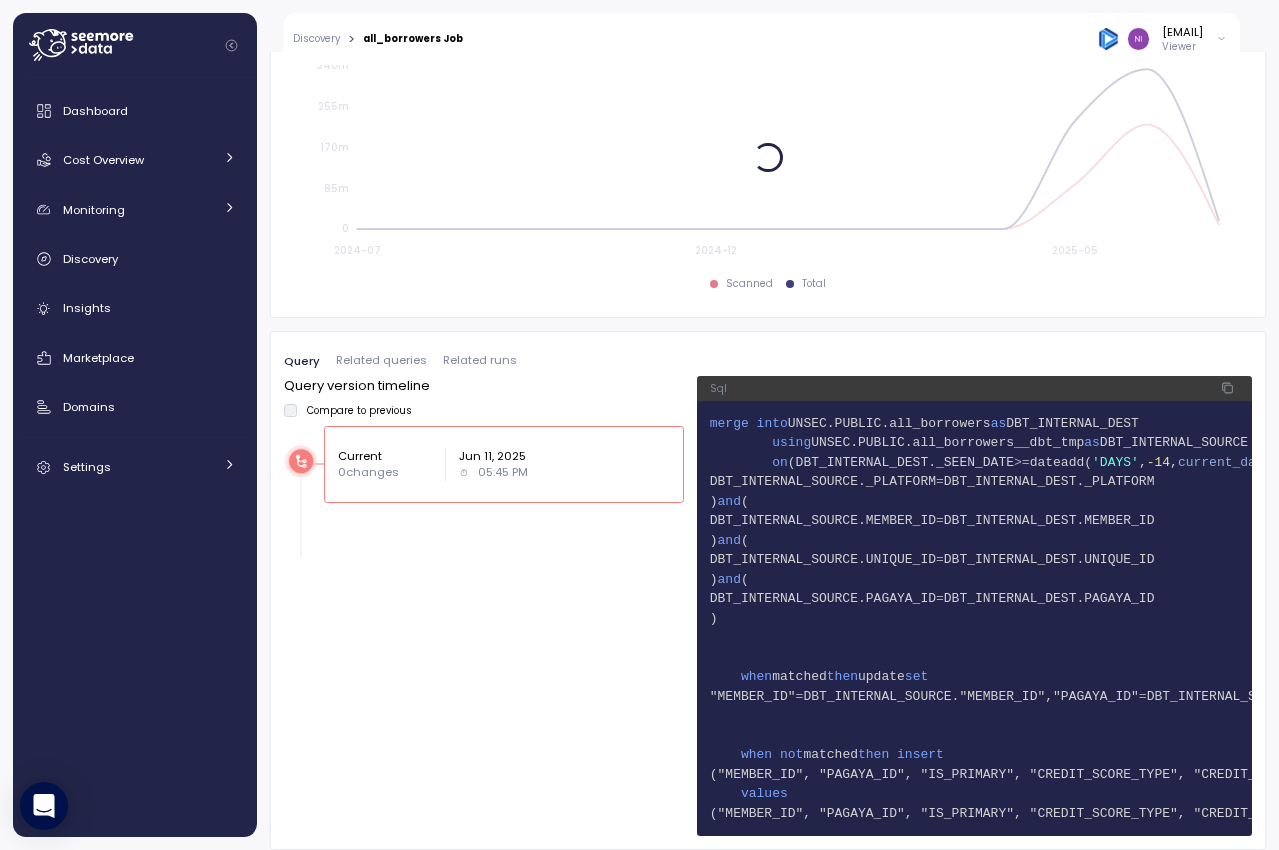 click on ")" at bounding box center (714, 501) 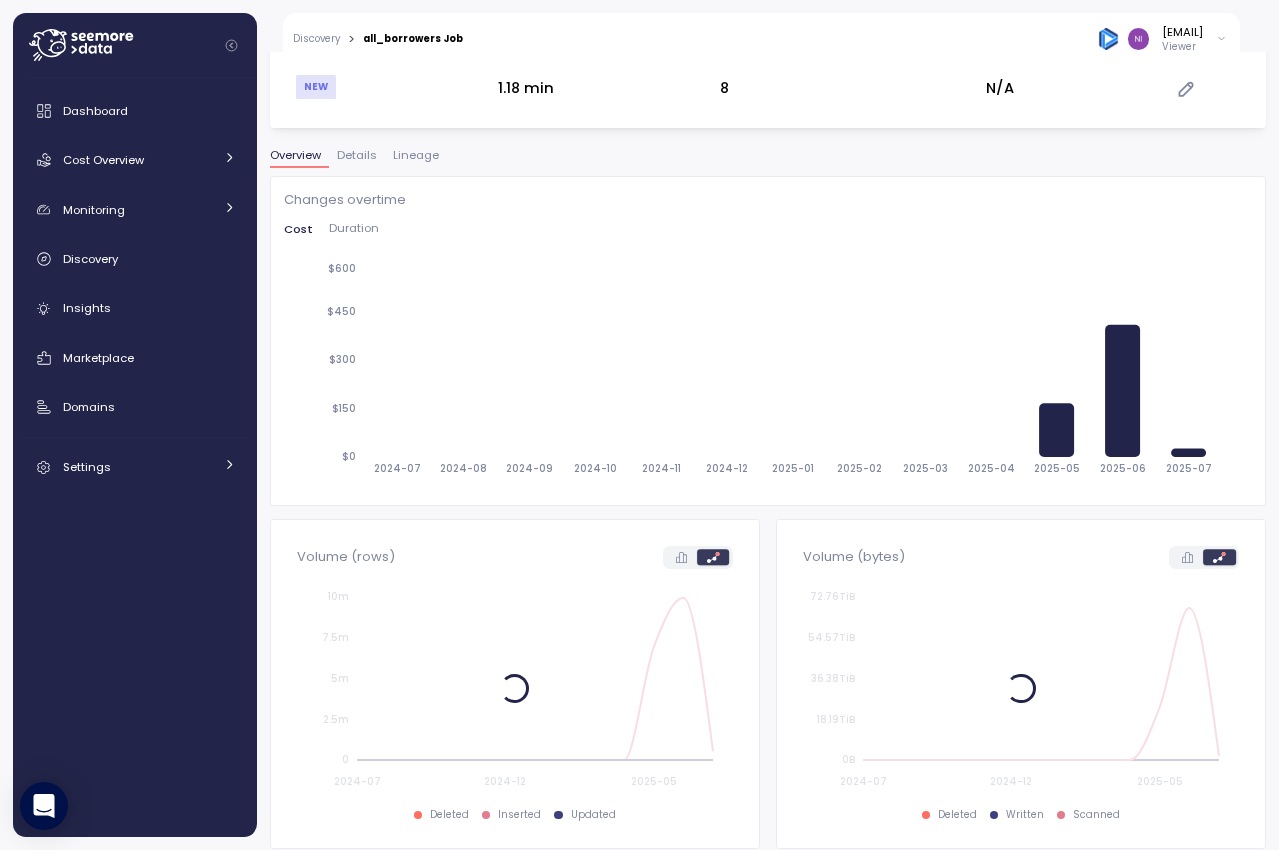 scroll, scrollTop: 0, scrollLeft: 0, axis: both 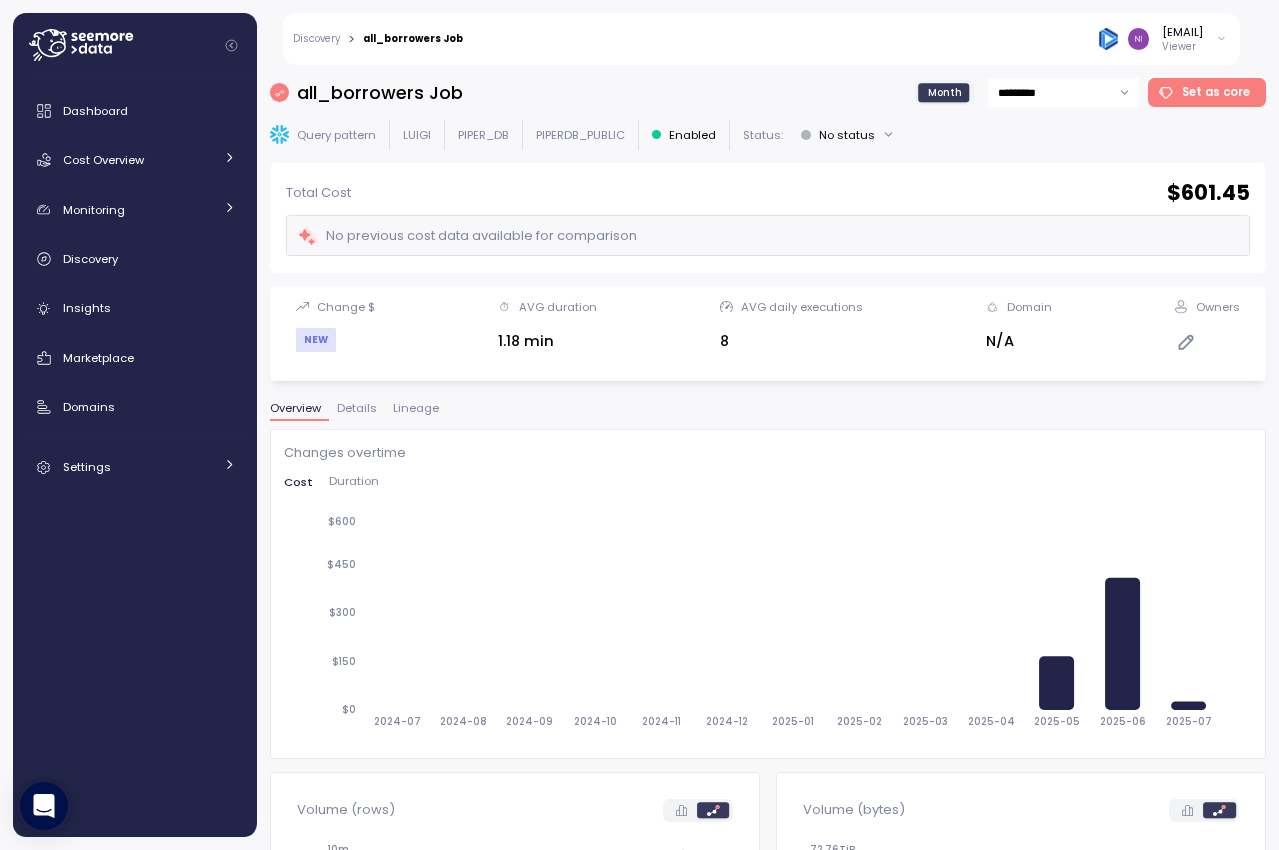 click on "all_borrowers Job Month ********* Set as core" at bounding box center [768, 92] 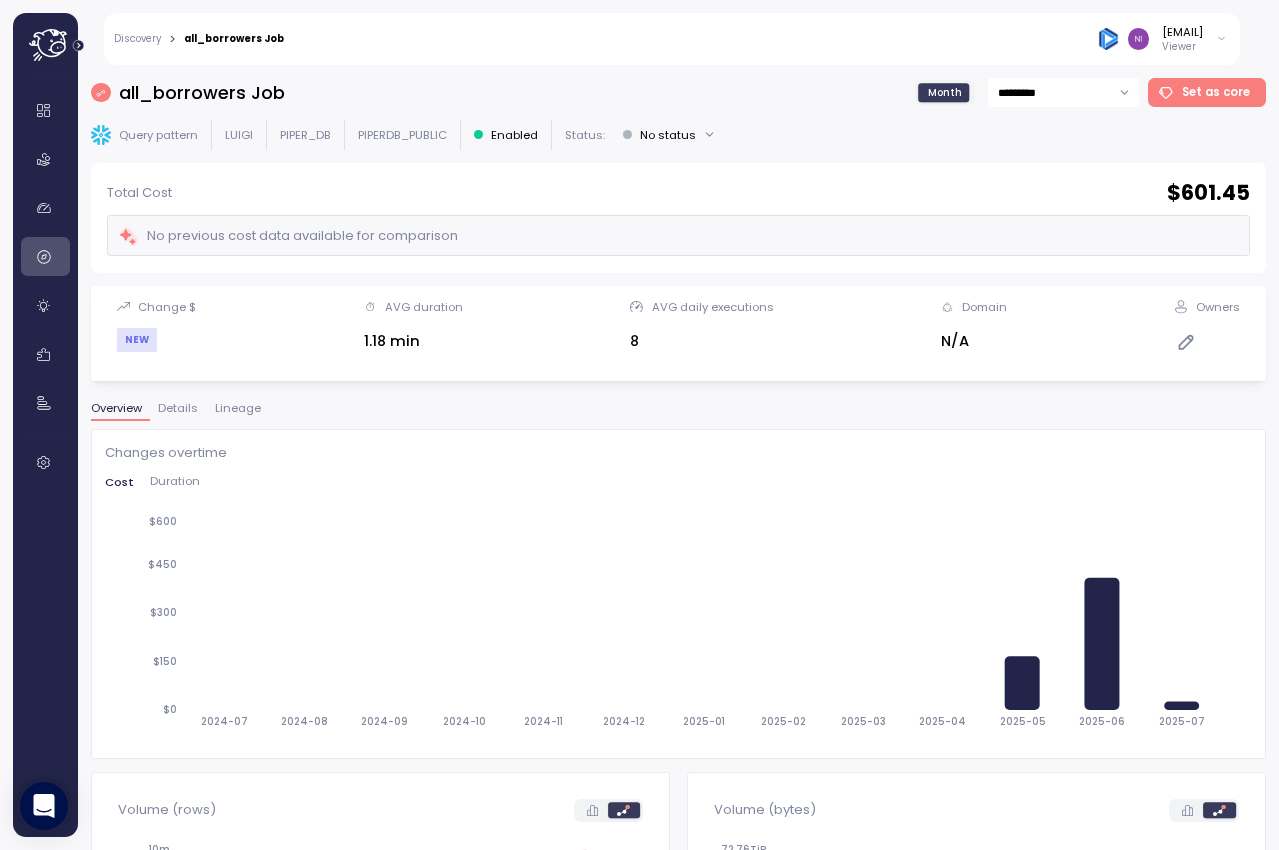 click 